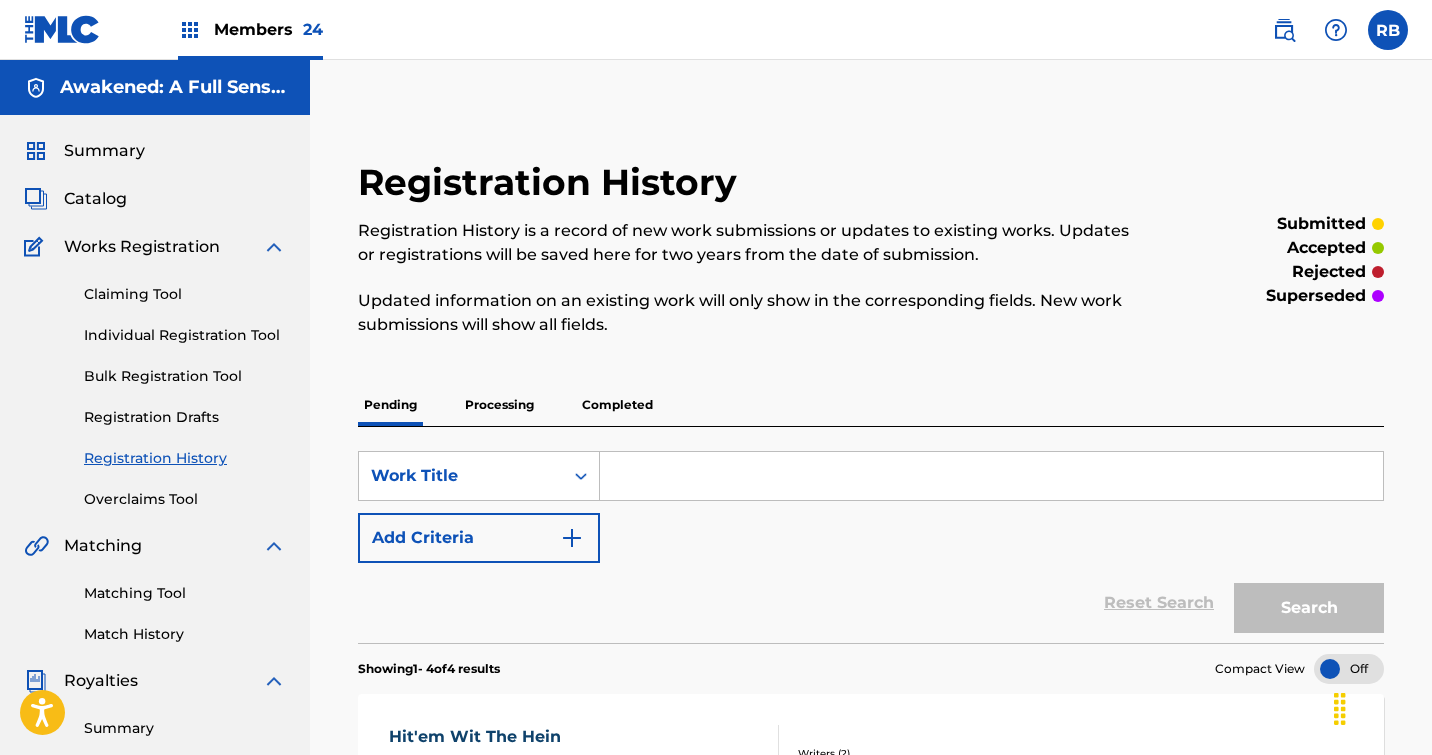 scroll, scrollTop: 0, scrollLeft: 0, axis: both 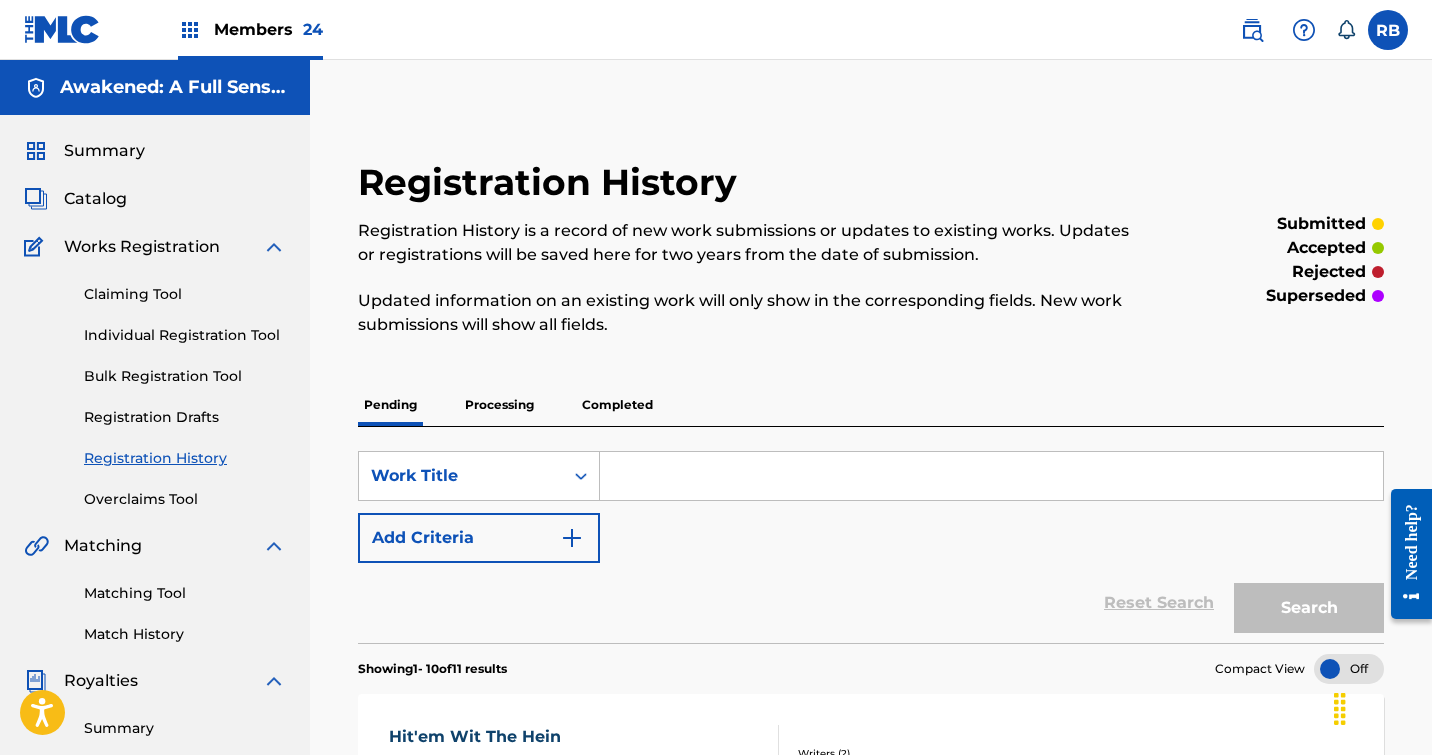 click on "Members    24" at bounding box center [268, 29] 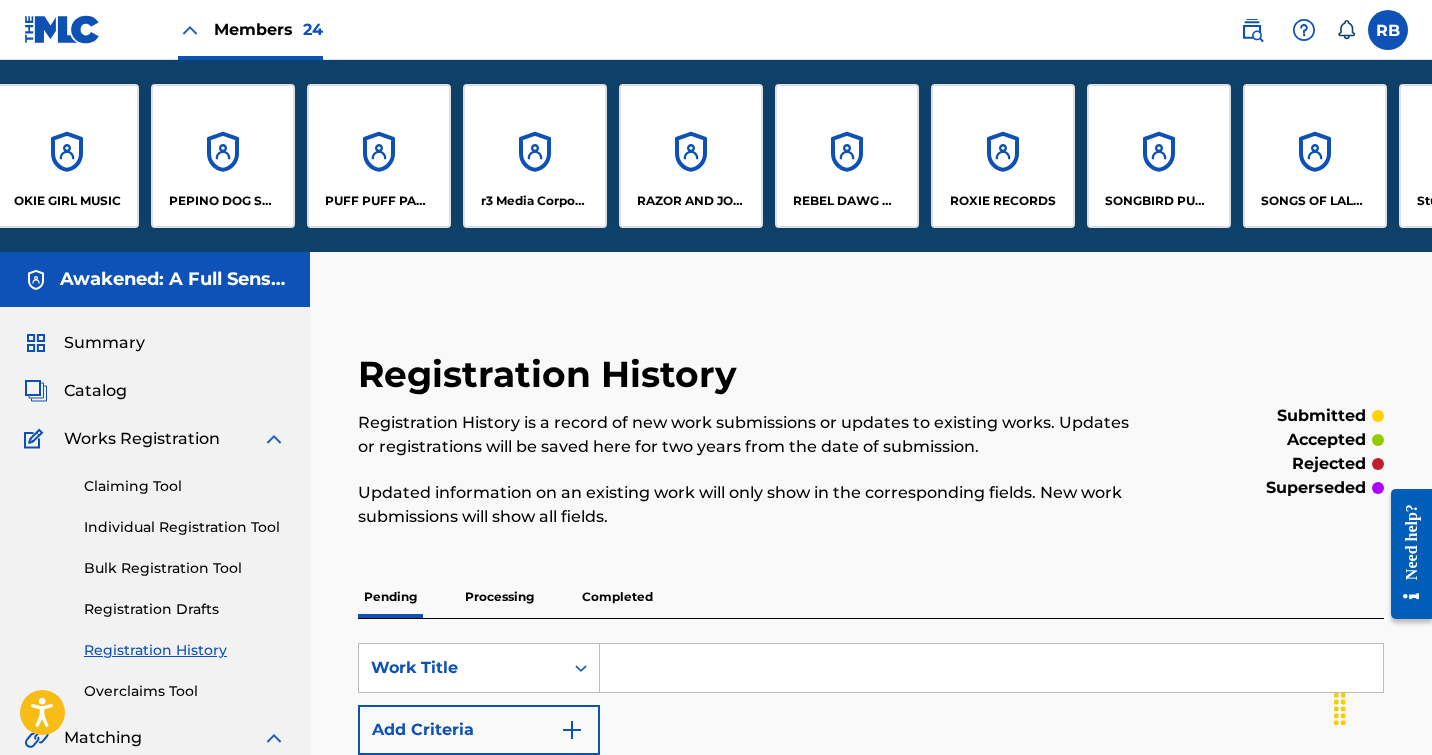 scroll, scrollTop: 0, scrollLeft: 1904, axis: horizontal 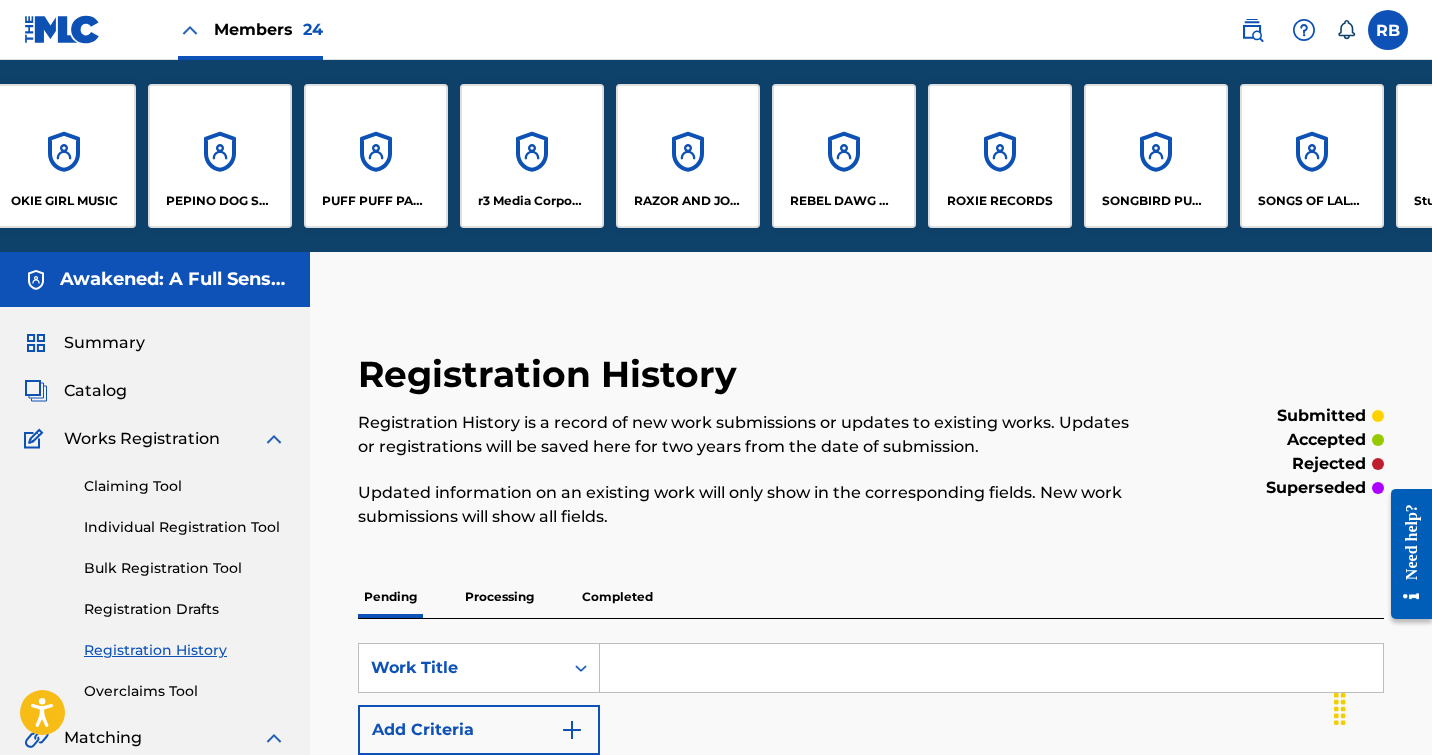 click on "REBEL DAWG MUSIC" at bounding box center (844, 156) 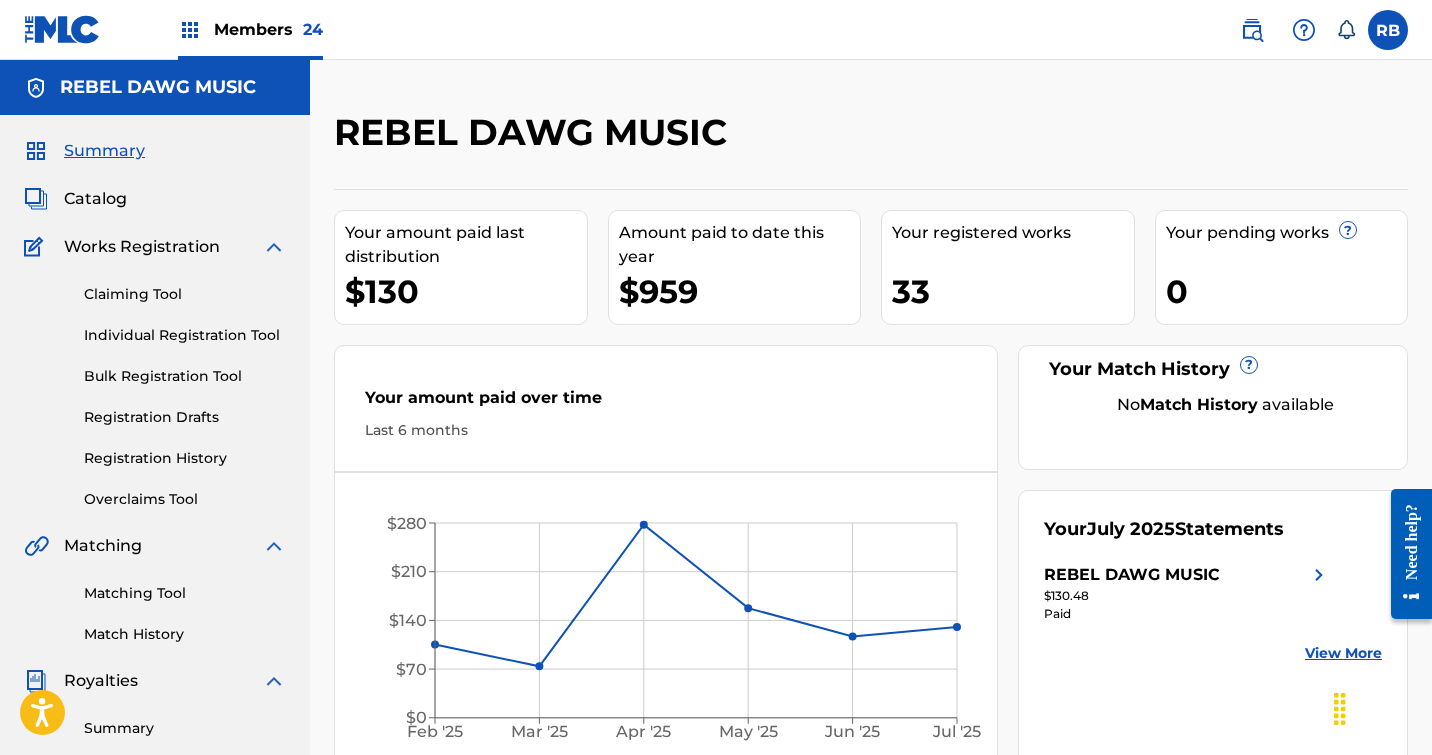 click on "Catalog" at bounding box center (95, 199) 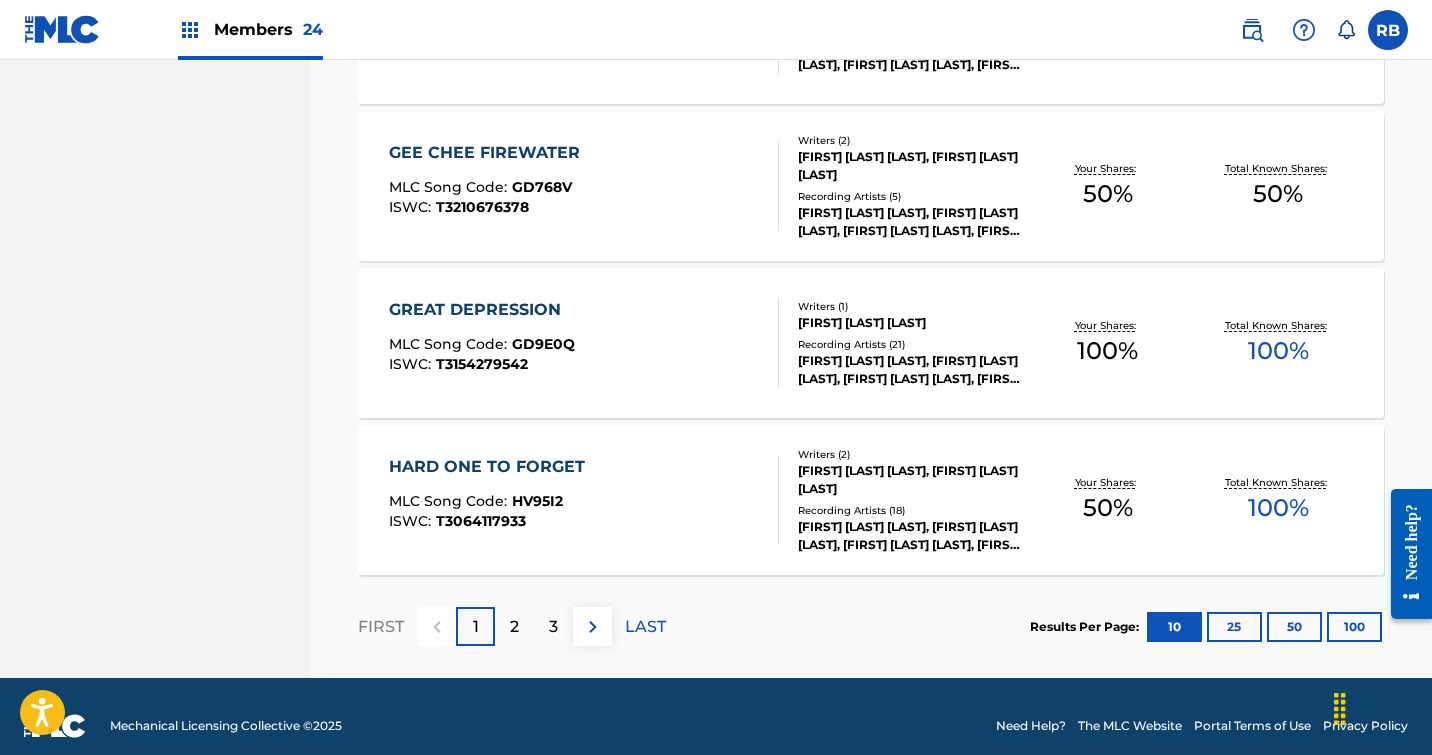 scroll, scrollTop: 1559, scrollLeft: 0, axis: vertical 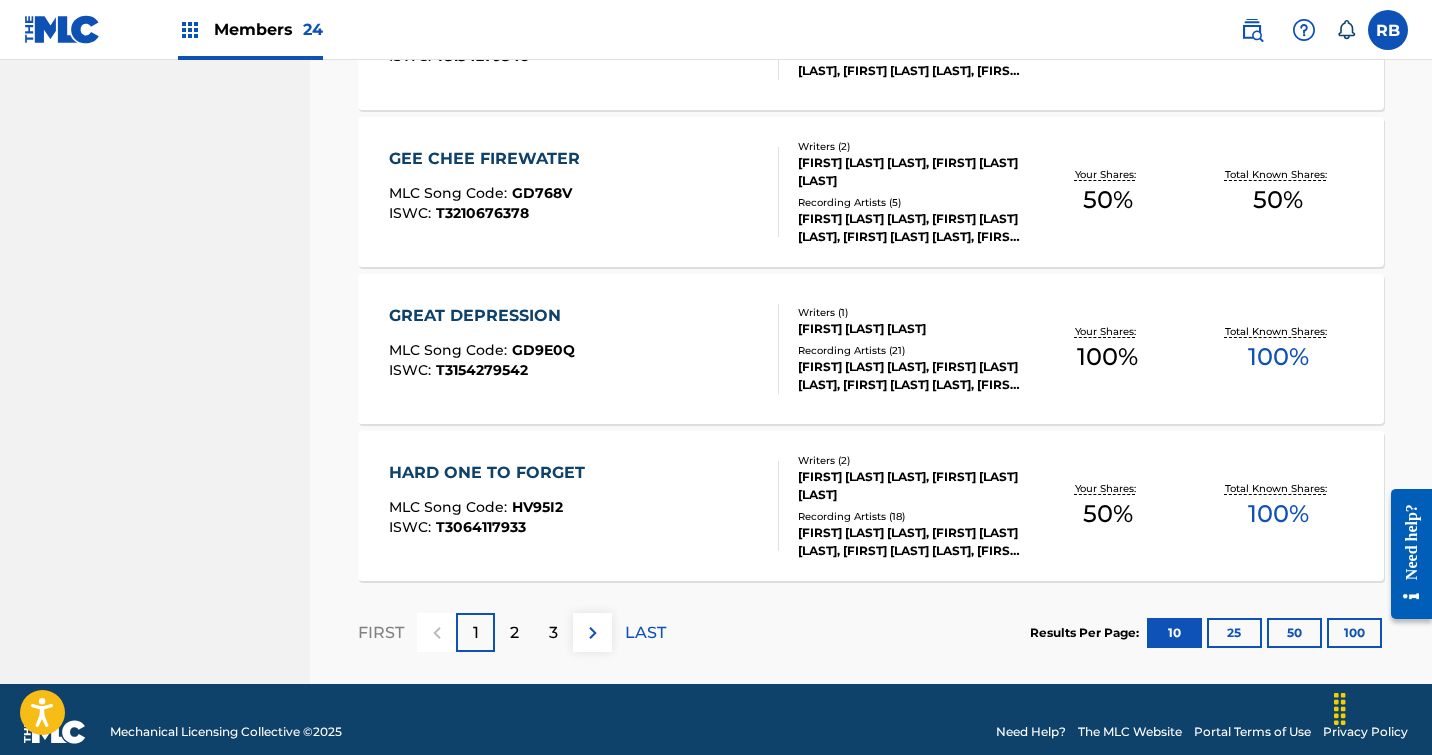 click on "2" at bounding box center (514, 633) 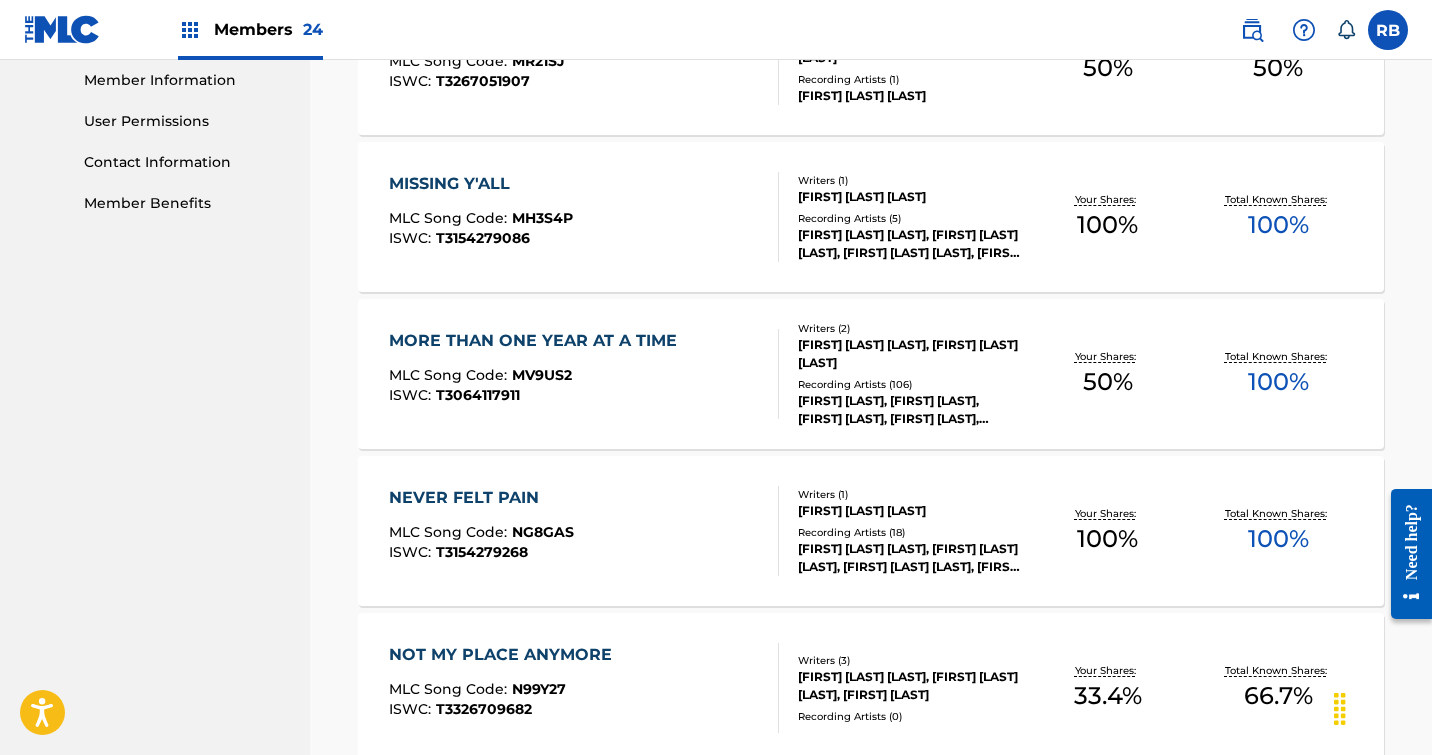 scroll, scrollTop: 907, scrollLeft: 0, axis: vertical 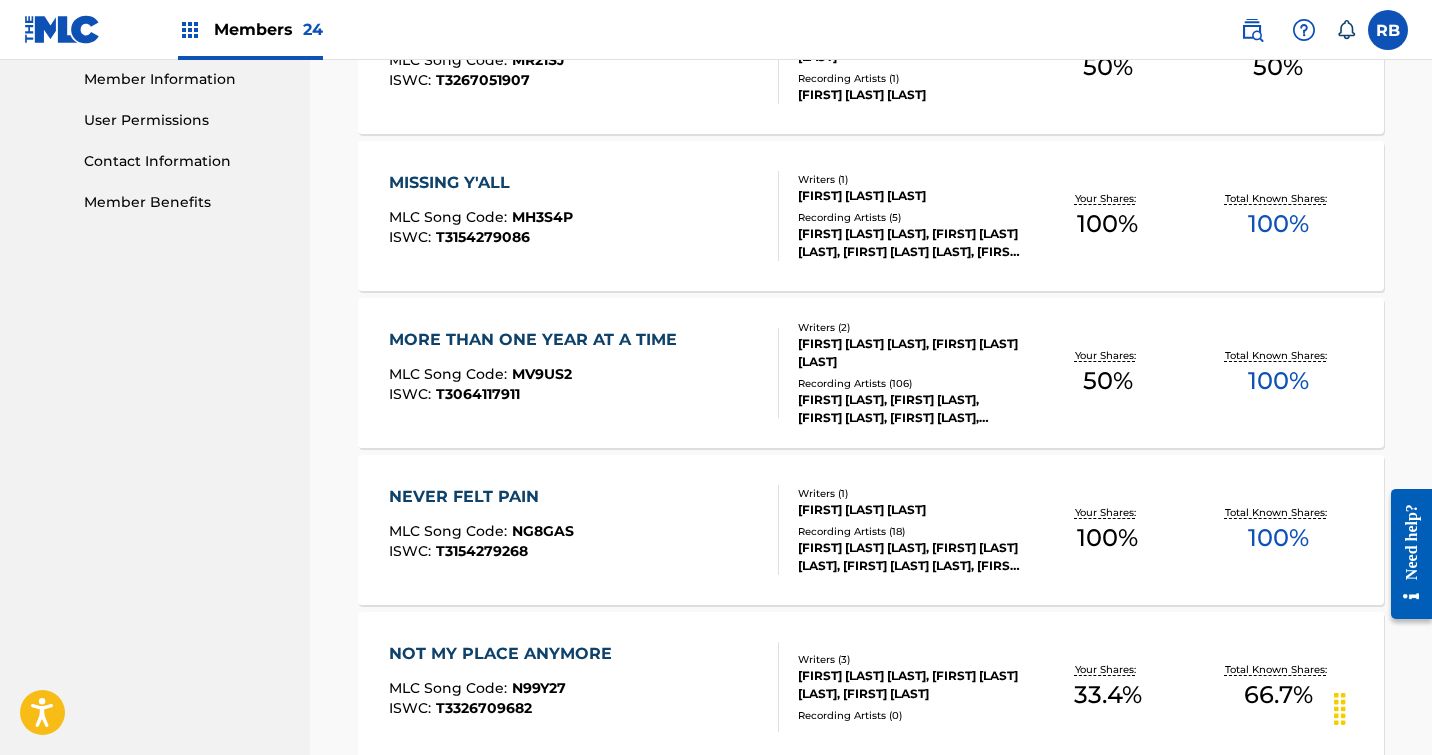click on "MORE THAN ONE YEAR AT A TIME" at bounding box center [538, 340] 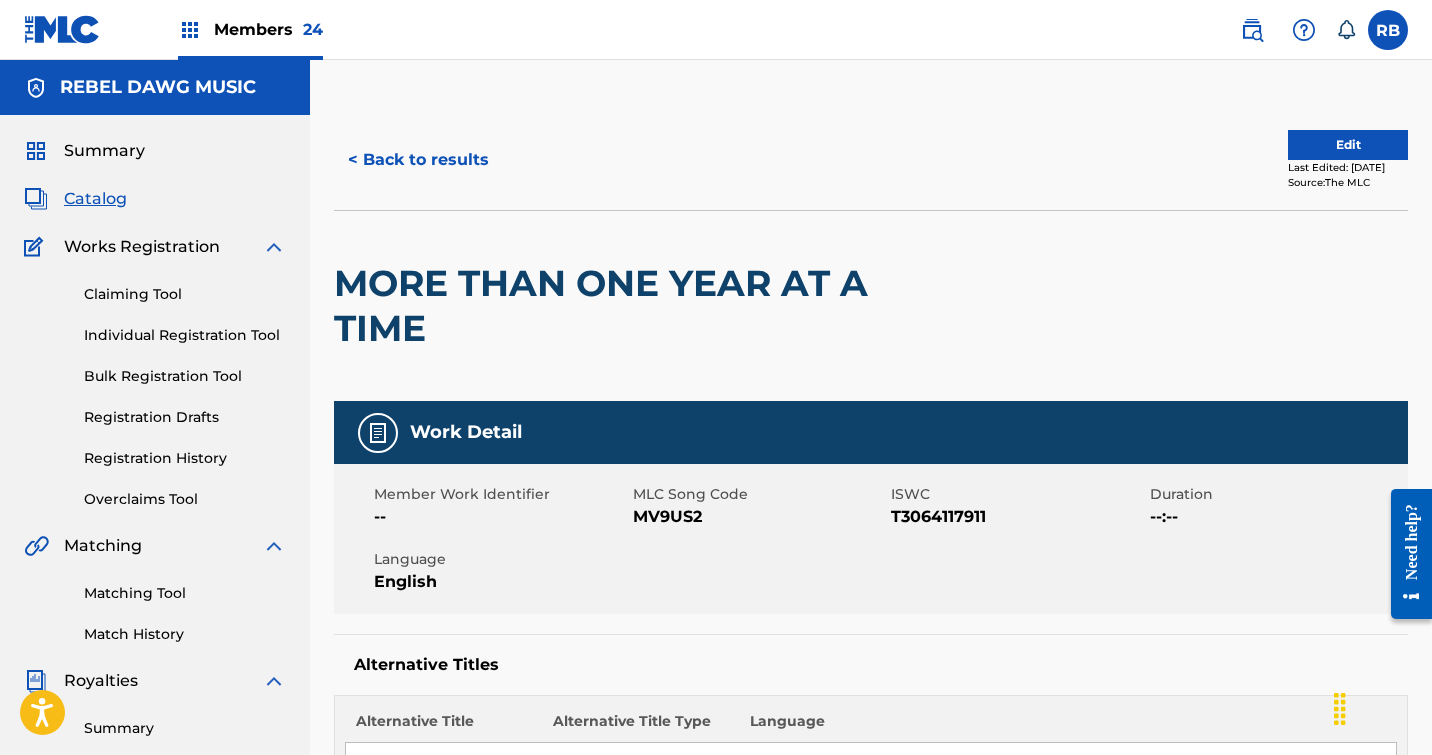 scroll, scrollTop: 0, scrollLeft: 0, axis: both 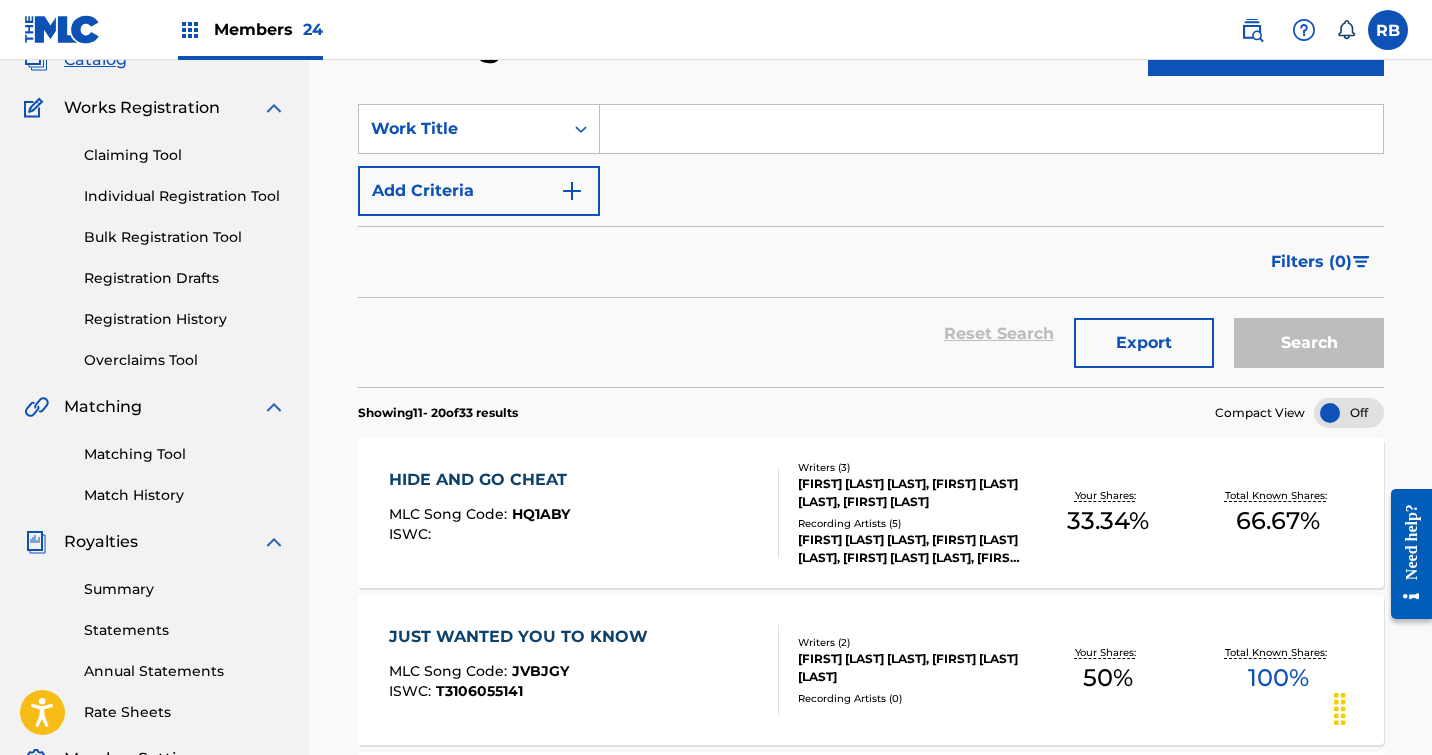 click on "Claiming Tool" at bounding box center [185, 155] 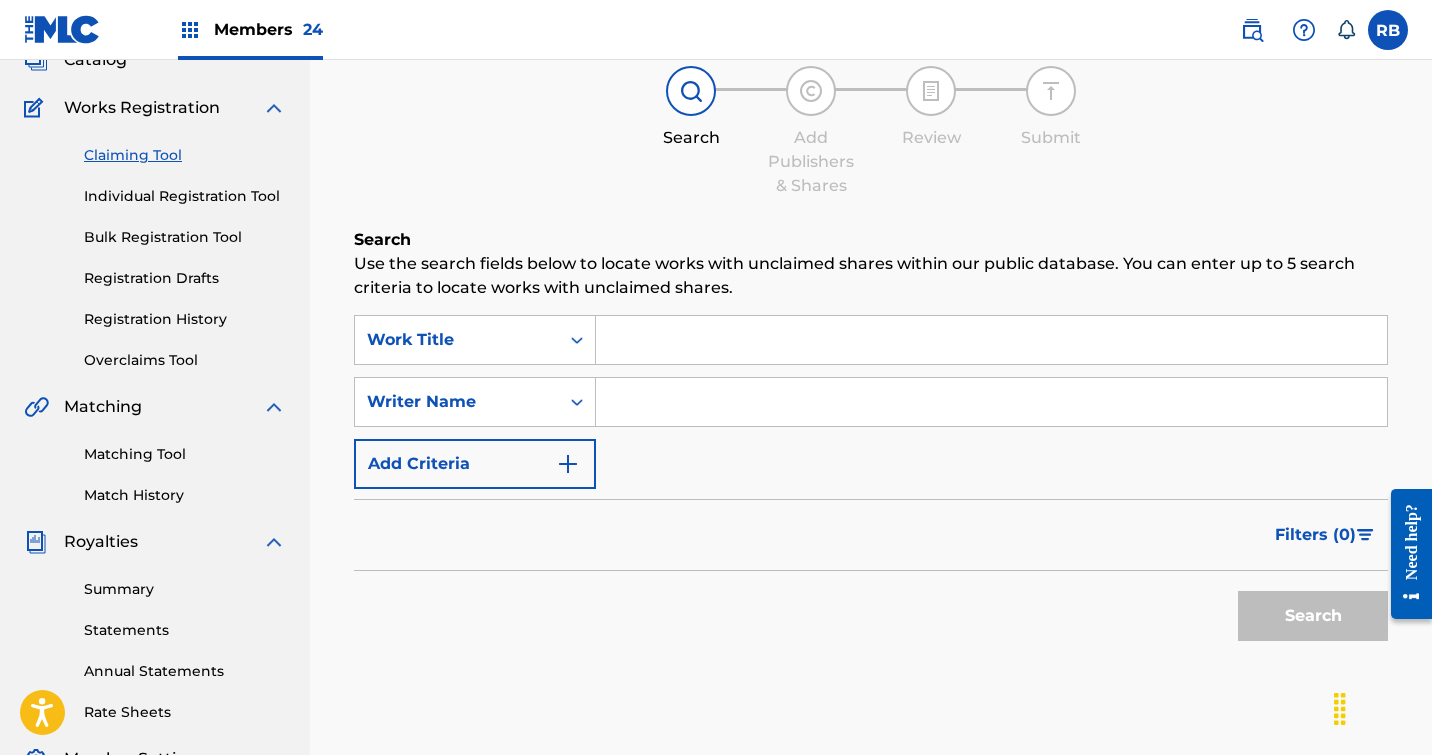 scroll, scrollTop: 0, scrollLeft: 0, axis: both 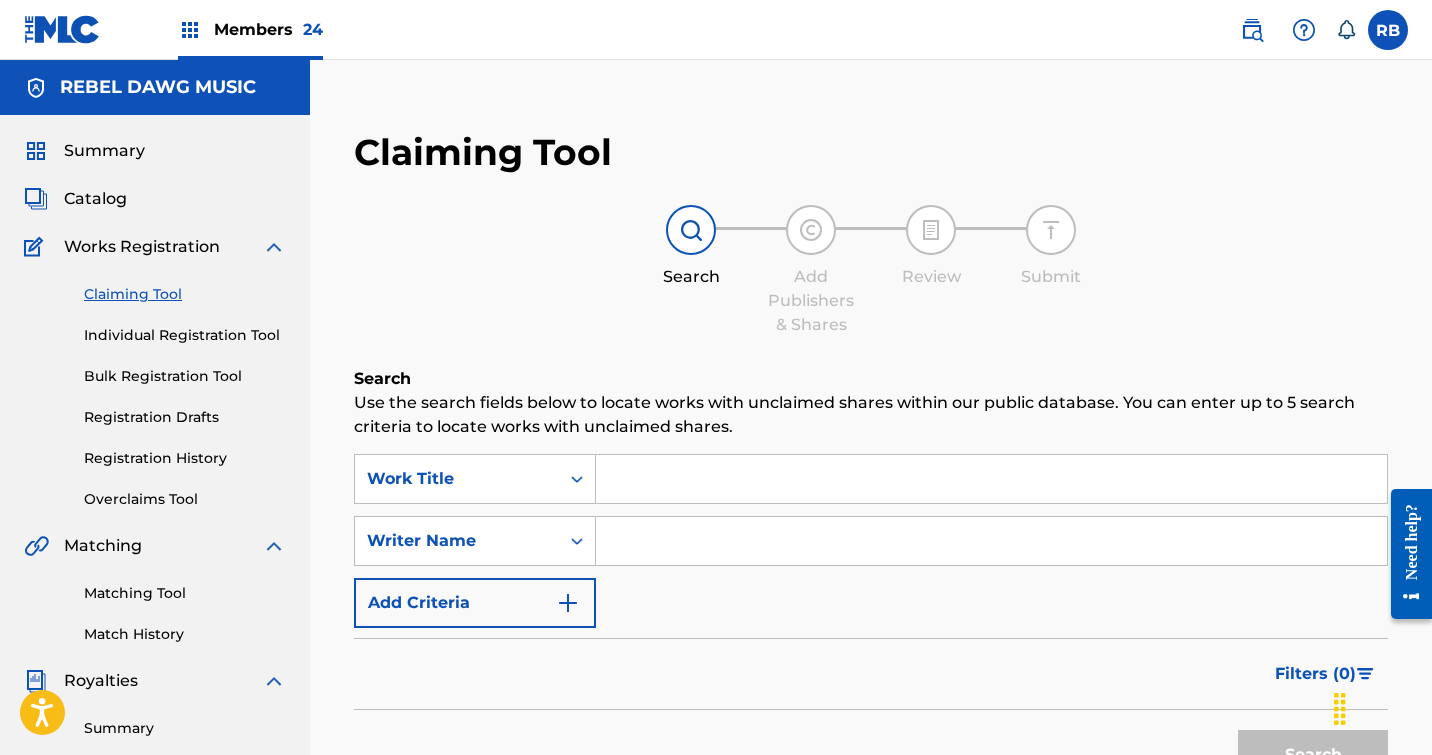click at bounding box center [991, 479] 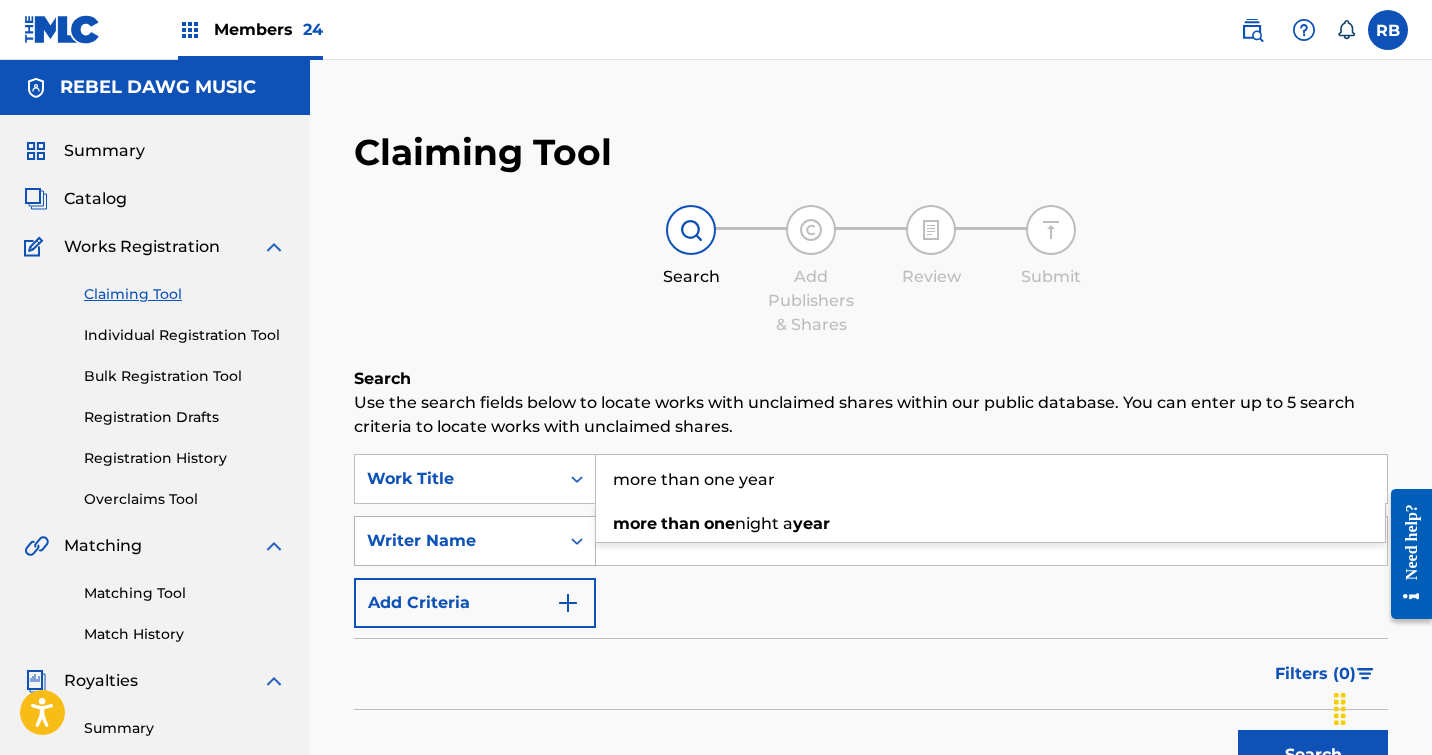 type on "more than one year" 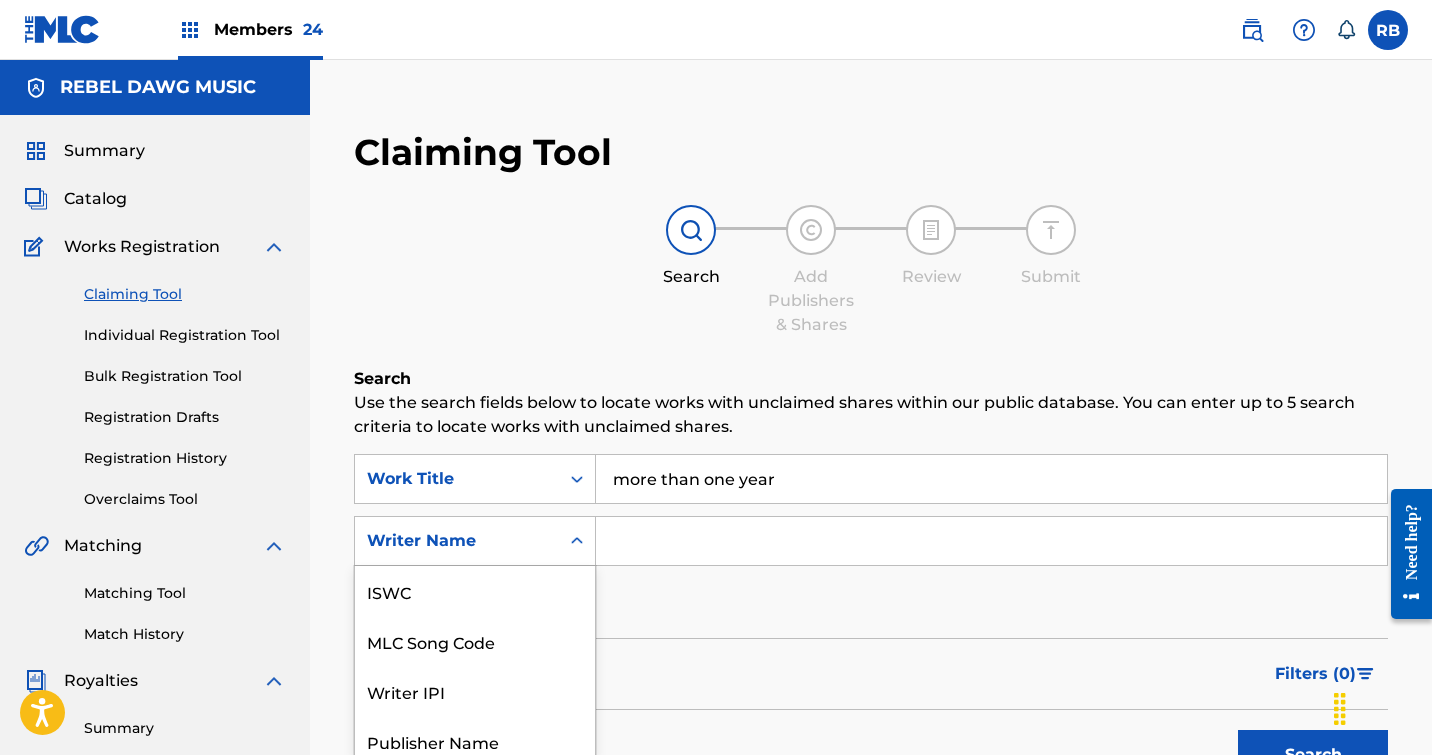 click on "Writer Name selected, 7 of 7. 7 results available. Use Up and Down to choose options, press Enter to select the currently focused option, press Escape to exit the menu, press Tab to select the option and exit the menu. Writer Name ISWC MLC Song Code Writer IPI Publisher Name Publisher IPI MLC Publisher Number Writer Name" at bounding box center [475, 541] 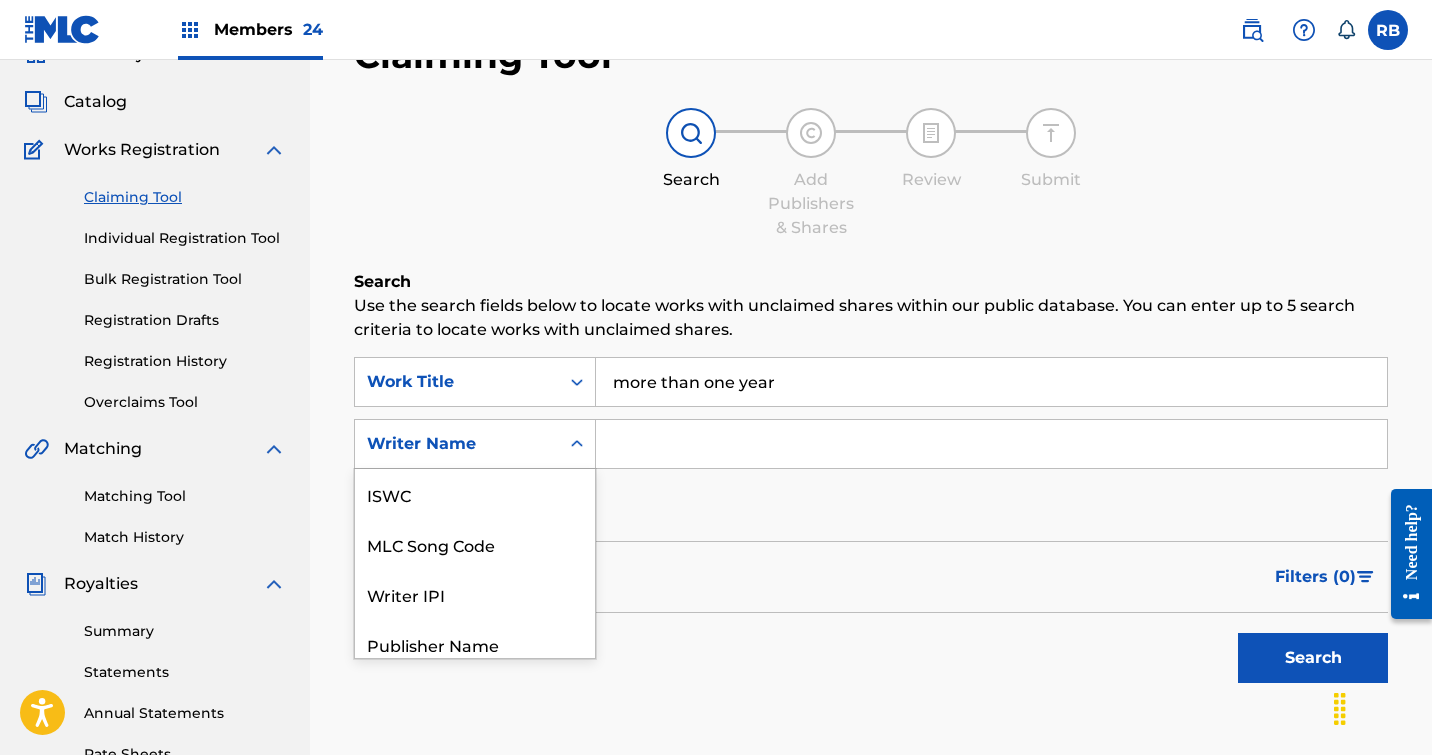 scroll, scrollTop: 50, scrollLeft: 0, axis: vertical 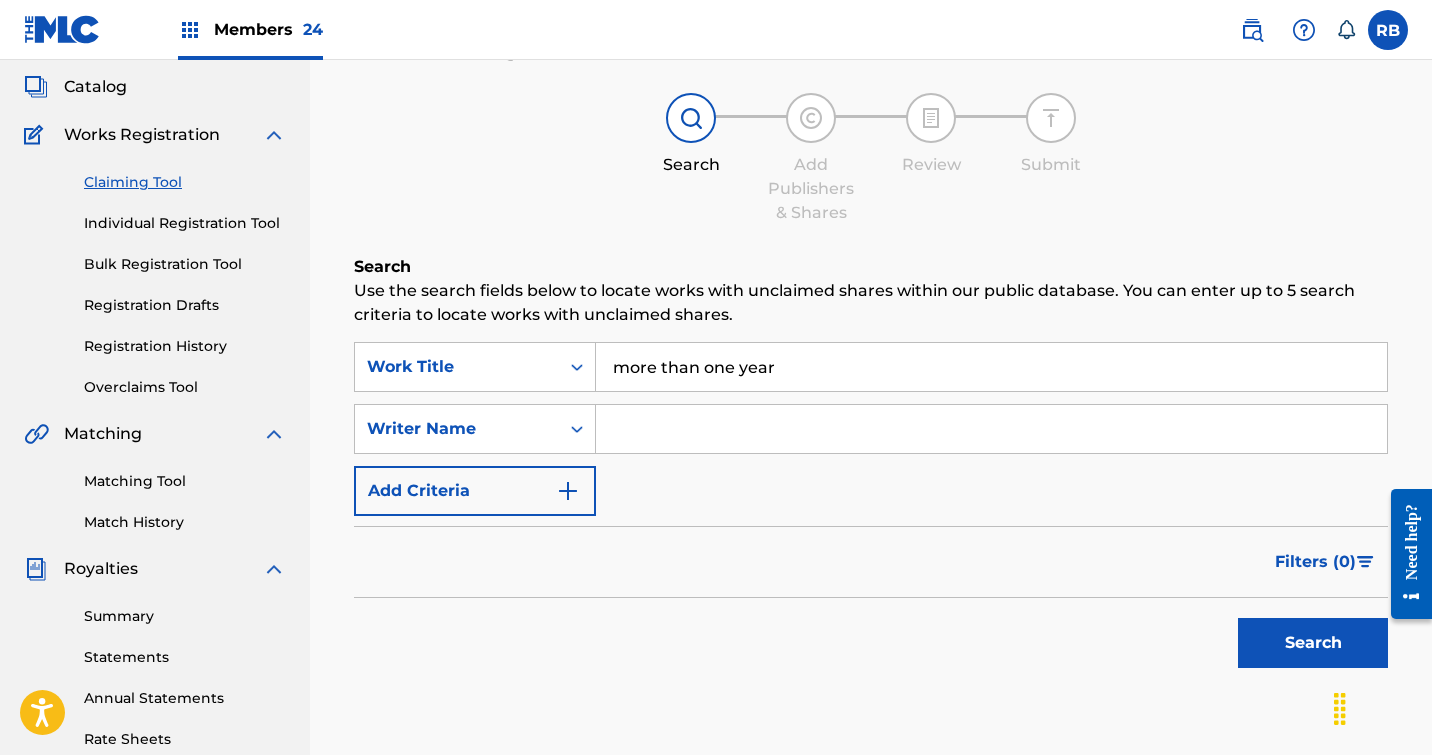 click at bounding box center (991, 429) 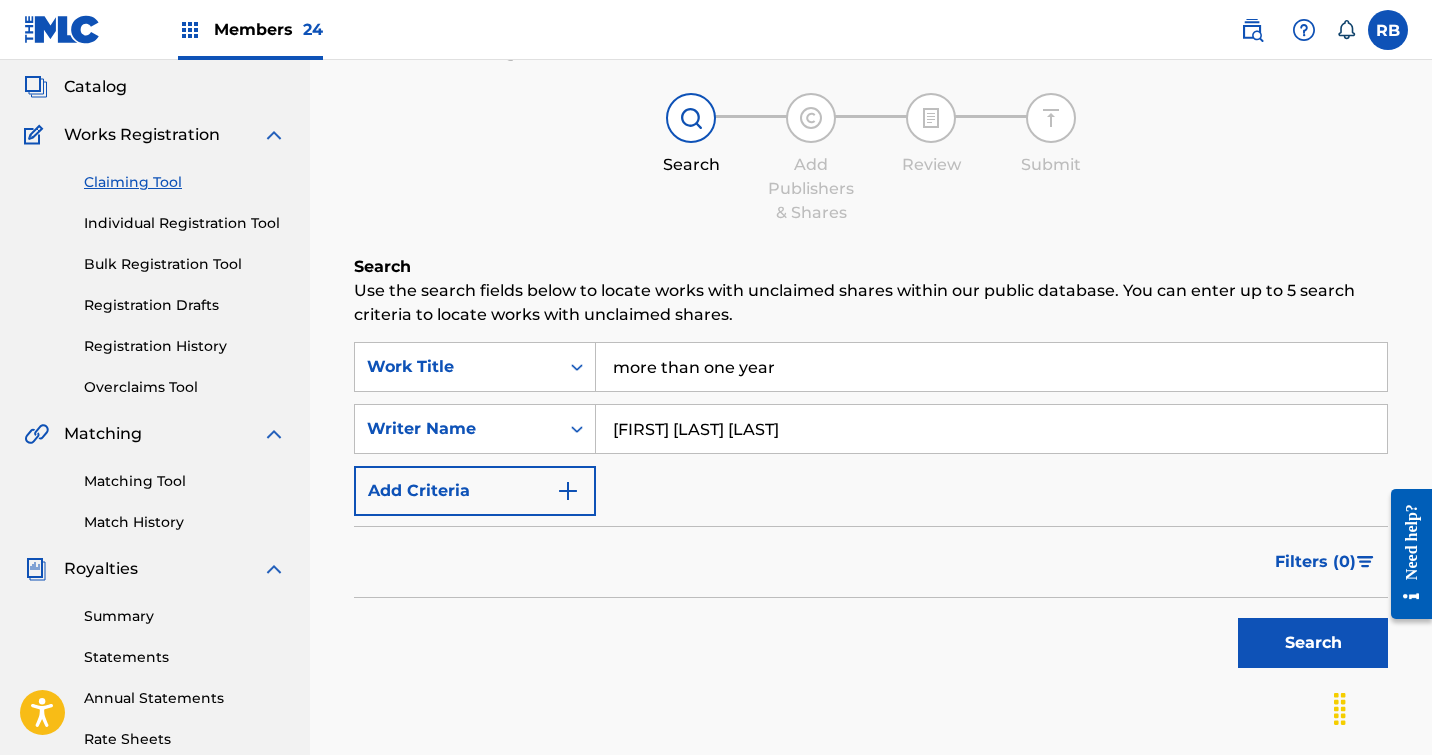type on "[FIRST] [LAST] [LAST]" 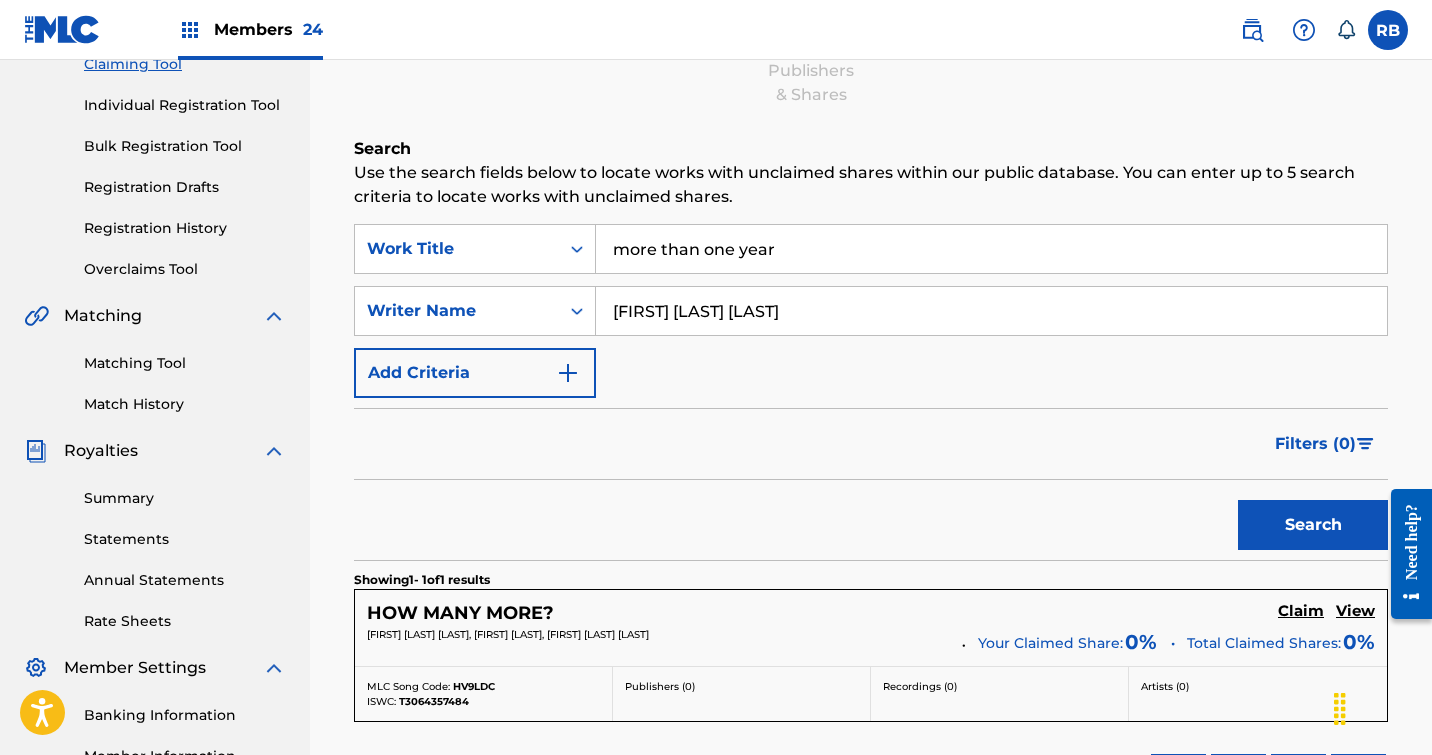 scroll, scrollTop: 208, scrollLeft: 0, axis: vertical 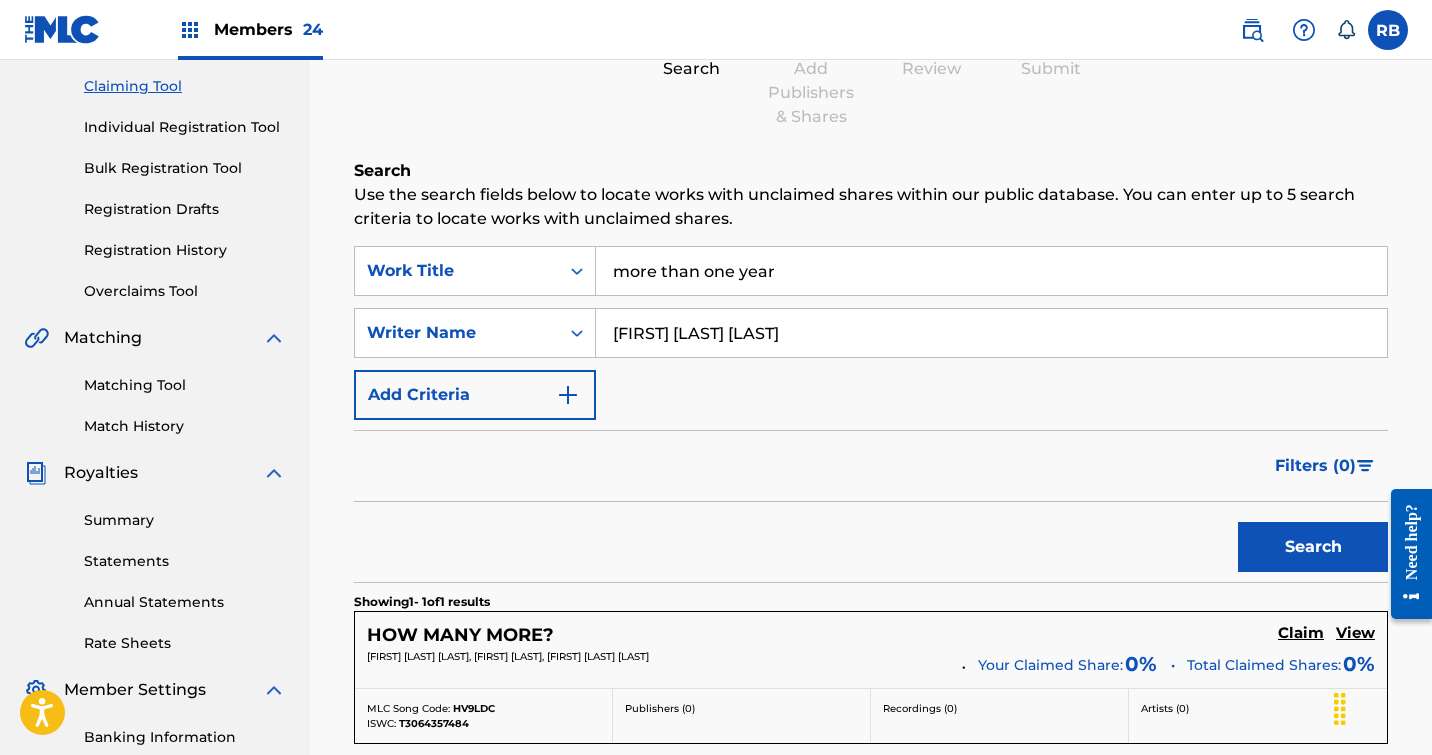 click on "more than one year" at bounding box center (991, 271) 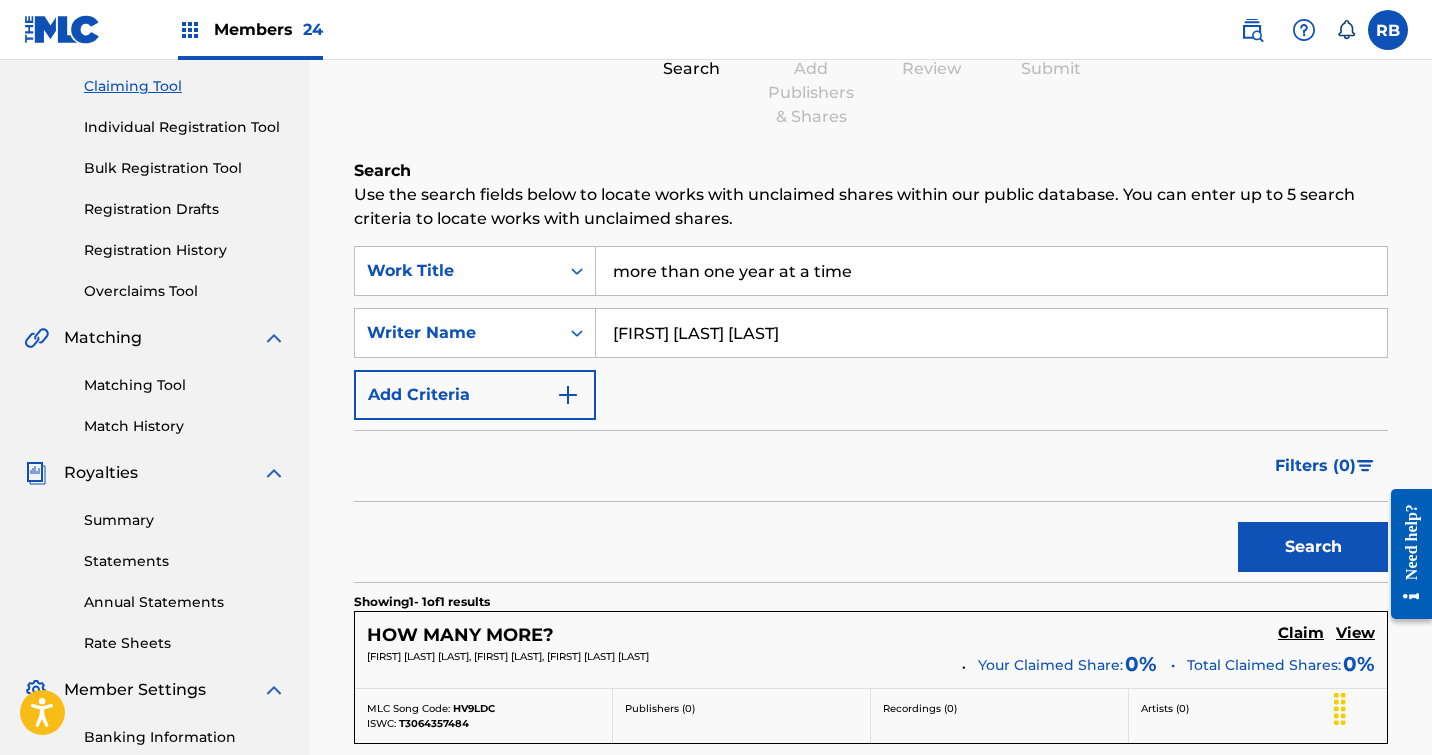 type on "more than one year at a time" 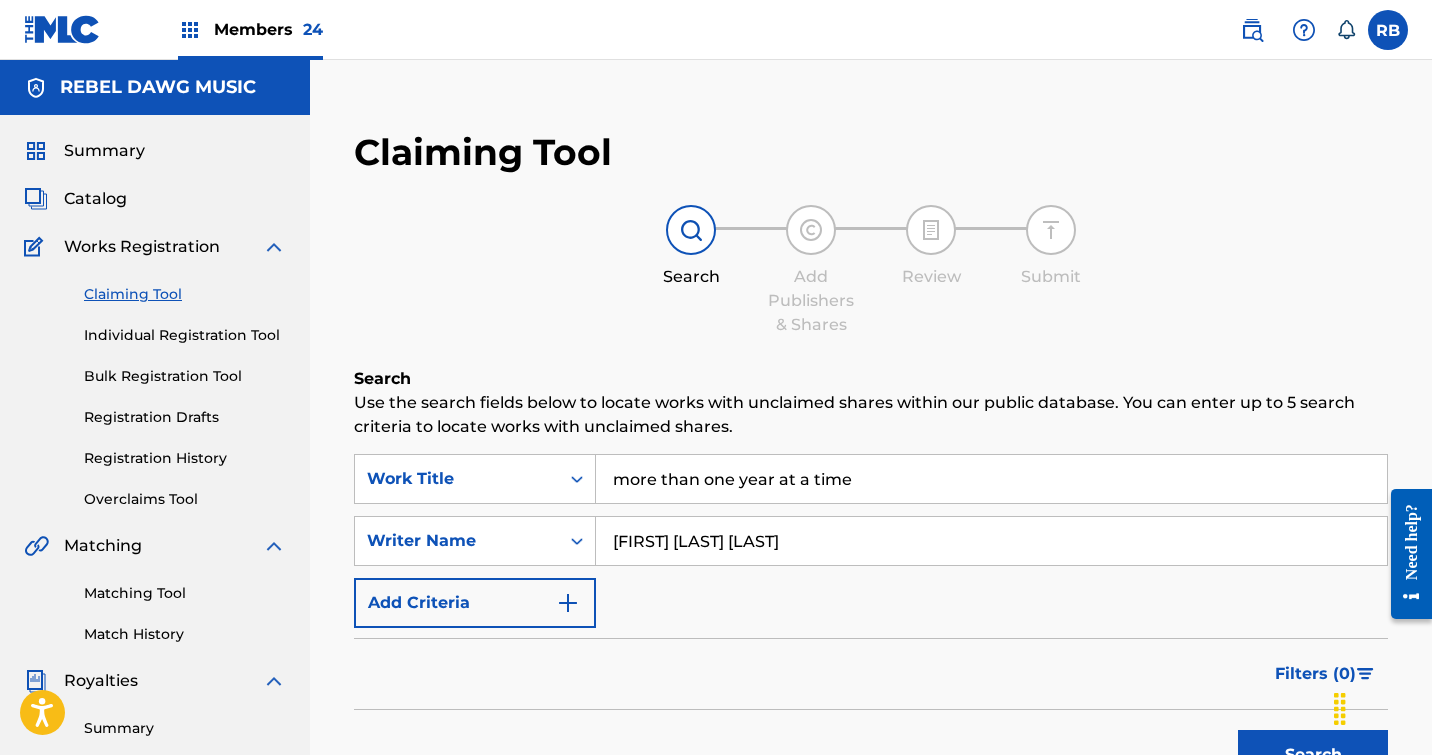 scroll, scrollTop: 0, scrollLeft: 0, axis: both 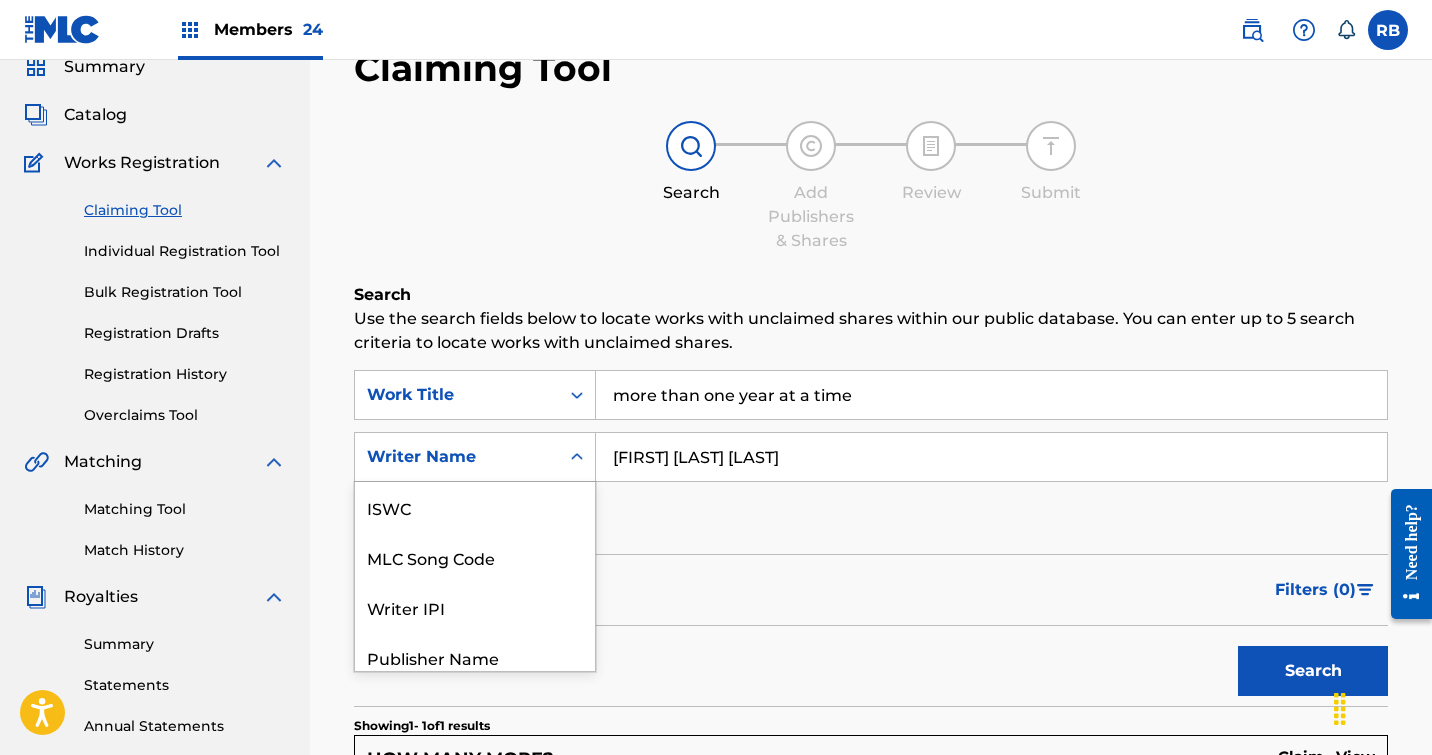 click on "Writer Name selected, 7 of 7. 7 results available. Use Up and Down to choose options, press Enter to select the currently focused option, press Escape to exit the menu, press Tab to select the option and exit the menu. Writer Name ISWC MLC Song Code Writer IPI Publisher Name Publisher IPI MLC Publisher Number Writer Name" at bounding box center (475, 457) 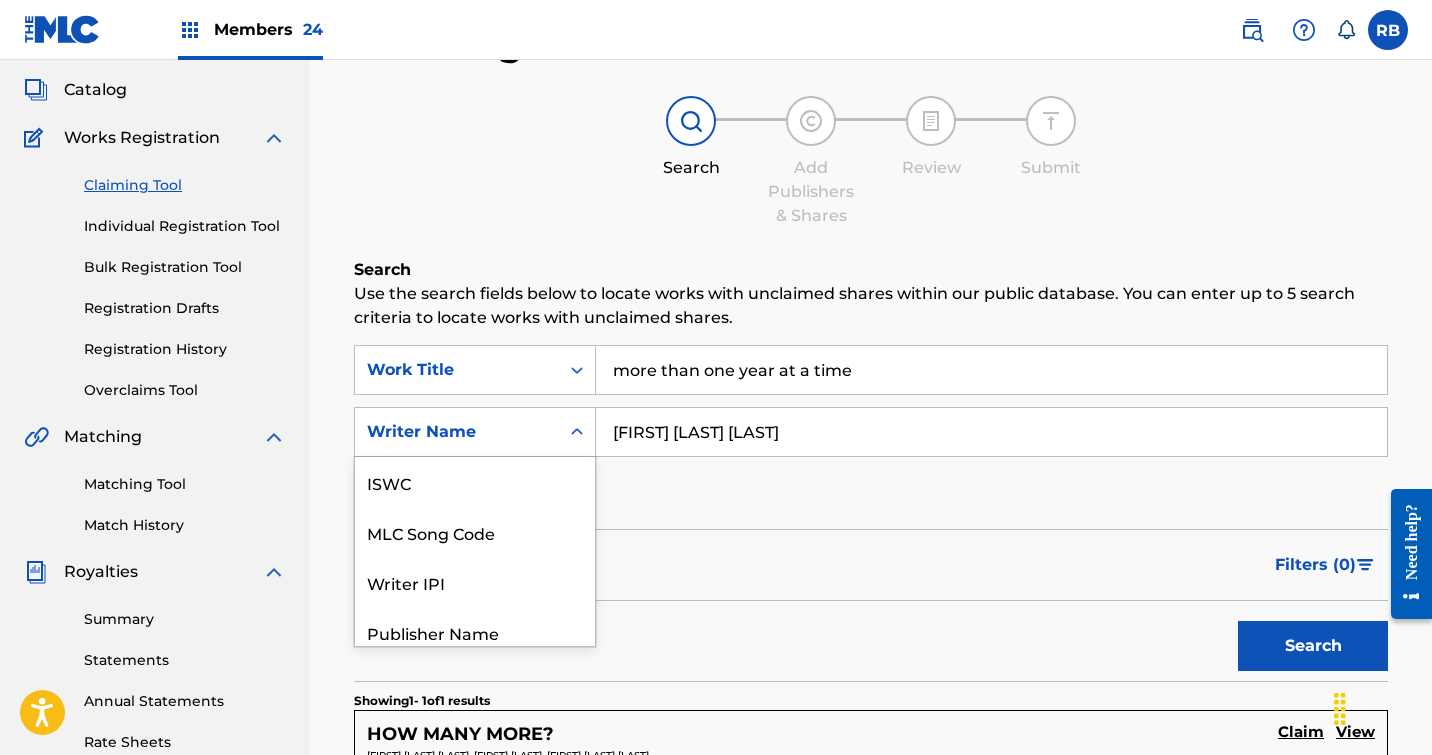 scroll, scrollTop: 50, scrollLeft: 0, axis: vertical 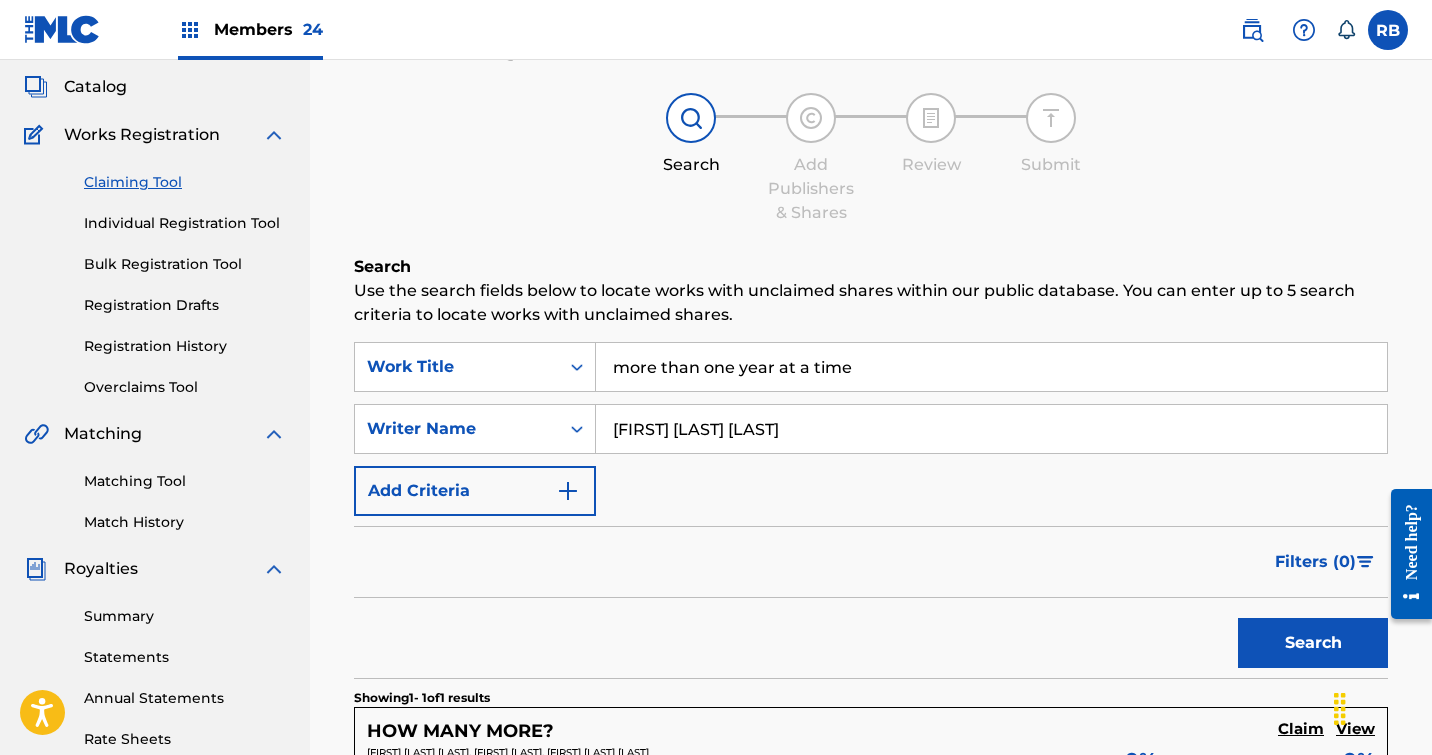 drag, startPoint x: 825, startPoint y: 432, endPoint x: 615, endPoint y: 399, distance: 212.57704 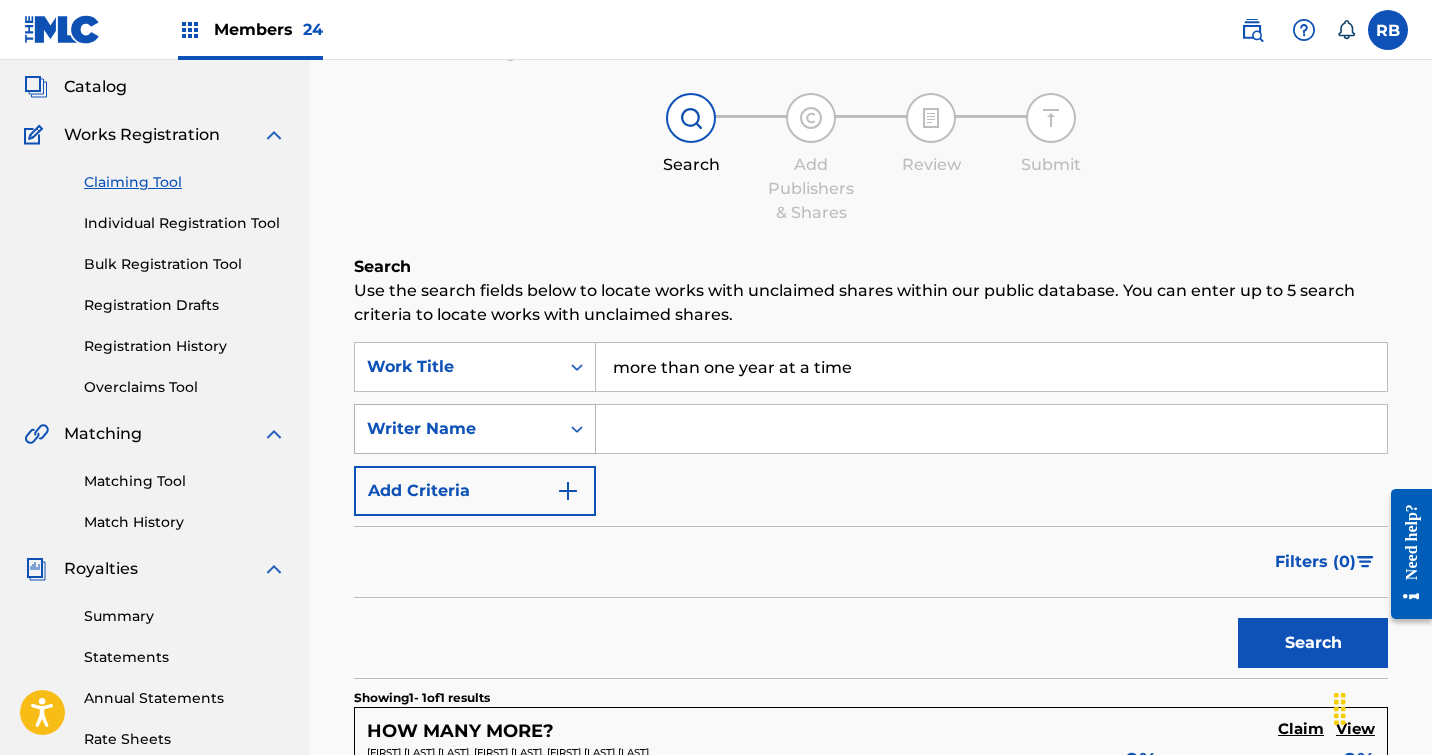 type 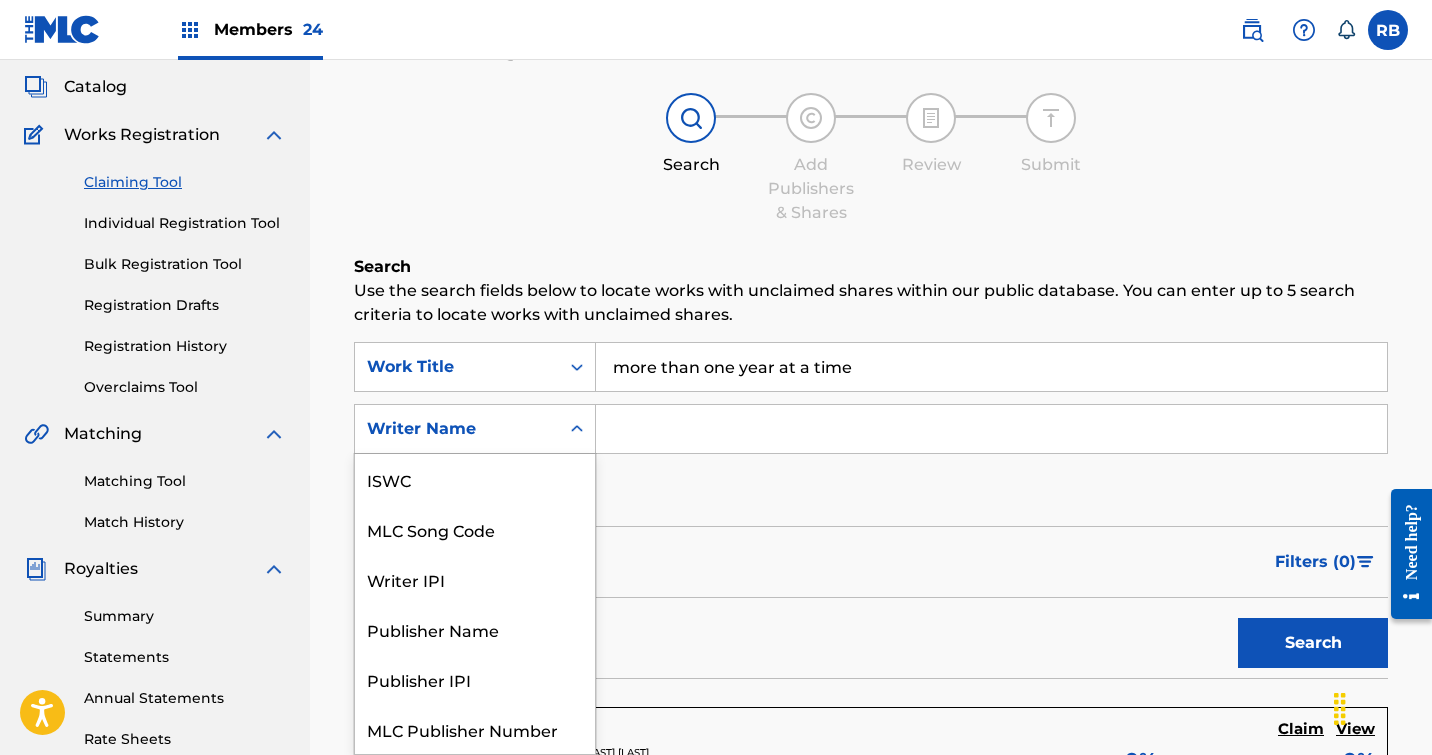 click 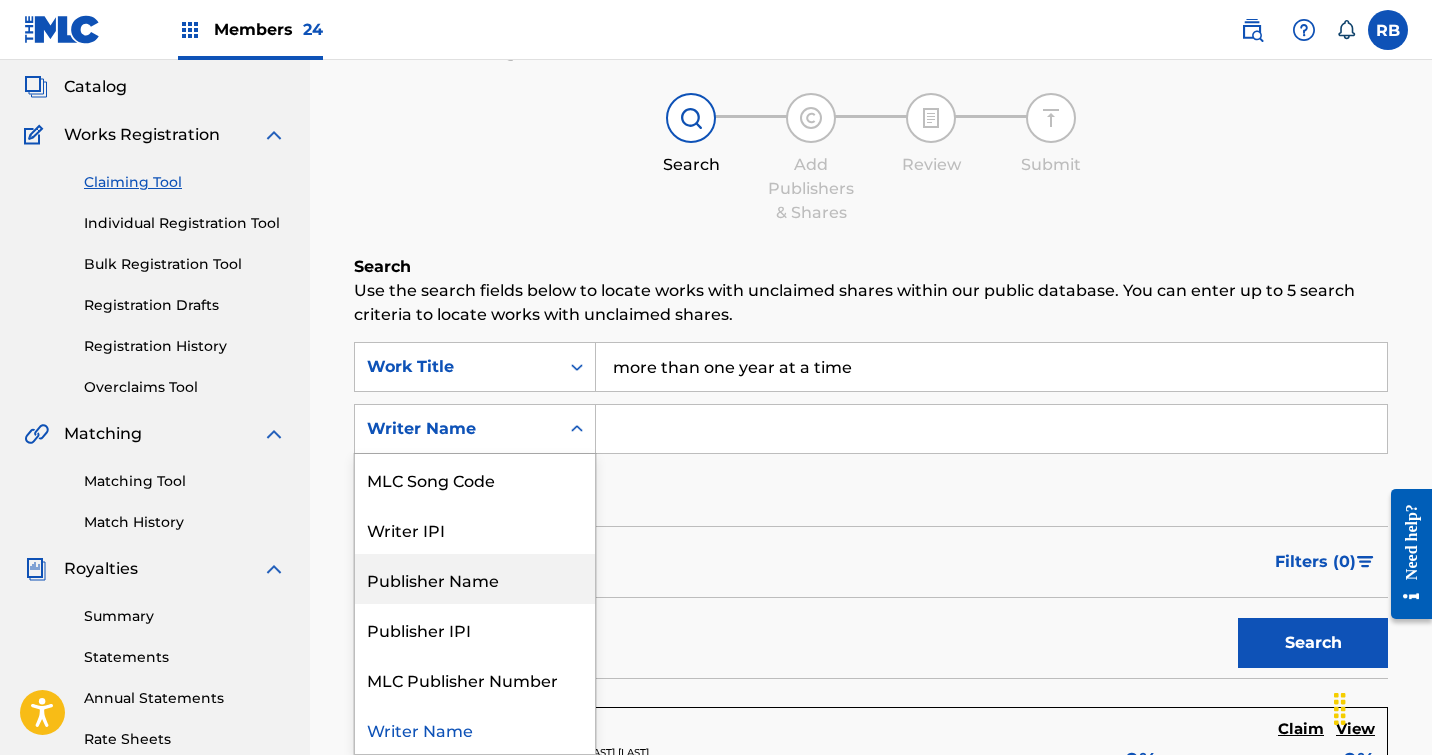 click on "Publisher Name" at bounding box center (475, 579) 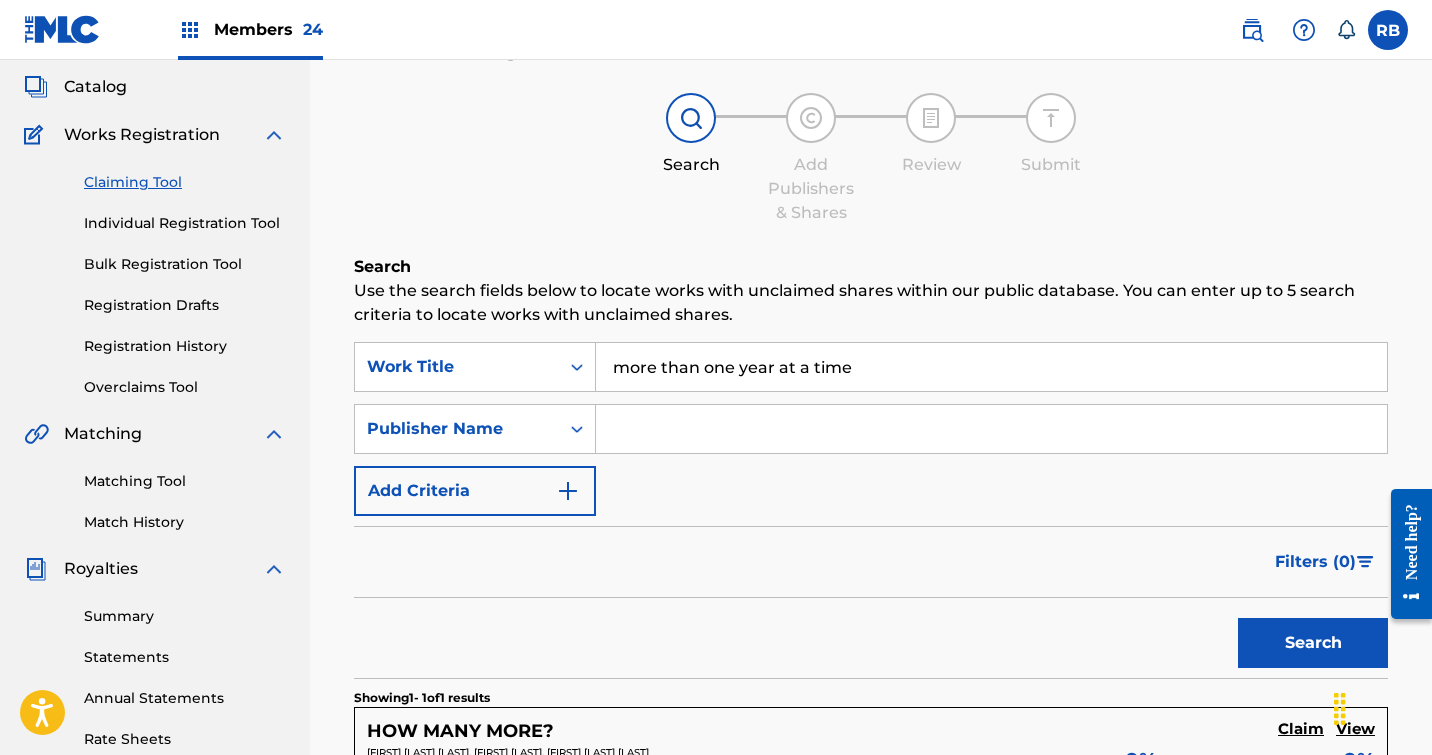 click at bounding box center (991, 429) 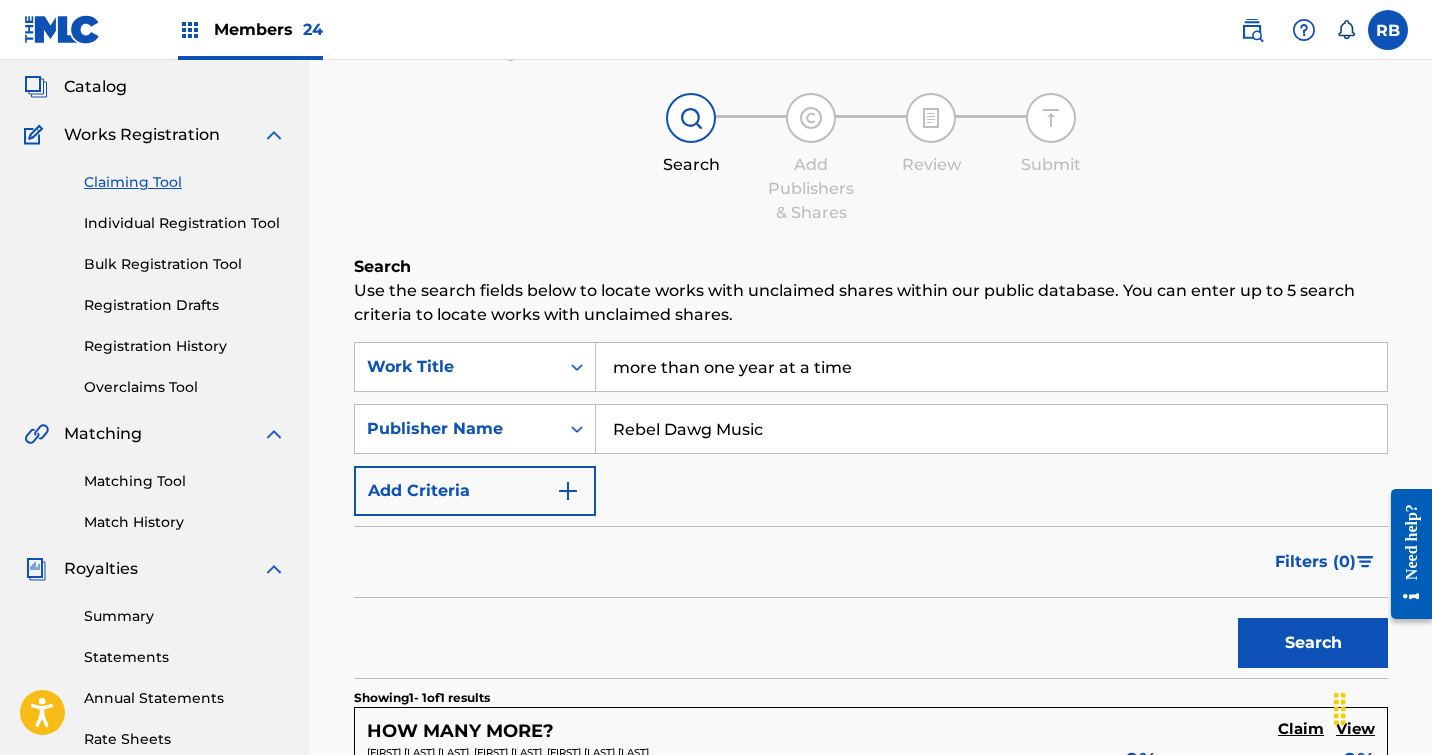 type on "Rebel Dawg Music" 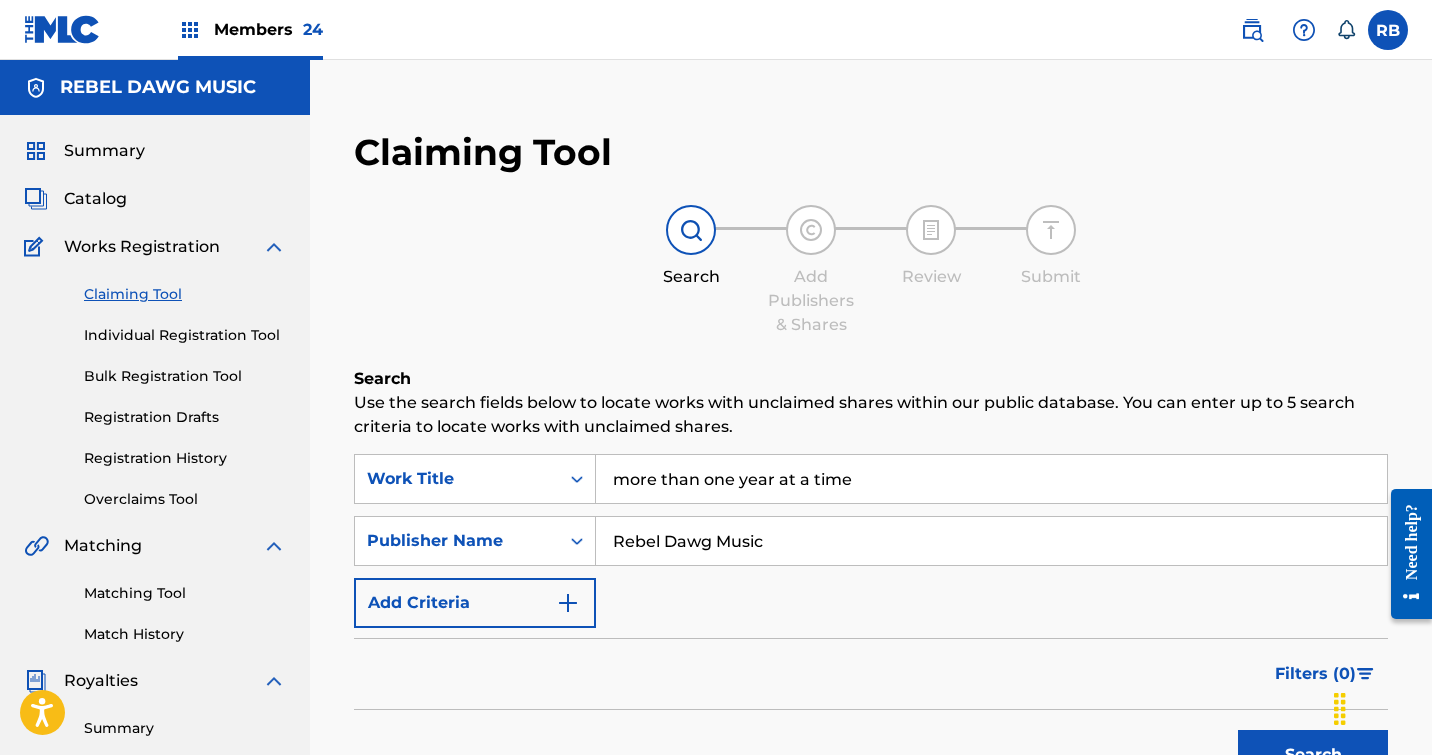scroll, scrollTop: 0, scrollLeft: 0, axis: both 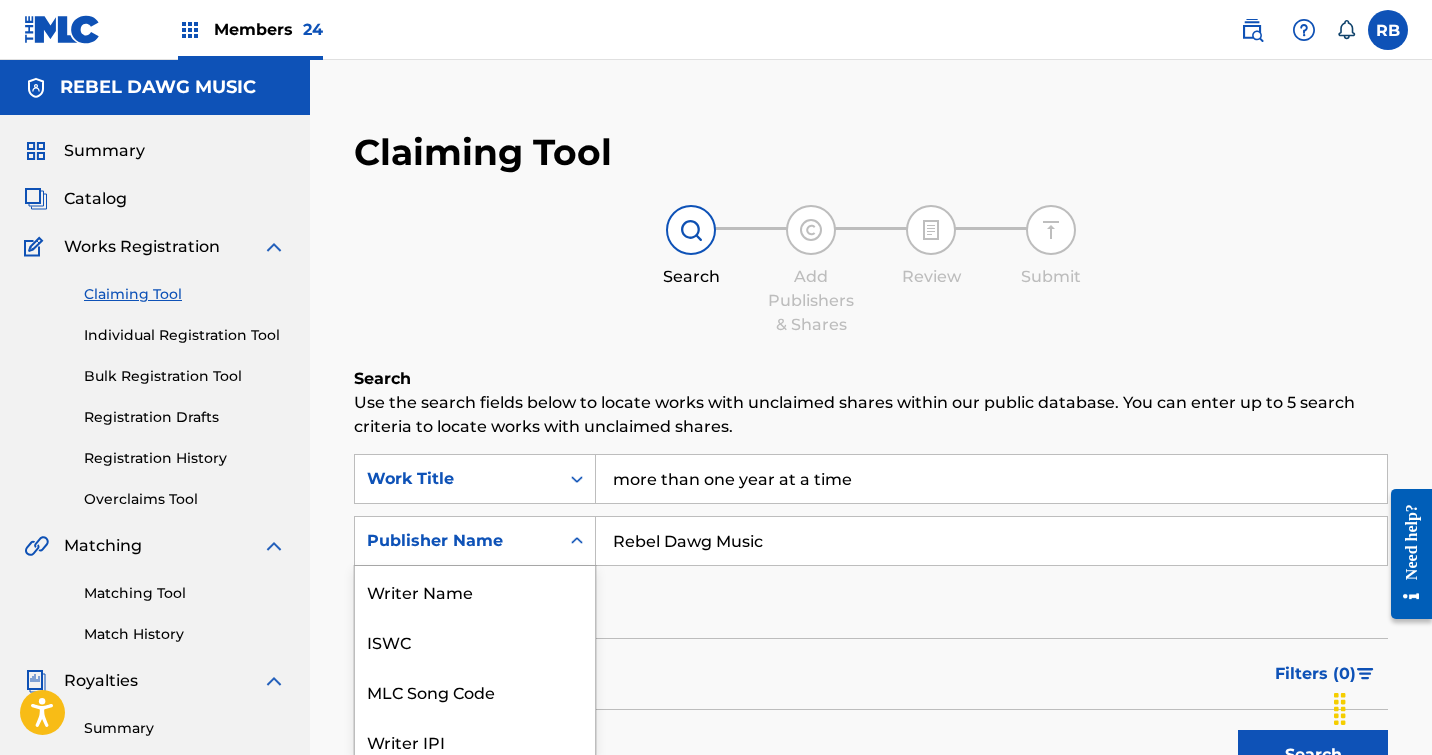click on "Publisher Name selected, 7 of 7. 7 results available. Use Up and Down to choose options, press Enter to select the currently focused option, press Escape to exit the menu, press Tab to select the option and exit the menu. Publisher Name Writer Name ISWC MLC Song Code Writer IPI Publisher IPI MLC Publisher Number Publisher Name" at bounding box center [475, 541] 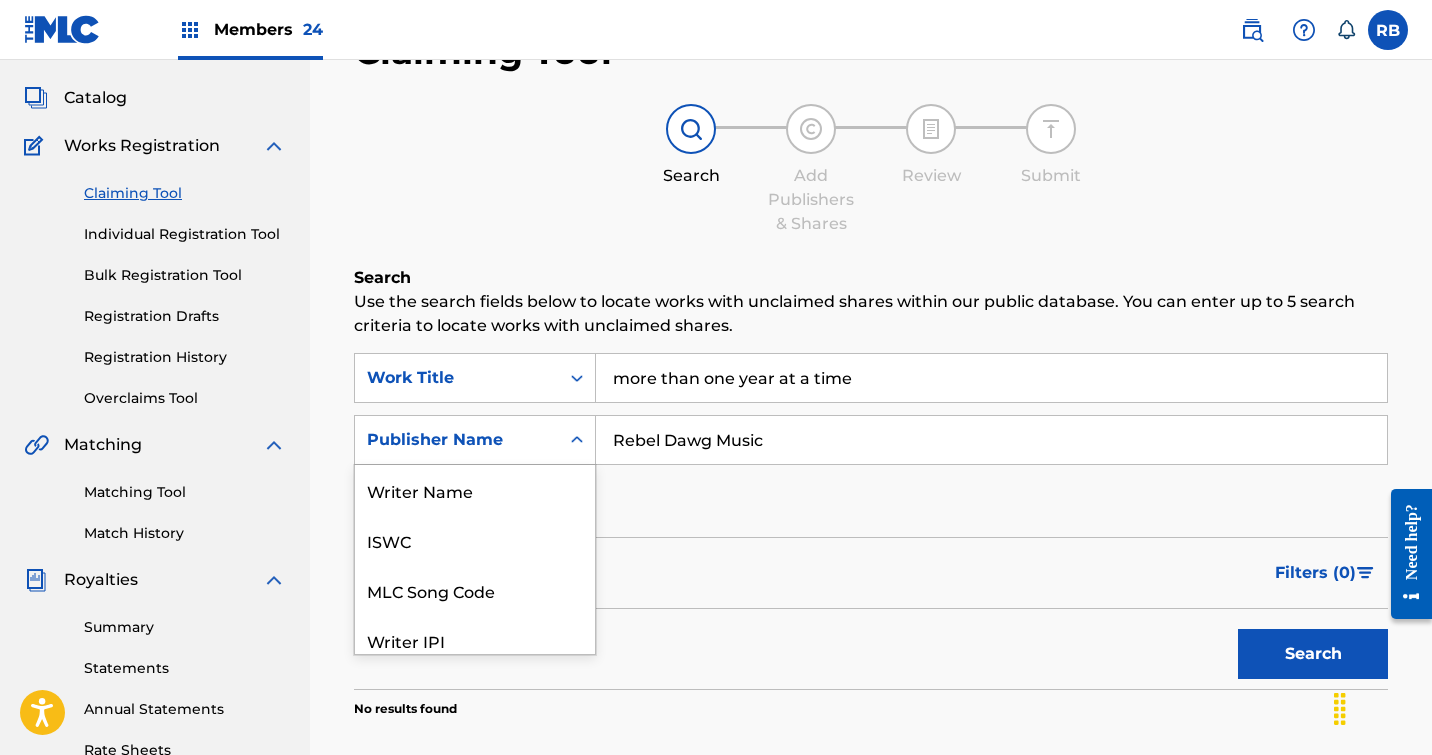 scroll, scrollTop: 50, scrollLeft: 0, axis: vertical 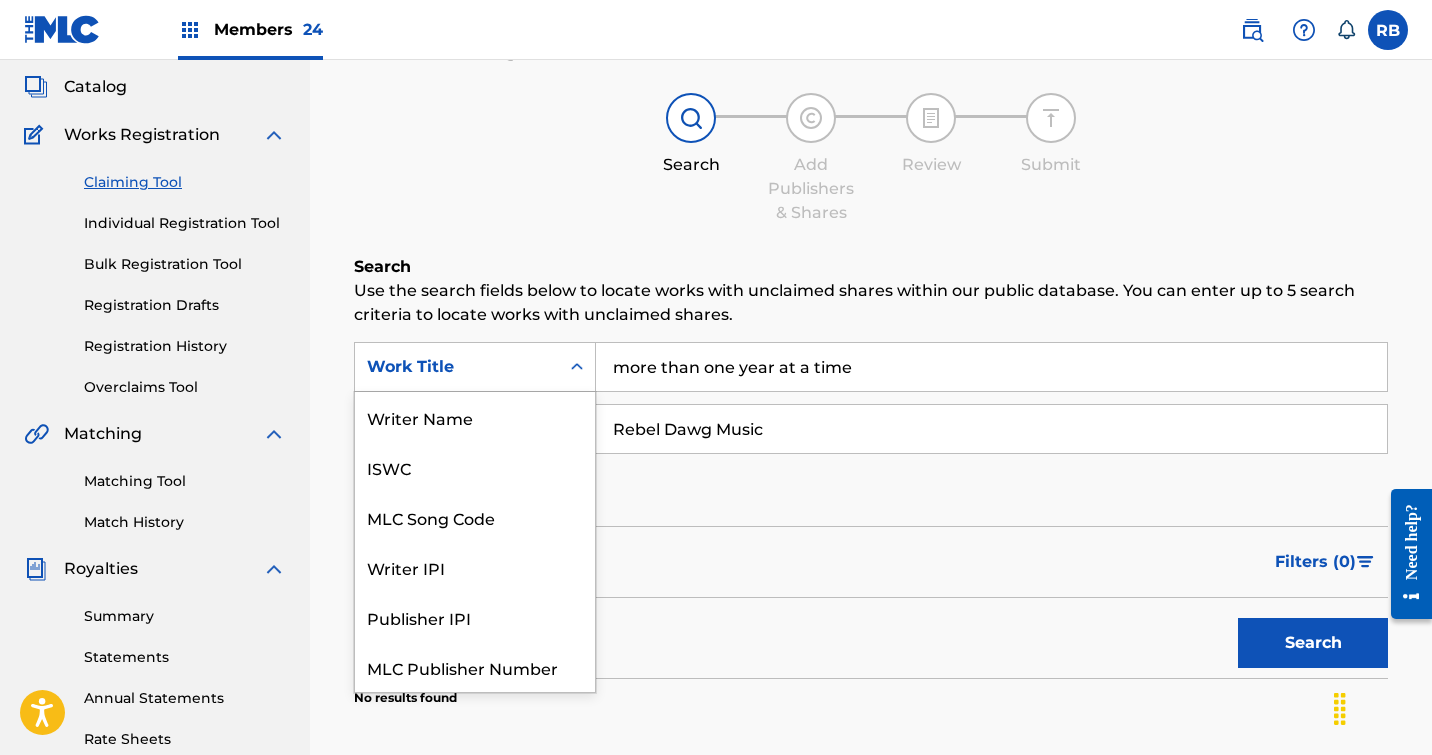 click 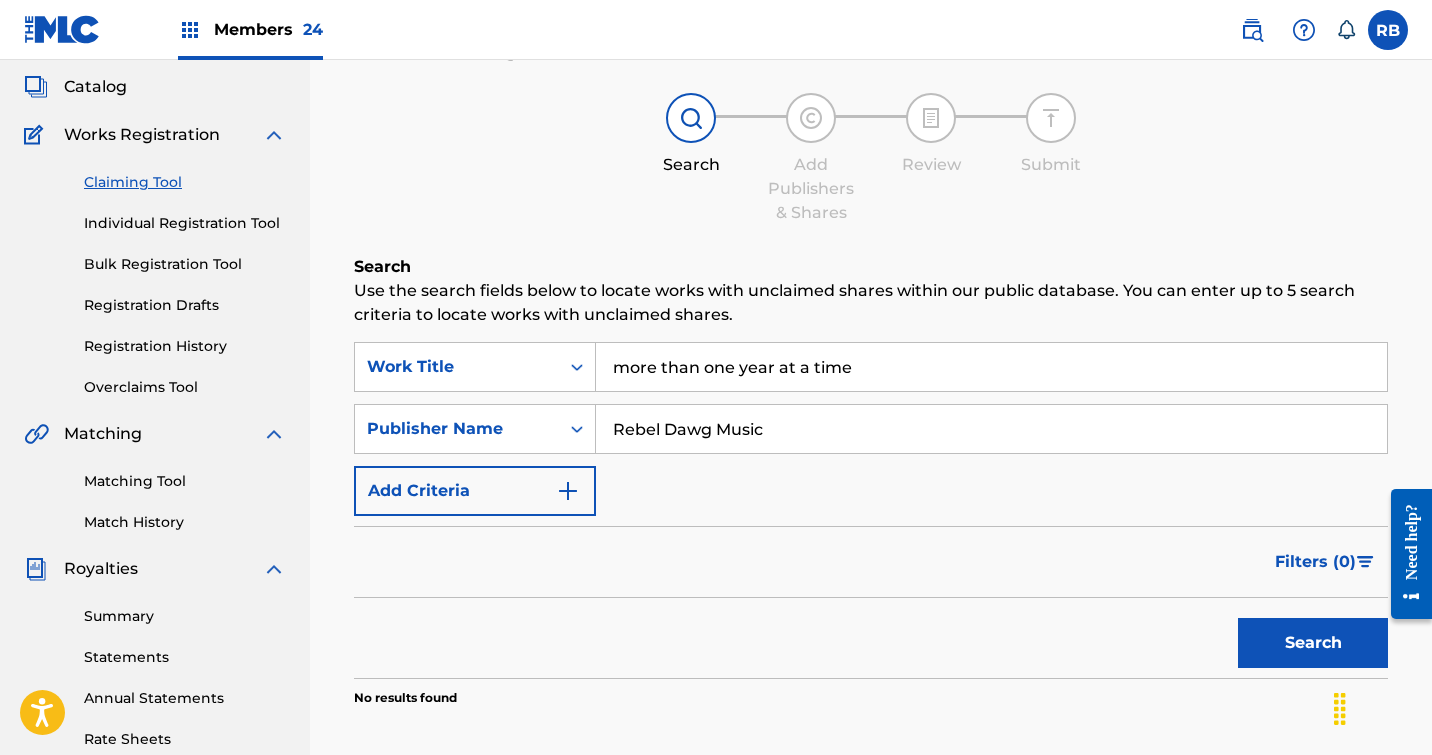 click on "more than one year at a time" at bounding box center (991, 367) 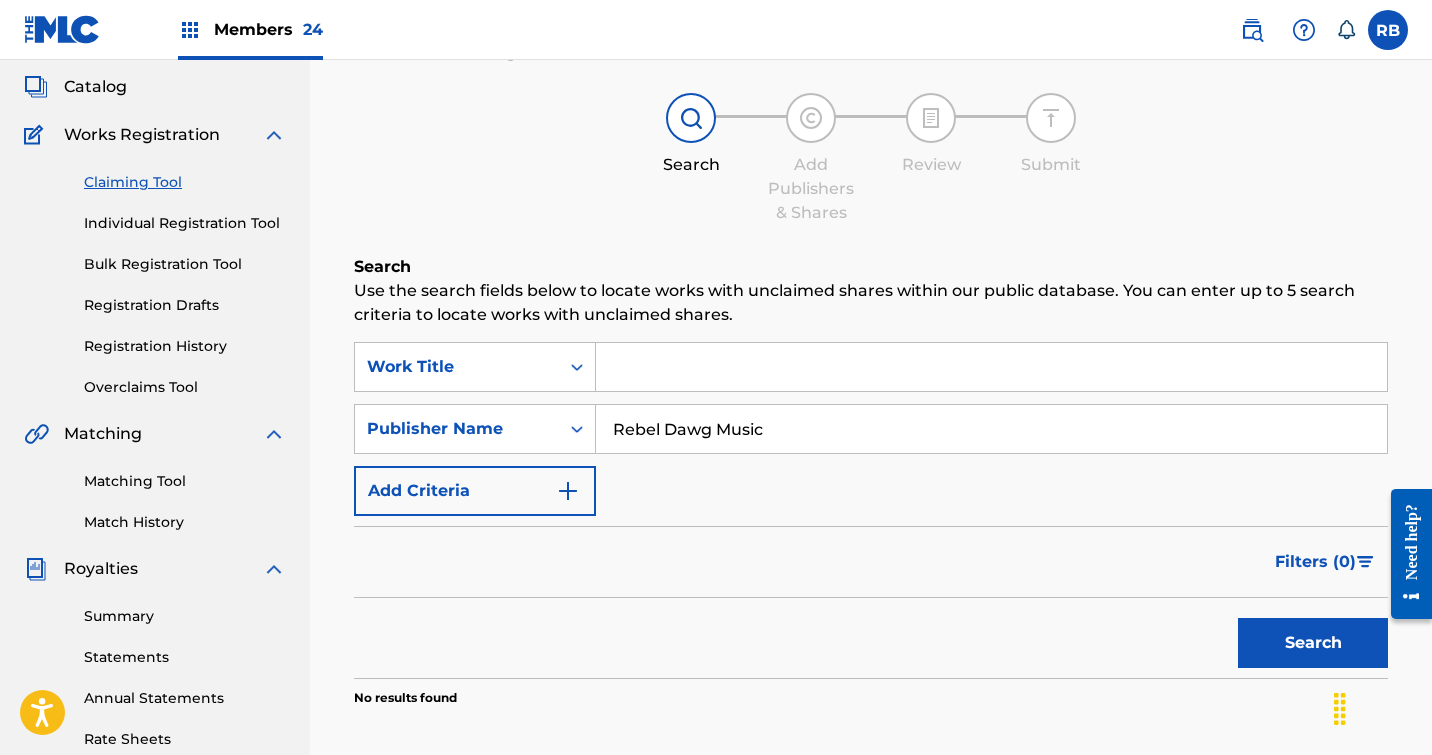 type 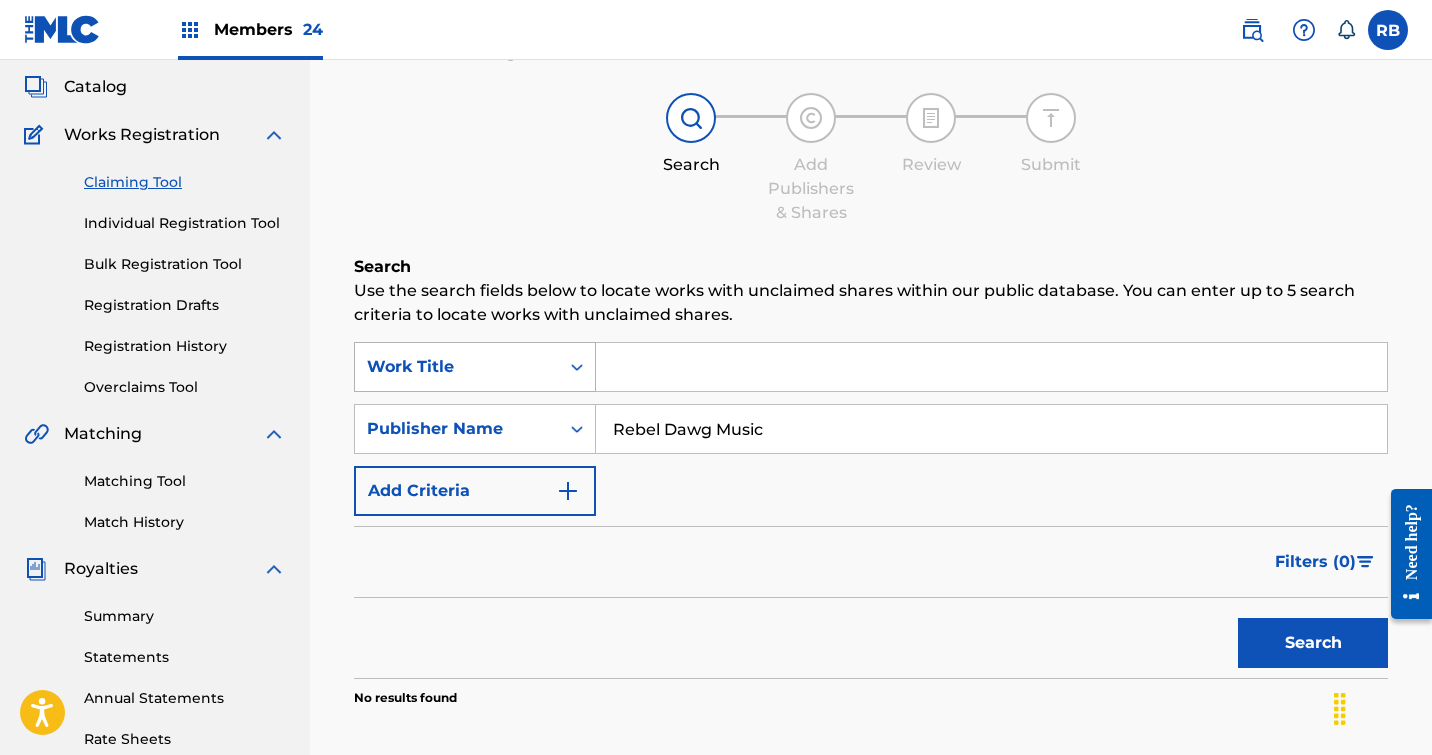 drag, startPoint x: 791, startPoint y: 433, endPoint x: 494, endPoint y: 373, distance: 303 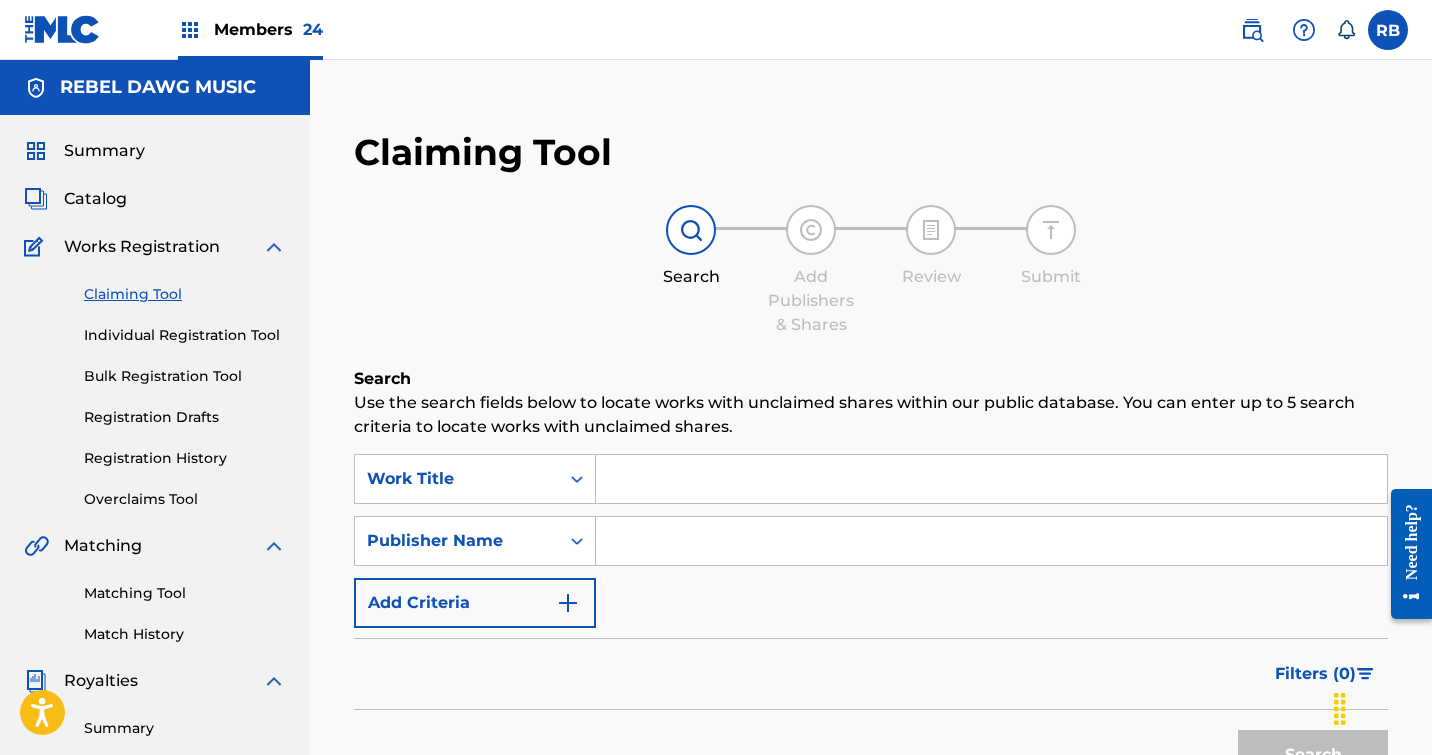 scroll, scrollTop: 0, scrollLeft: 0, axis: both 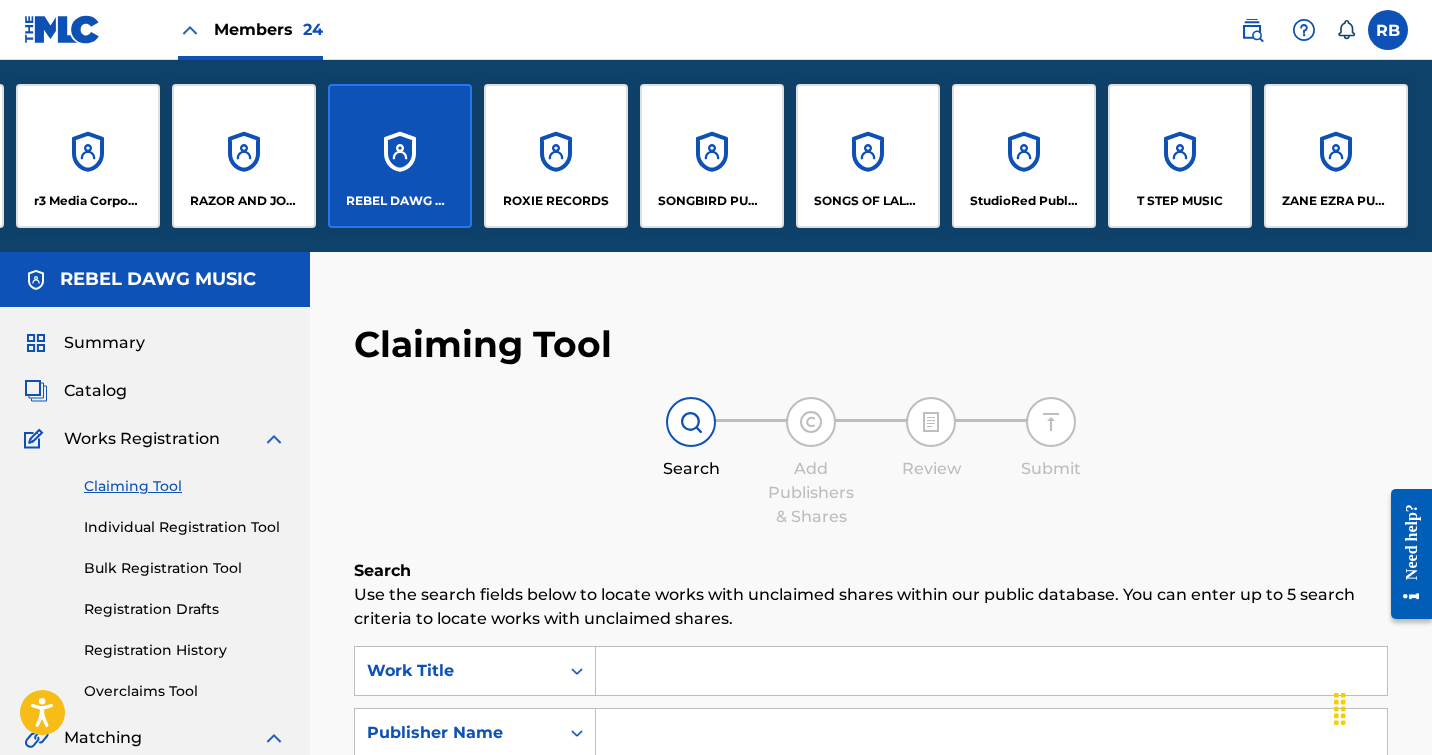 click on "REBEL DAWG MUSIC" at bounding box center [400, 156] 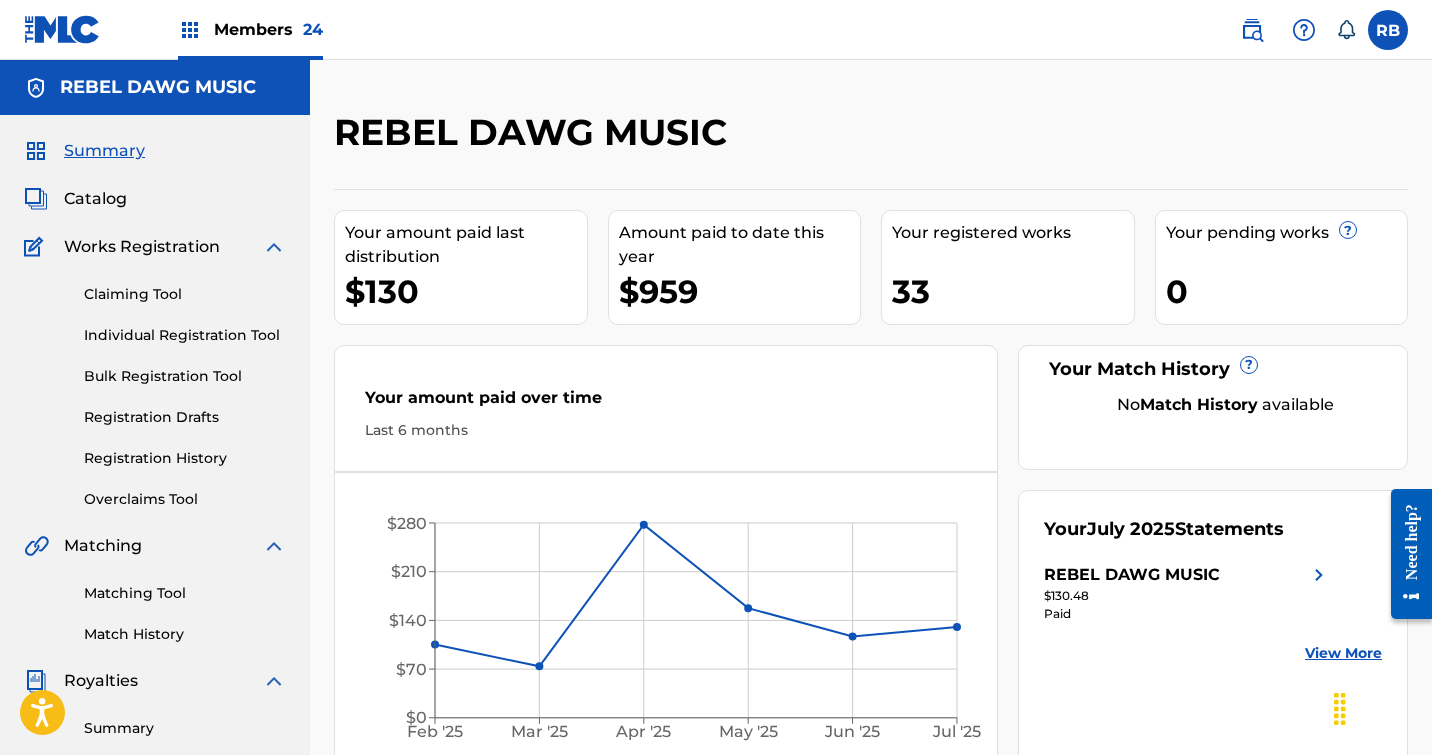 click on "Catalog" at bounding box center (95, 199) 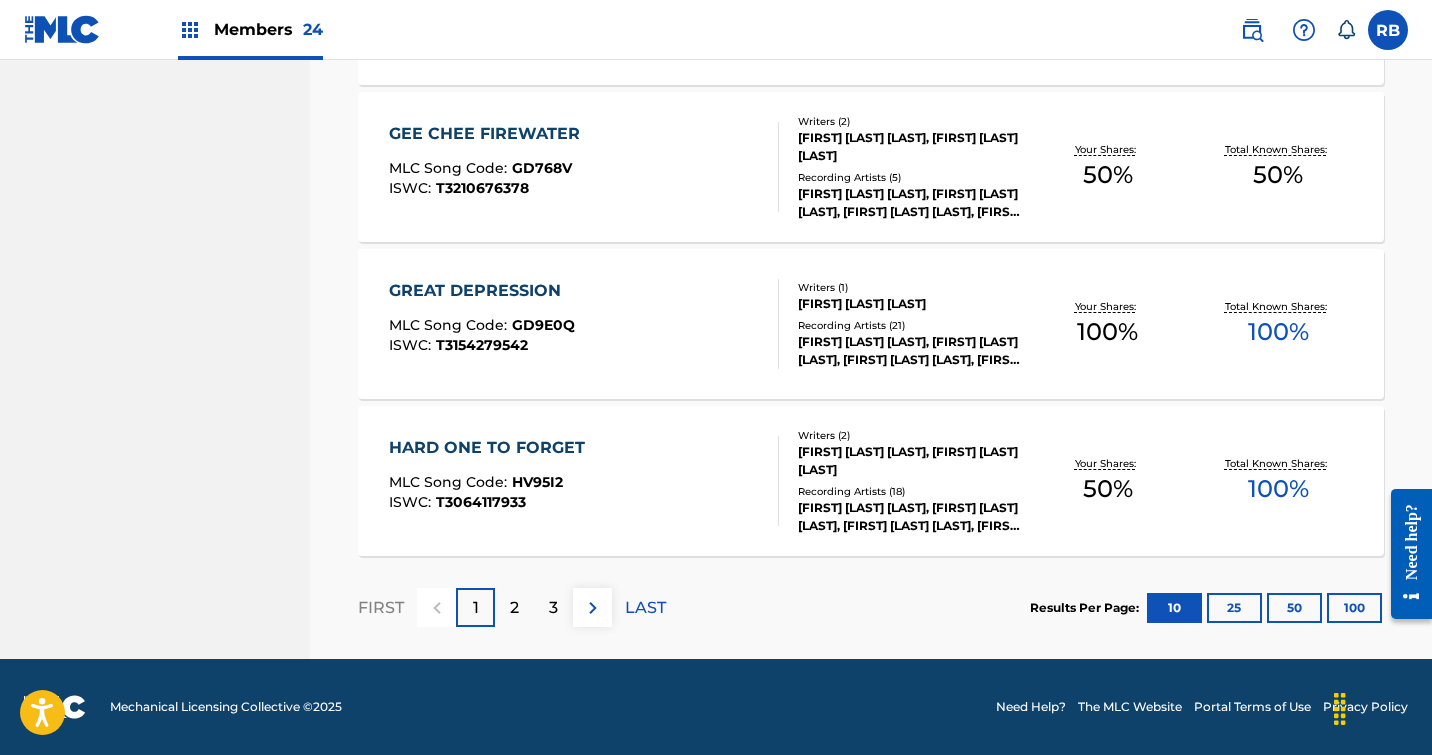 scroll, scrollTop: 1584, scrollLeft: 0, axis: vertical 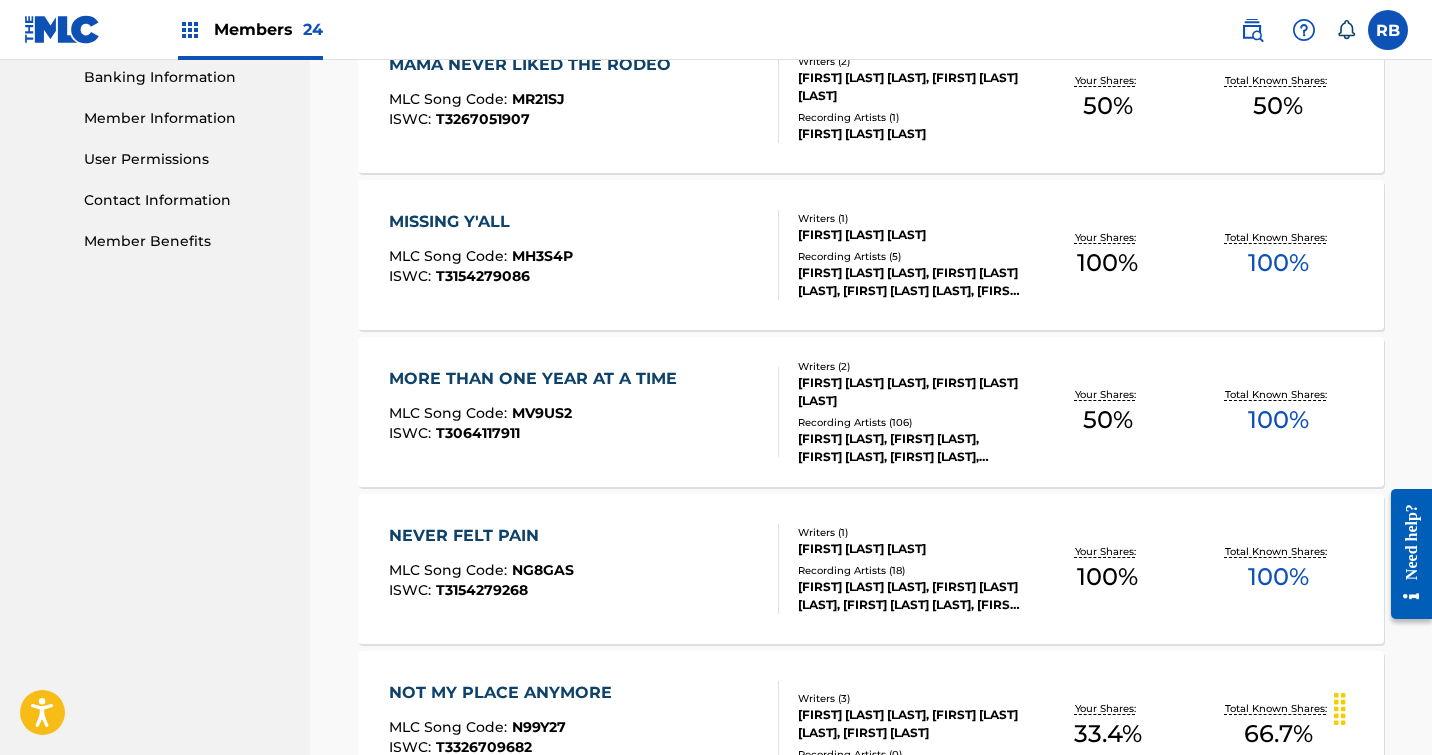 click on "MORE THAN ONE YEAR AT A TIME" at bounding box center [538, 379] 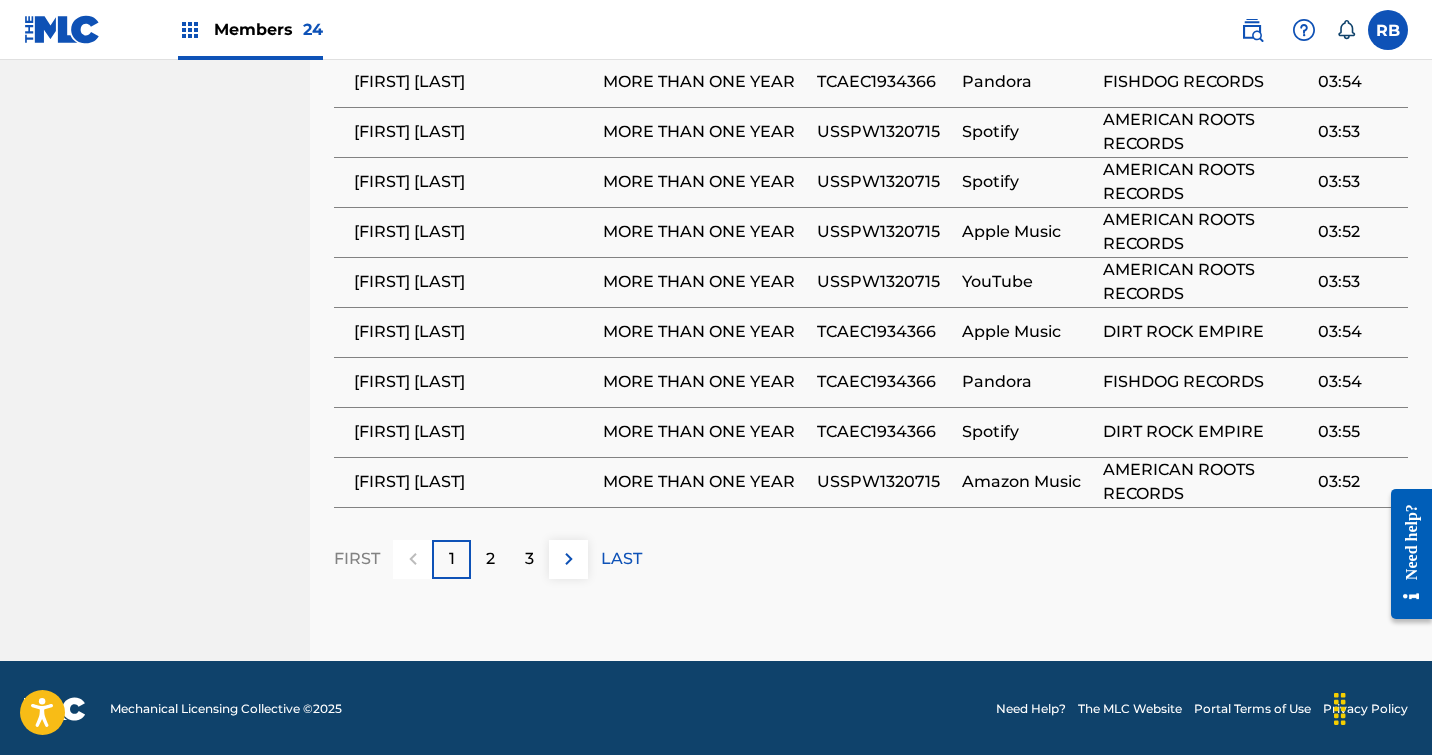 scroll, scrollTop: 1714, scrollLeft: 0, axis: vertical 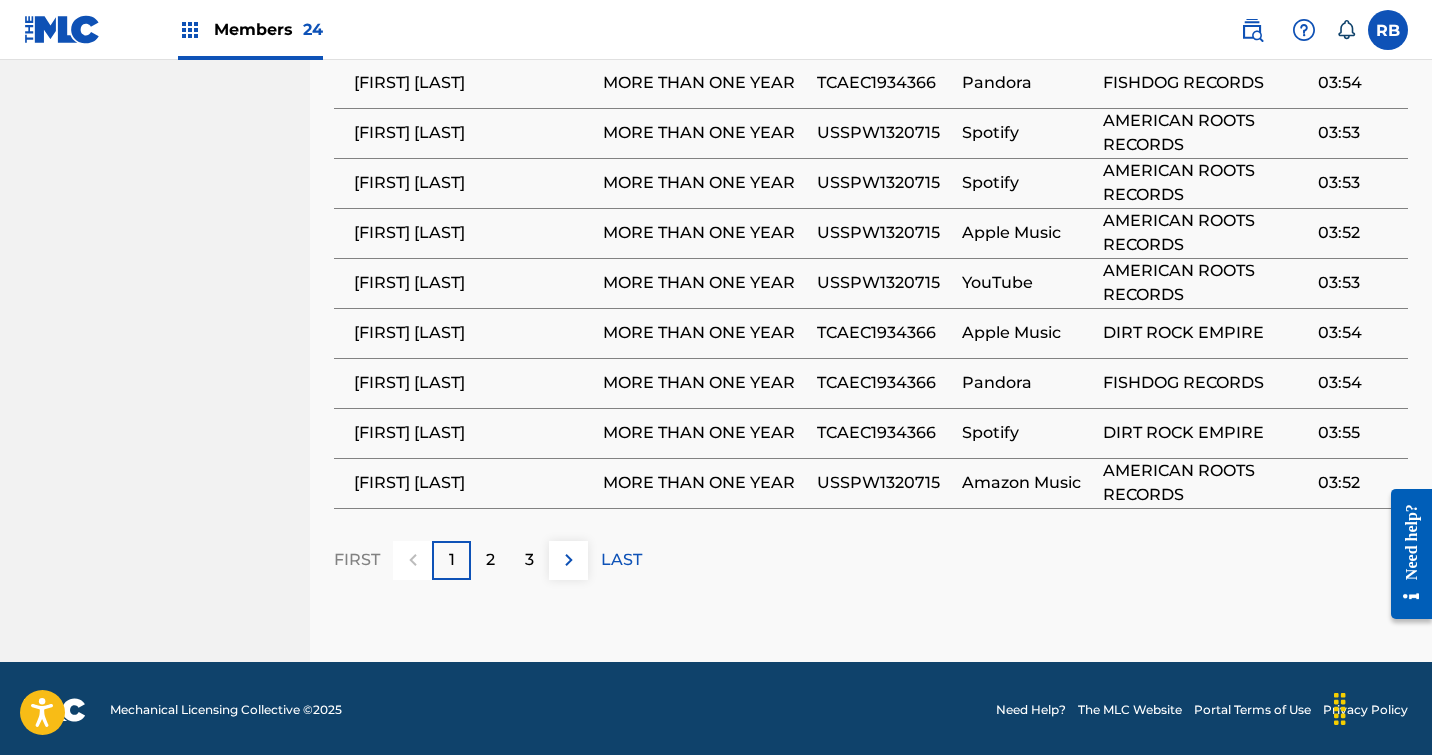 click on "2" at bounding box center (490, 560) 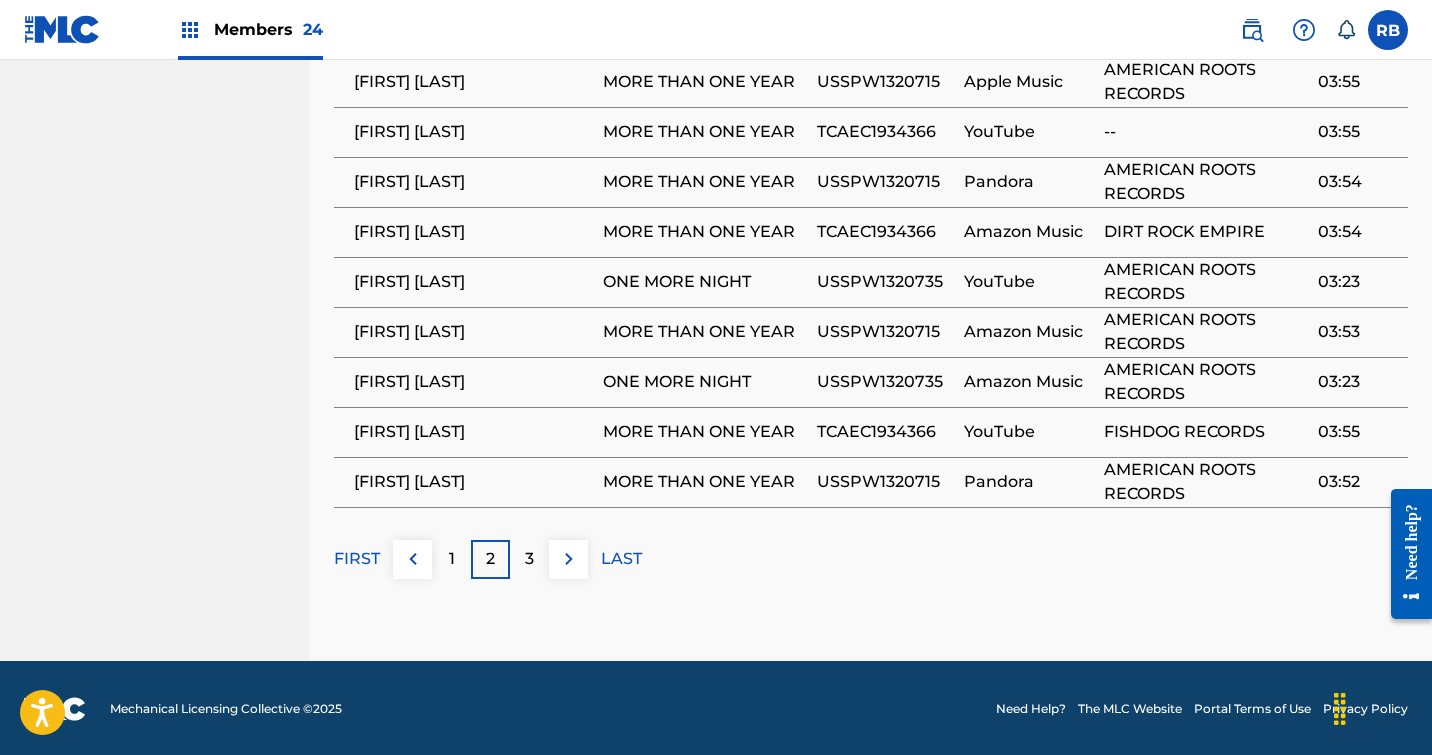 scroll, scrollTop: 1714, scrollLeft: 0, axis: vertical 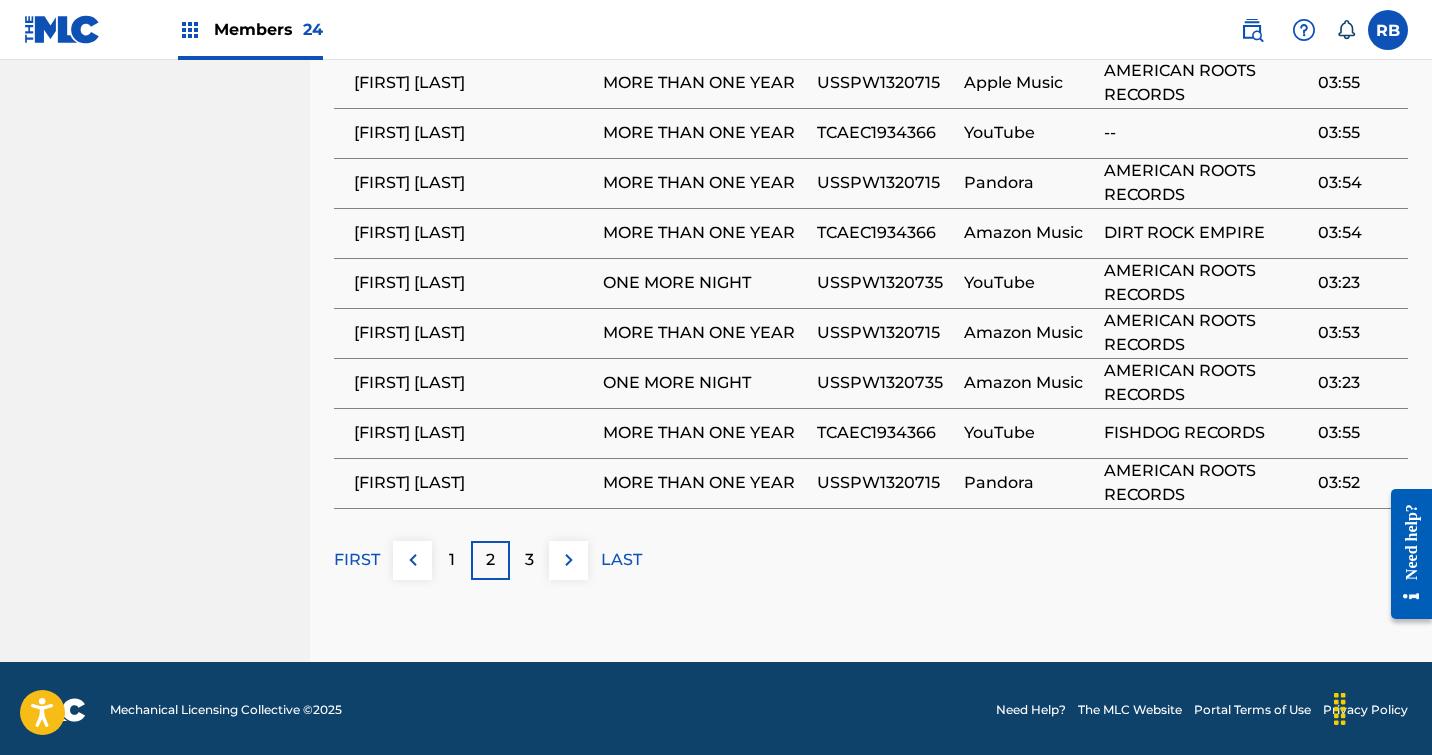 click on "3" at bounding box center [529, 560] 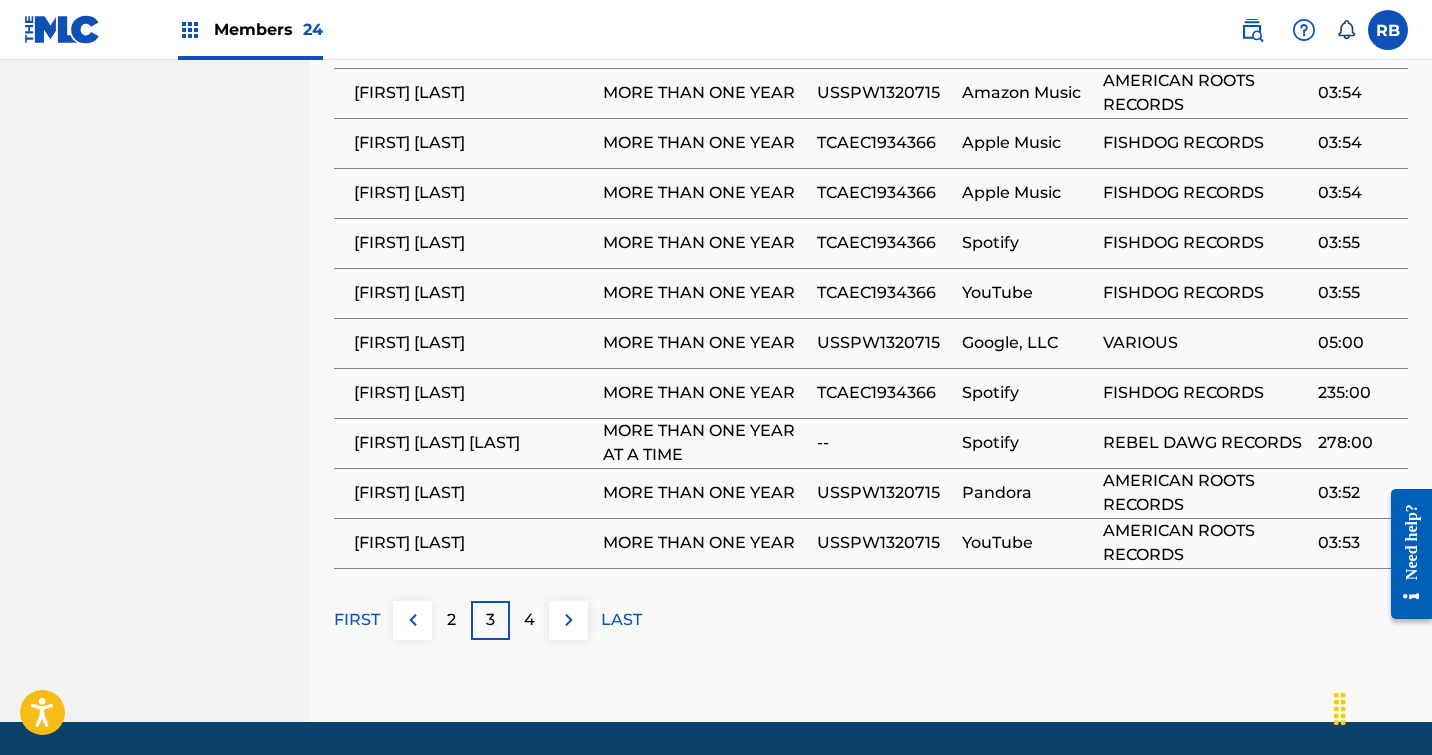 scroll, scrollTop: 1654, scrollLeft: 0, axis: vertical 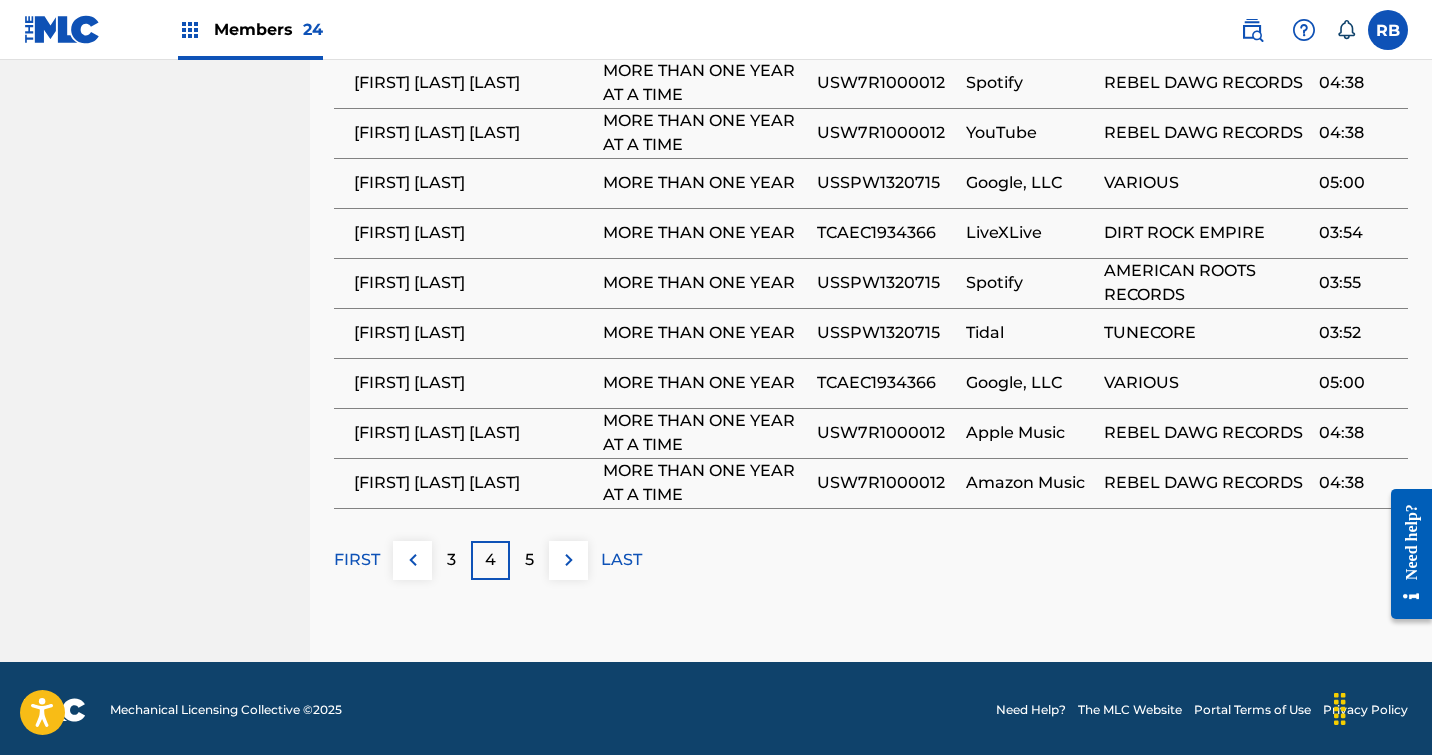 click on "5" at bounding box center [529, 560] 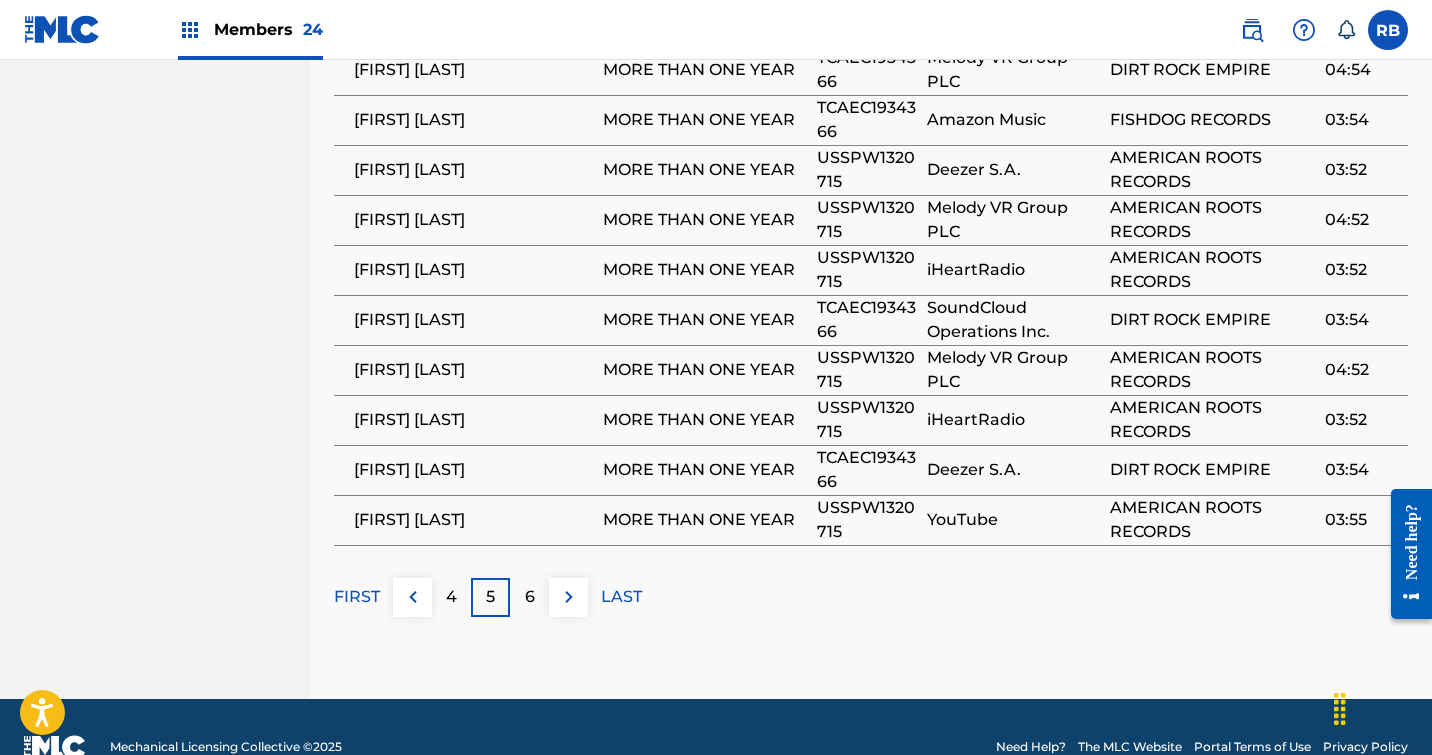 scroll, scrollTop: 1687, scrollLeft: 0, axis: vertical 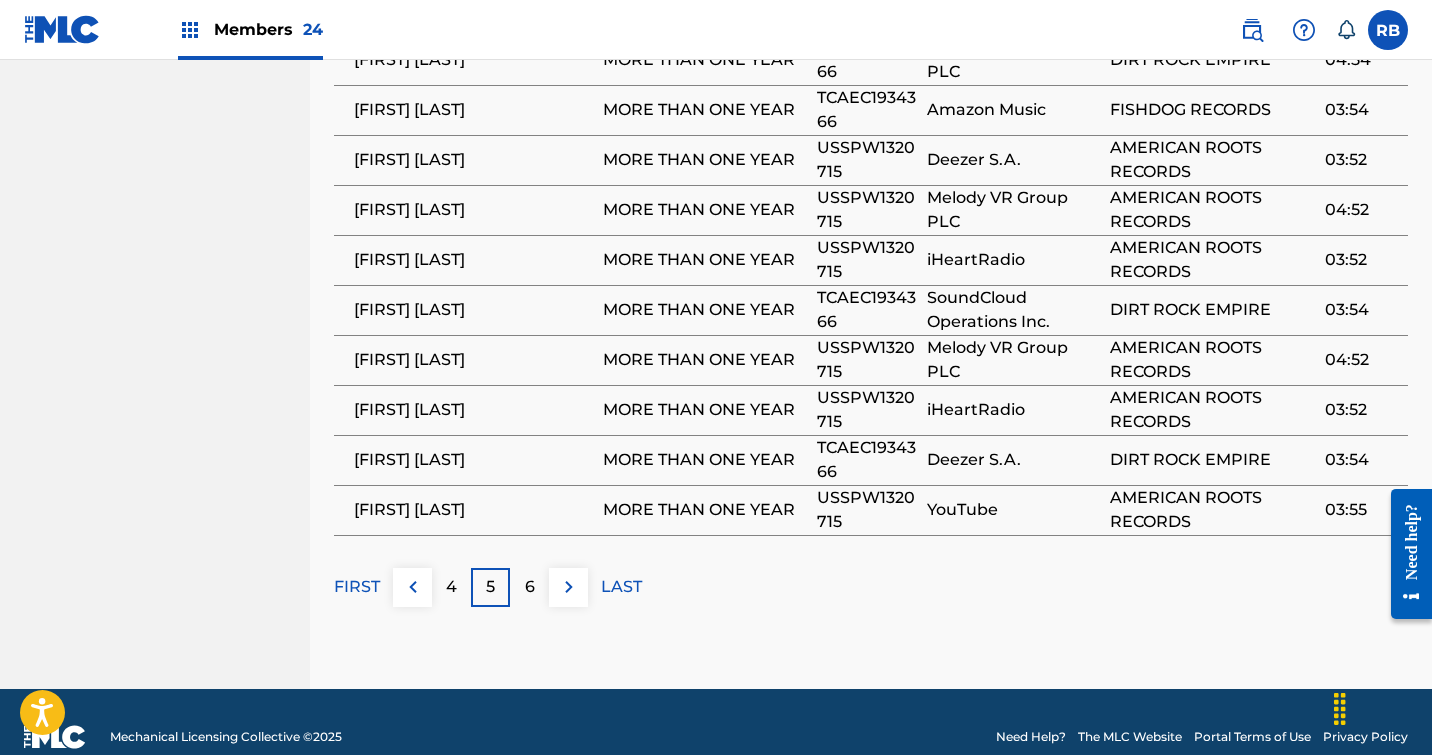 click on "6" at bounding box center (530, 587) 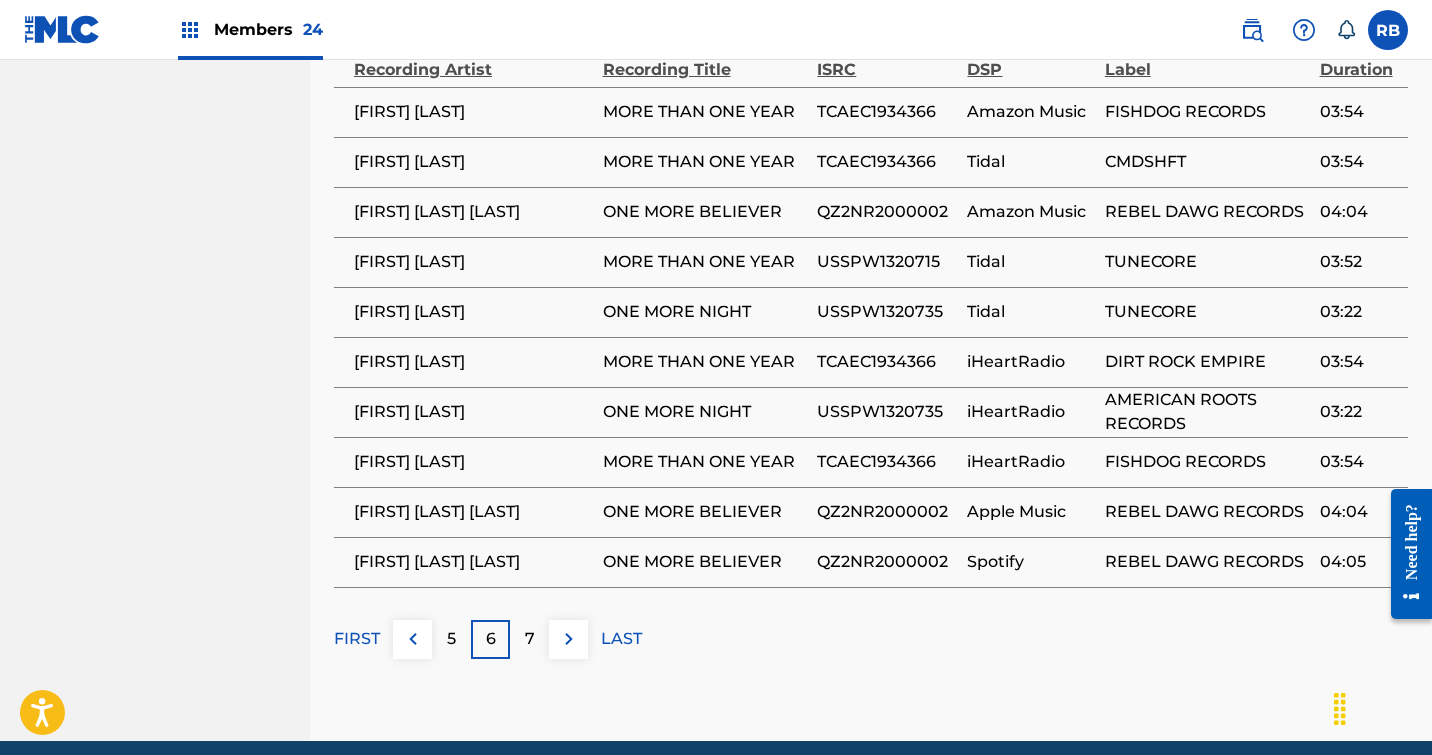 scroll, scrollTop: 1658, scrollLeft: 0, axis: vertical 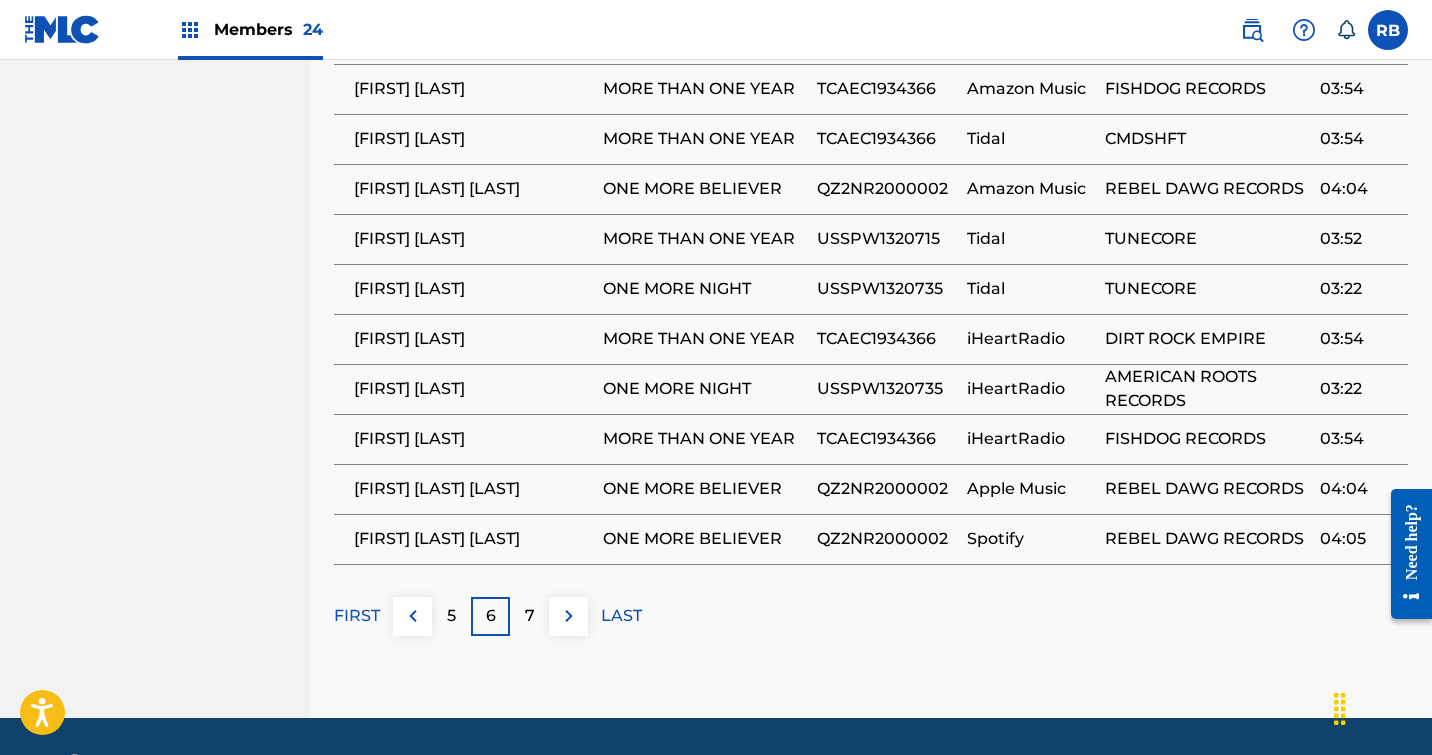 click on "7" at bounding box center (530, 616) 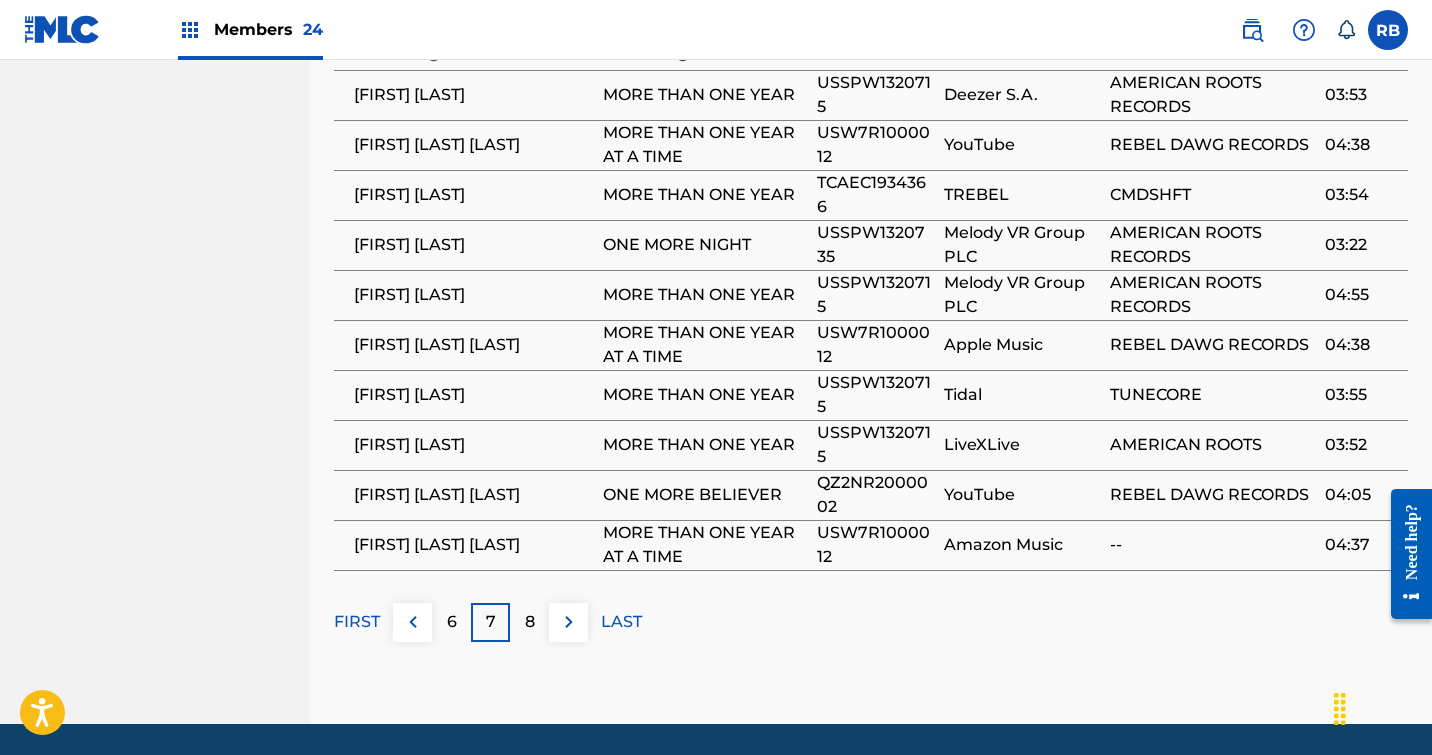 scroll, scrollTop: 1658, scrollLeft: 0, axis: vertical 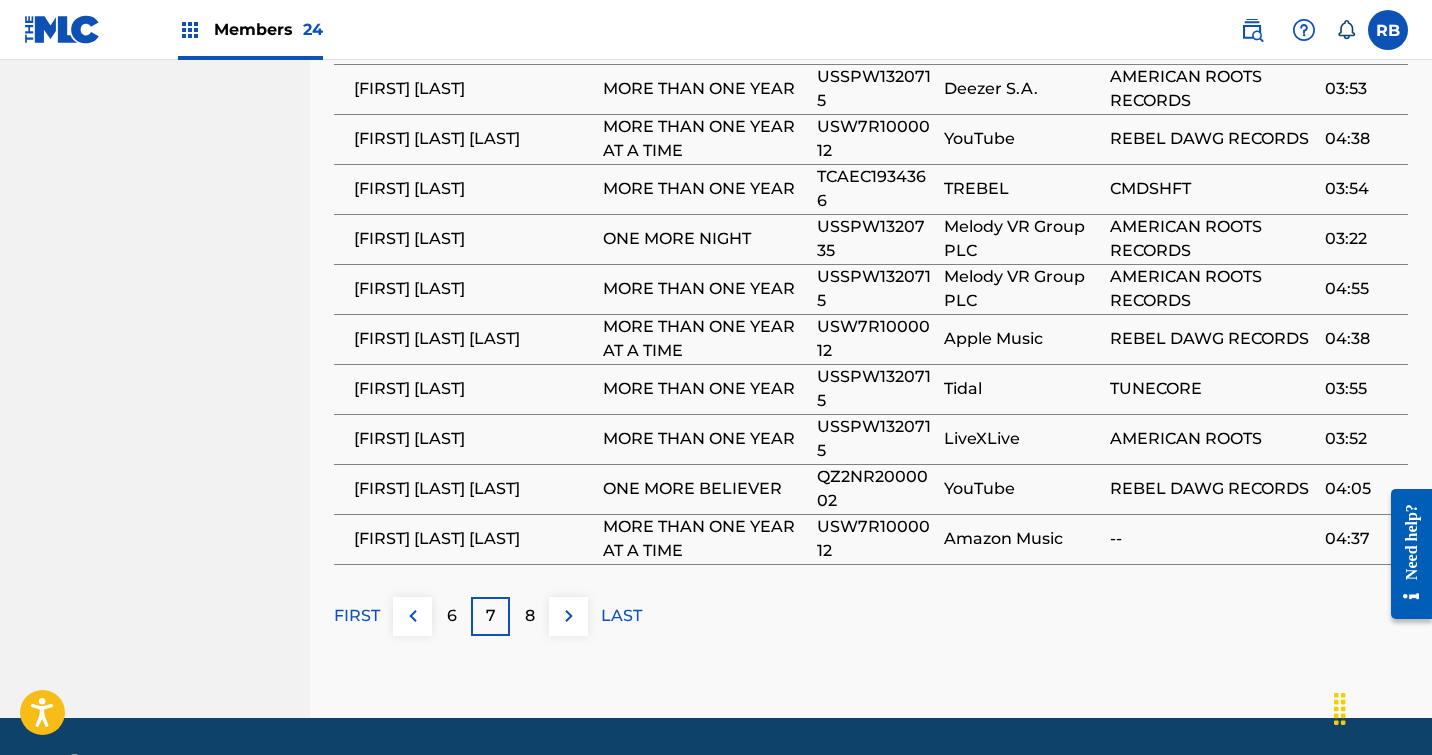 click on "8" at bounding box center [530, 616] 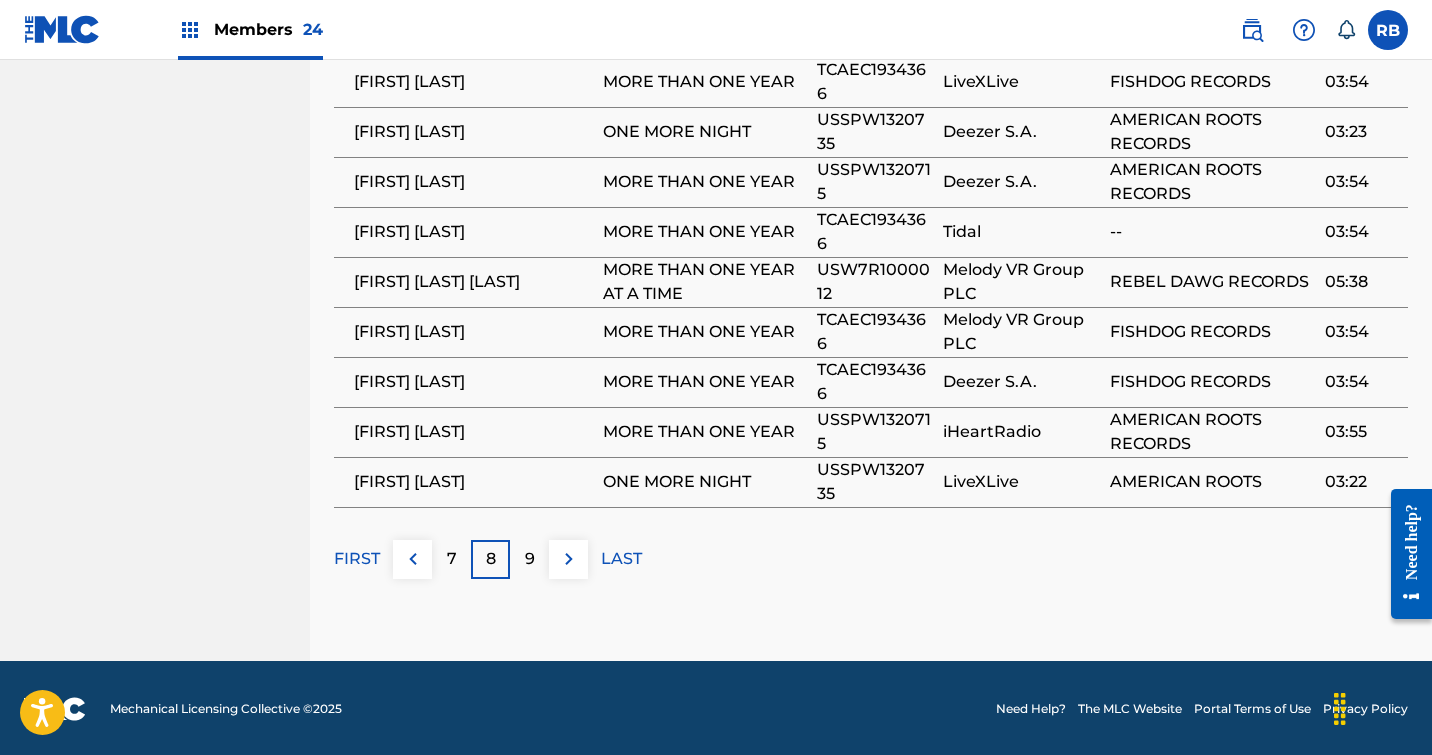 scroll, scrollTop: 1714, scrollLeft: 0, axis: vertical 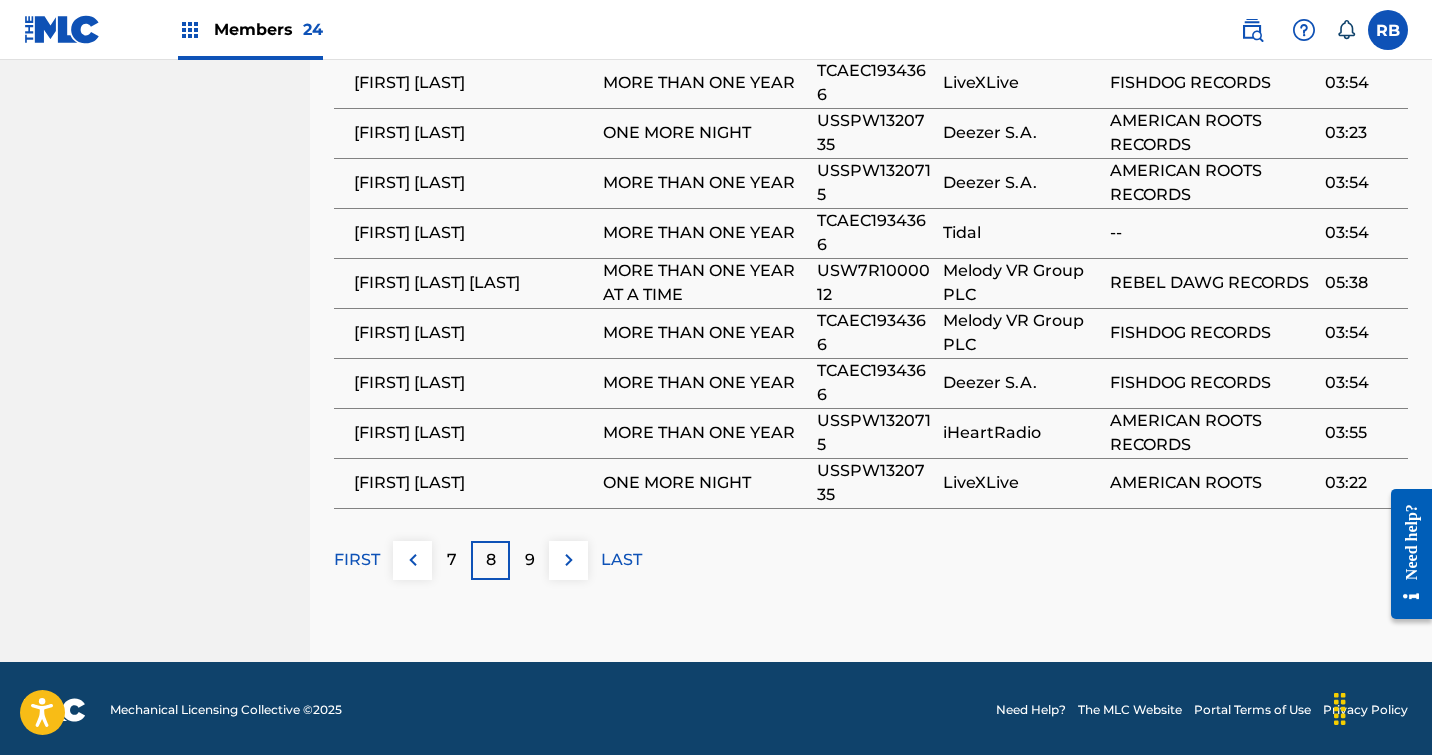 click on "9" at bounding box center (530, 560) 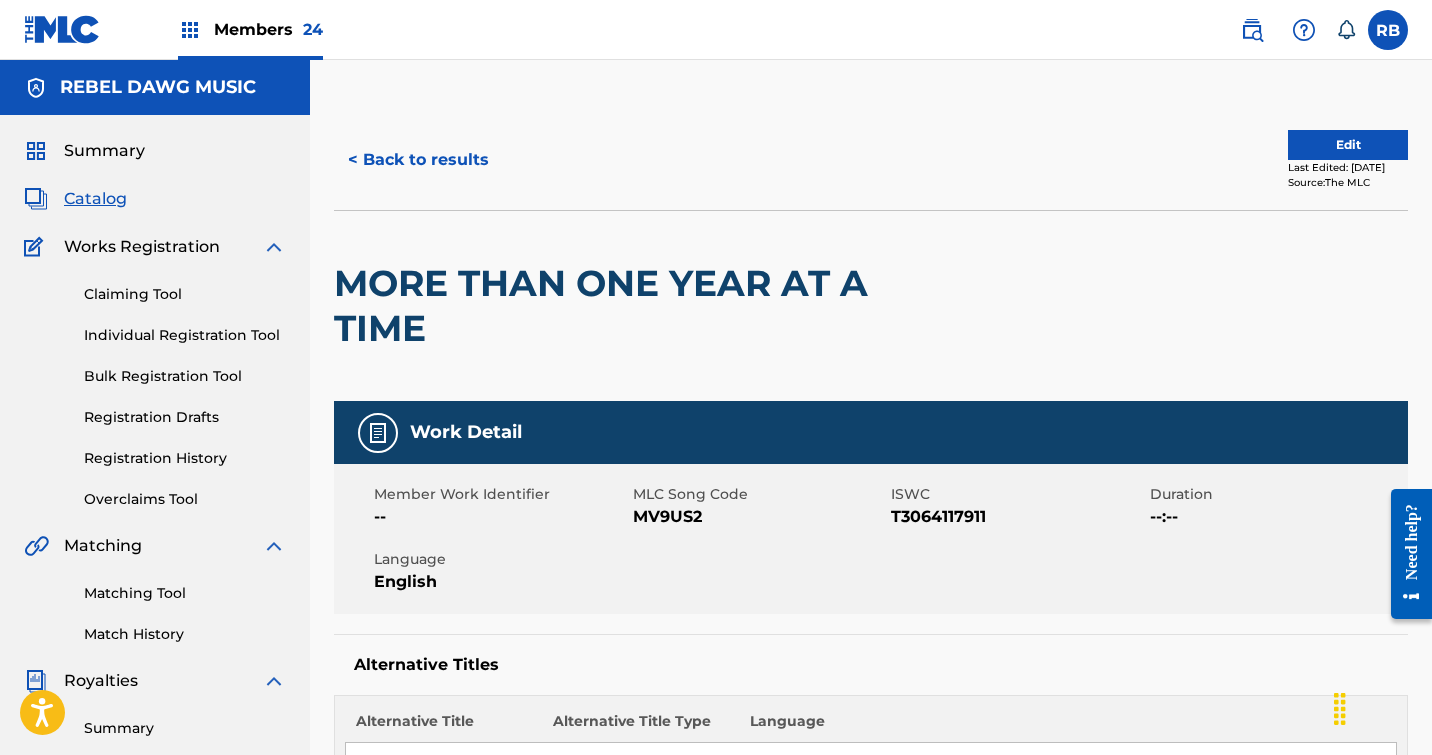scroll, scrollTop: 0, scrollLeft: 0, axis: both 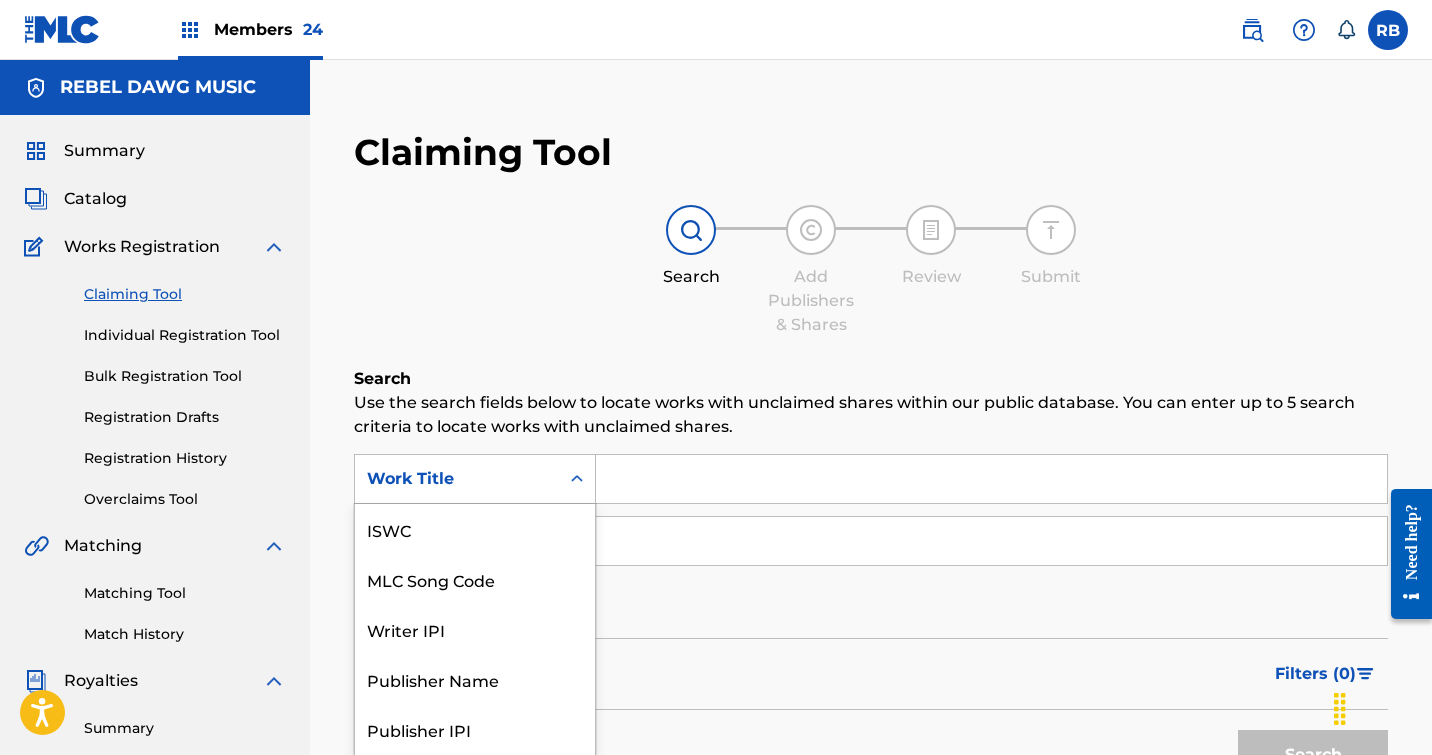 click at bounding box center [577, 479] 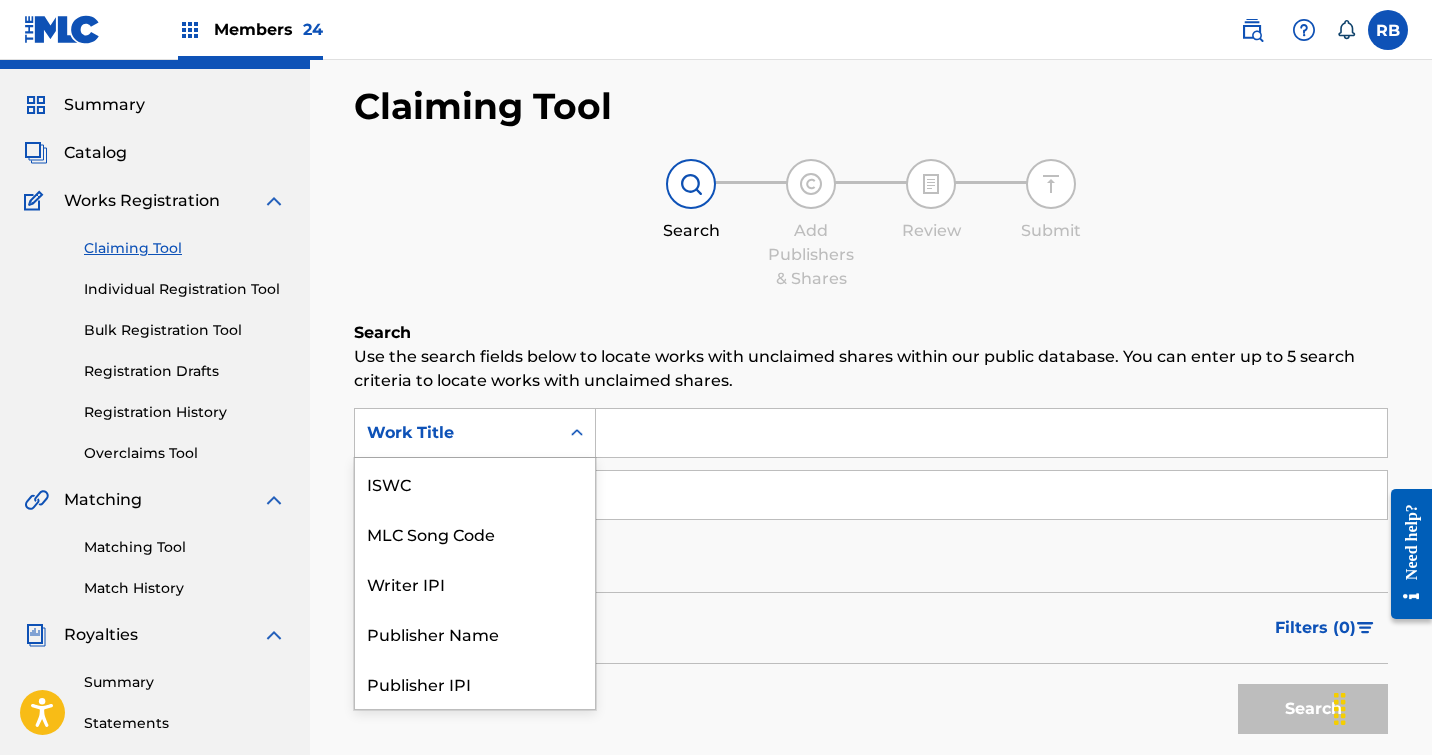 scroll, scrollTop: 50, scrollLeft: 0, axis: vertical 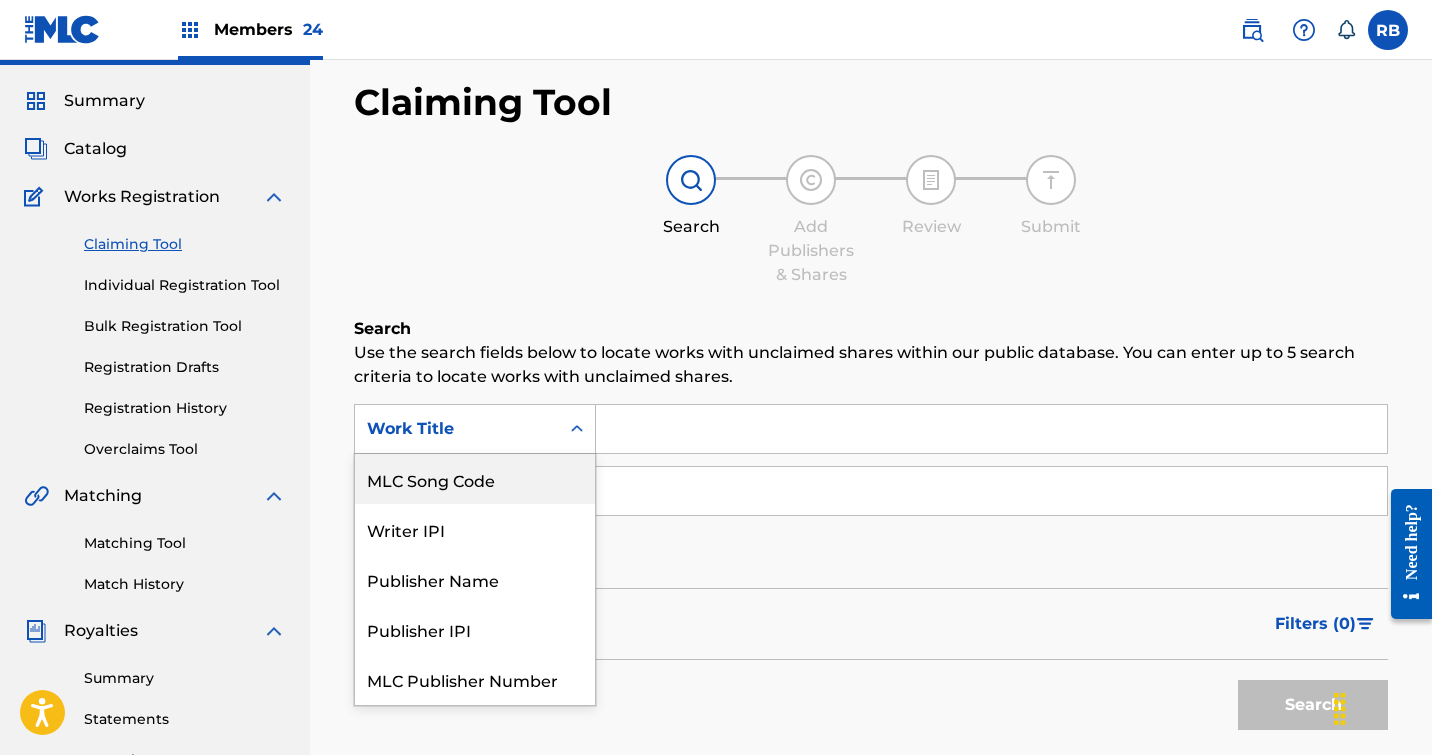click on "Catalog" at bounding box center [95, 149] 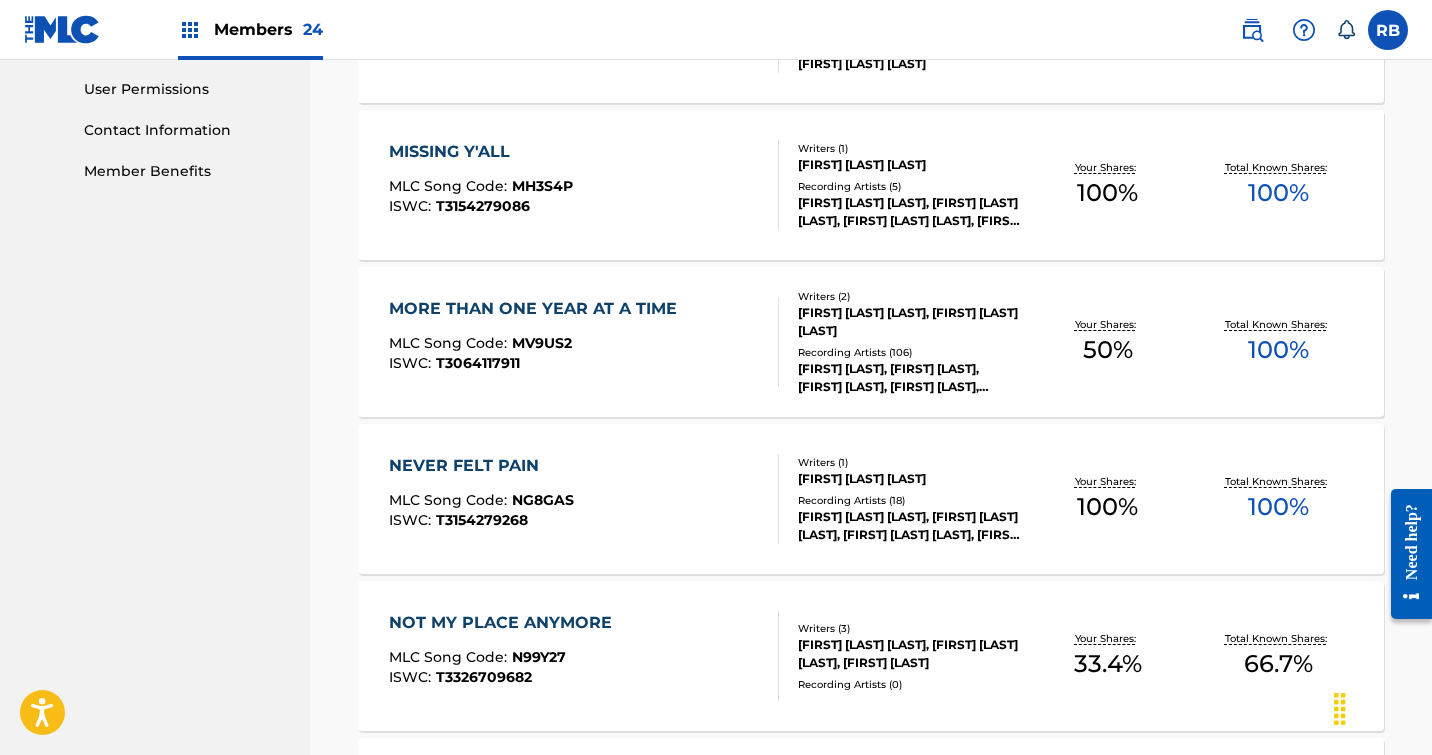 scroll, scrollTop: 917, scrollLeft: 0, axis: vertical 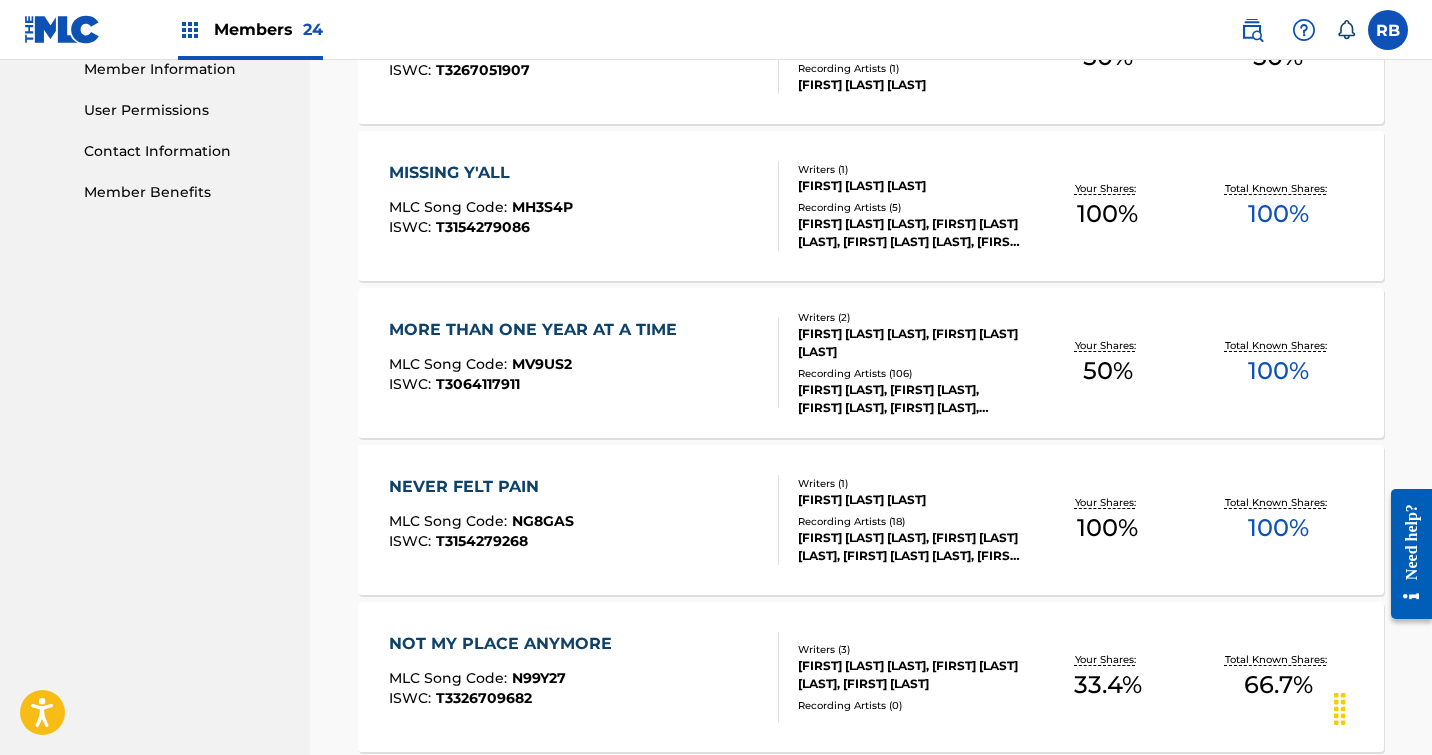 click on "MORE THAN ONE YEAR AT A TIME" at bounding box center (538, 330) 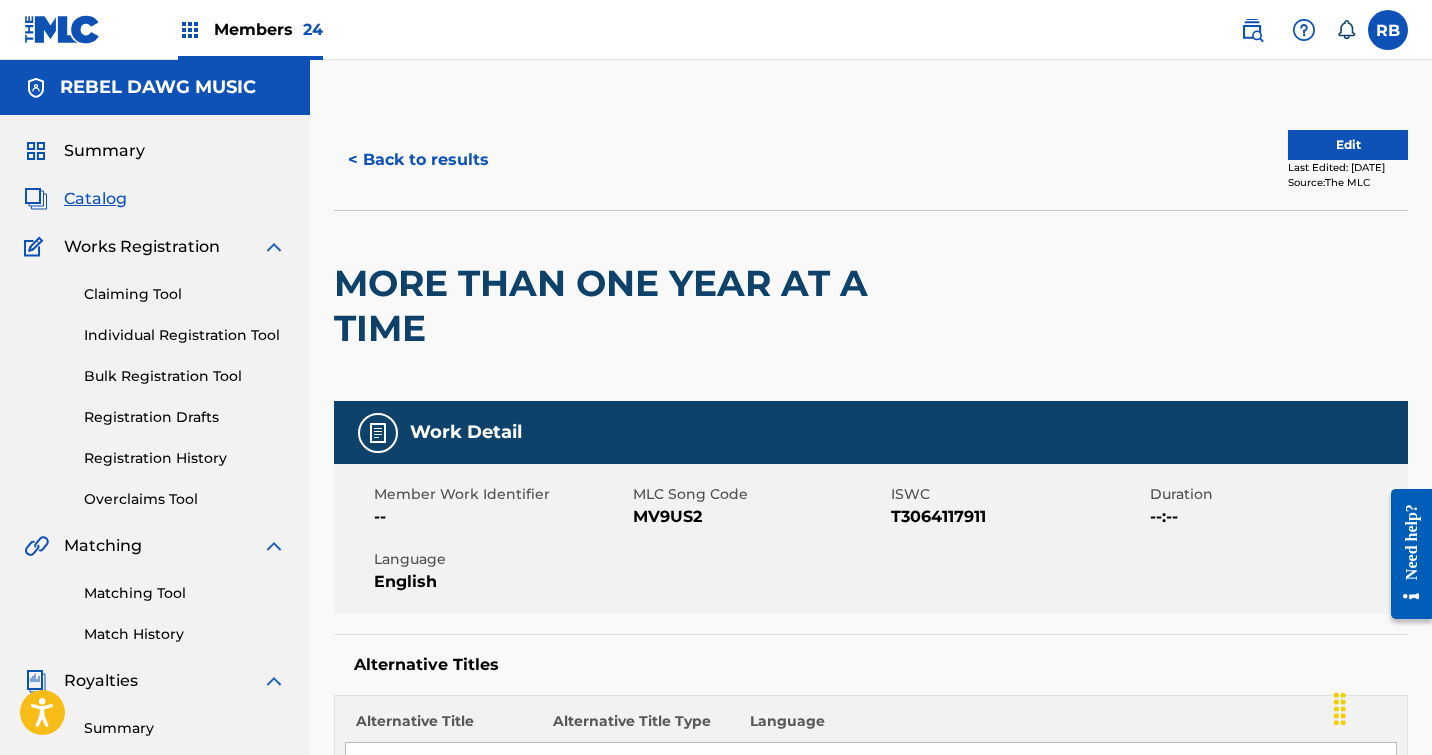 scroll, scrollTop: 0, scrollLeft: 0, axis: both 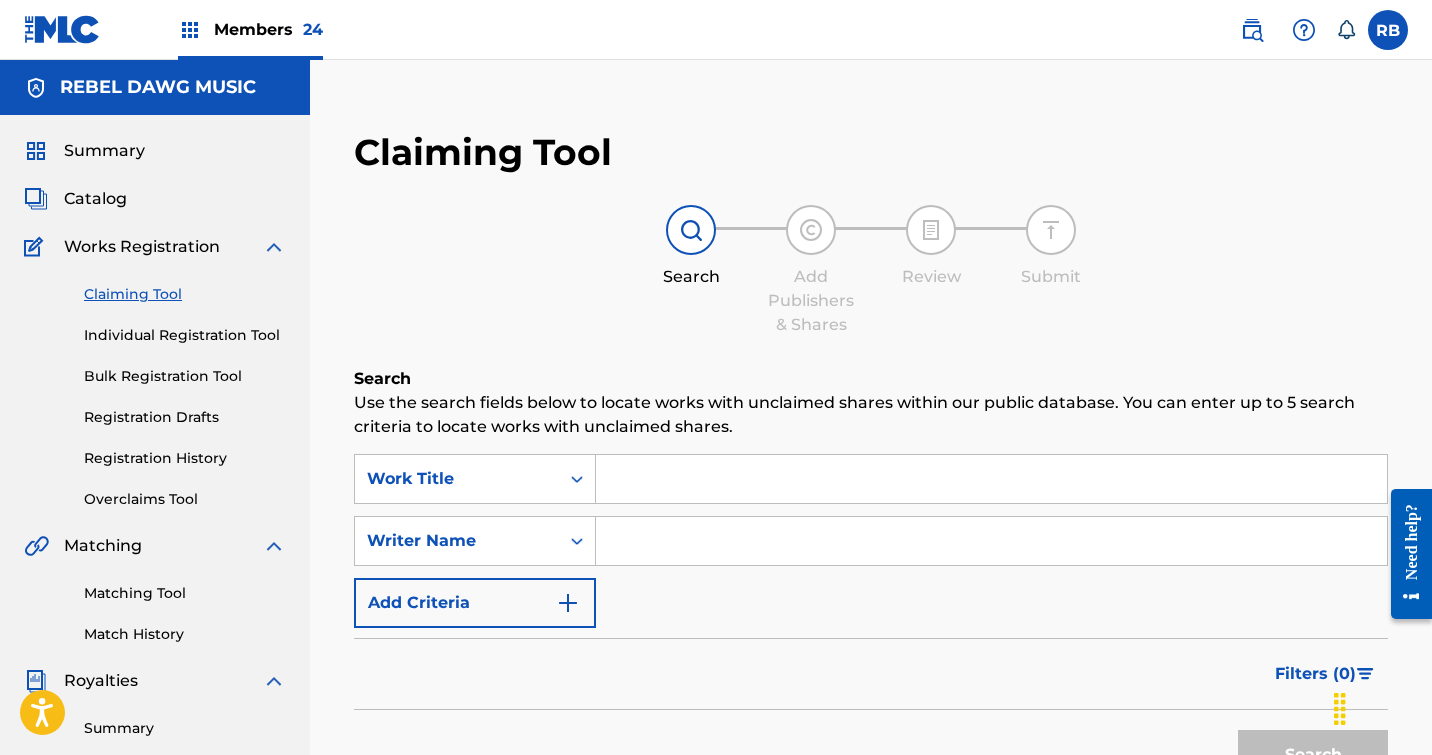 click at bounding box center (991, 479) 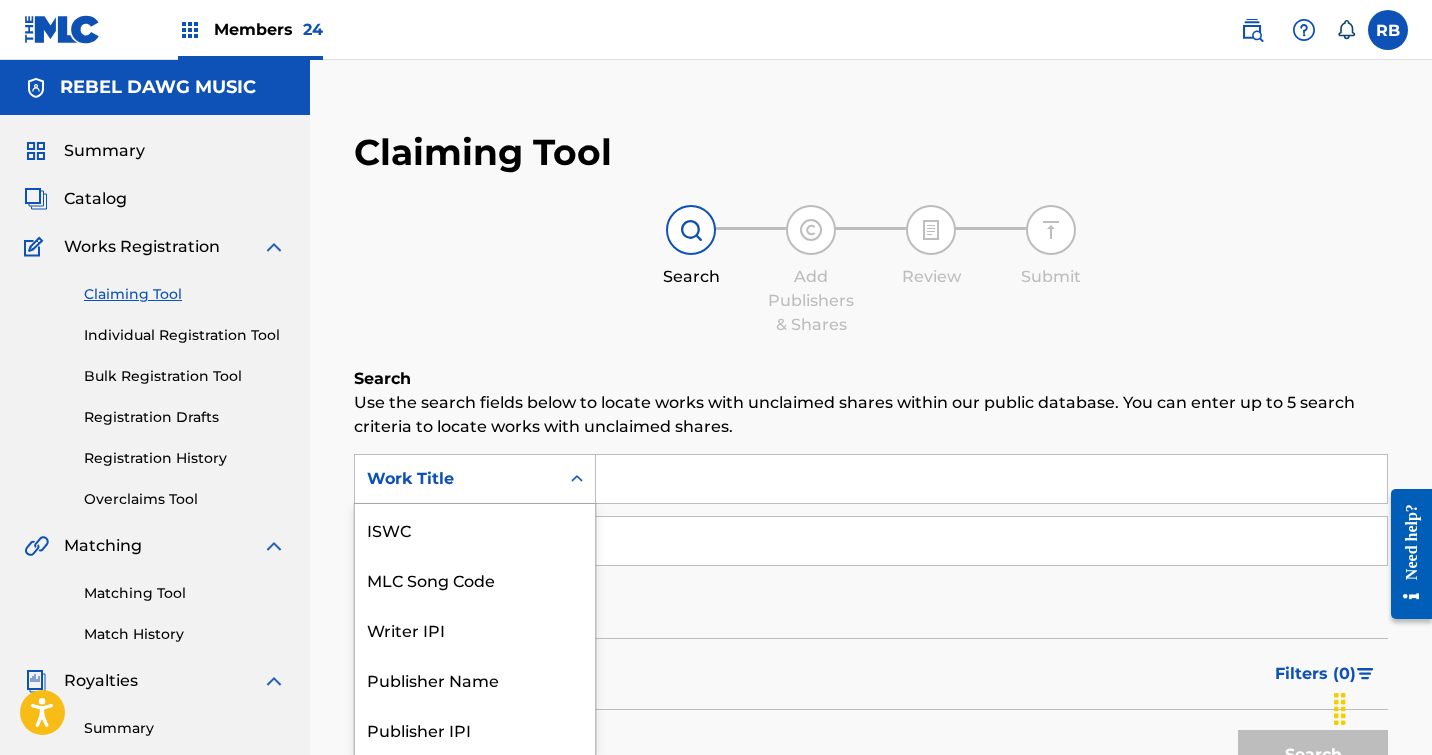 scroll, scrollTop: 41, scrollLeft: 0, axis: vertical 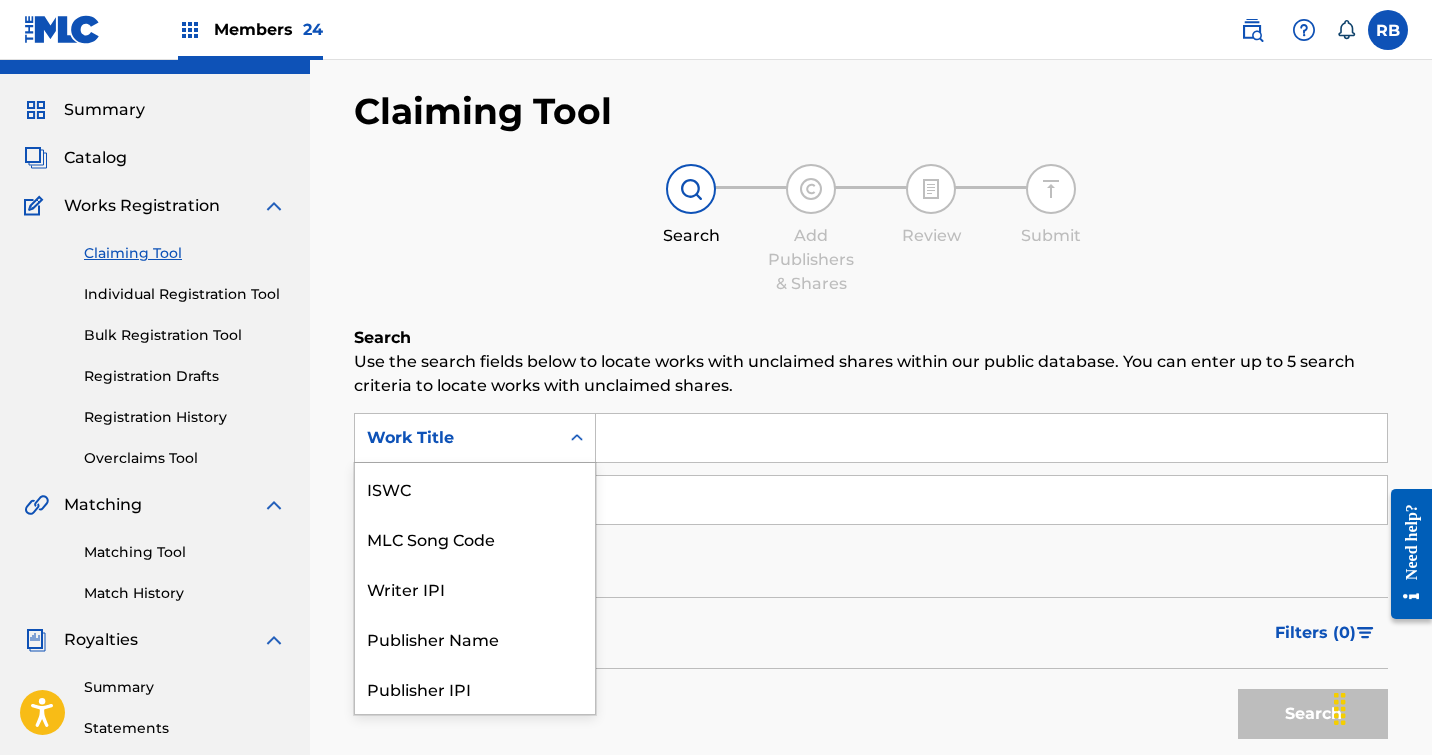 click on "Work Title selected, 7 of 7. 7 results available. Use Up and Down to choose options, press Enter to select the currently focused option, press Escape to exit the menu, press Tab to select the option and exit the menu. Work Title ISWC MLC Song Code Writer IPI Publisher Name Publisher IPI MLC Publisher Number Work Title" at bounding box center (475, 438) 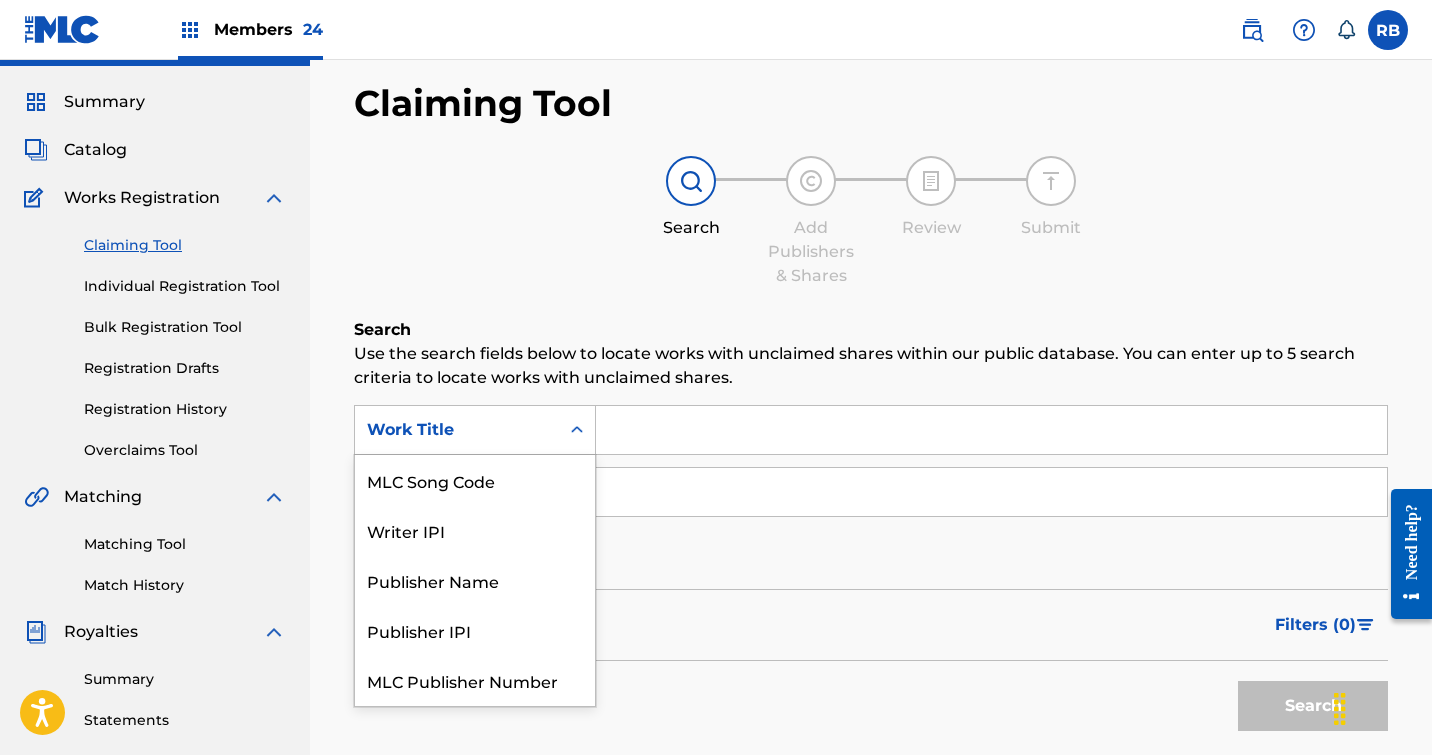 scroll, scrollTop: 50, scrollLeft: 0, axis: vertical 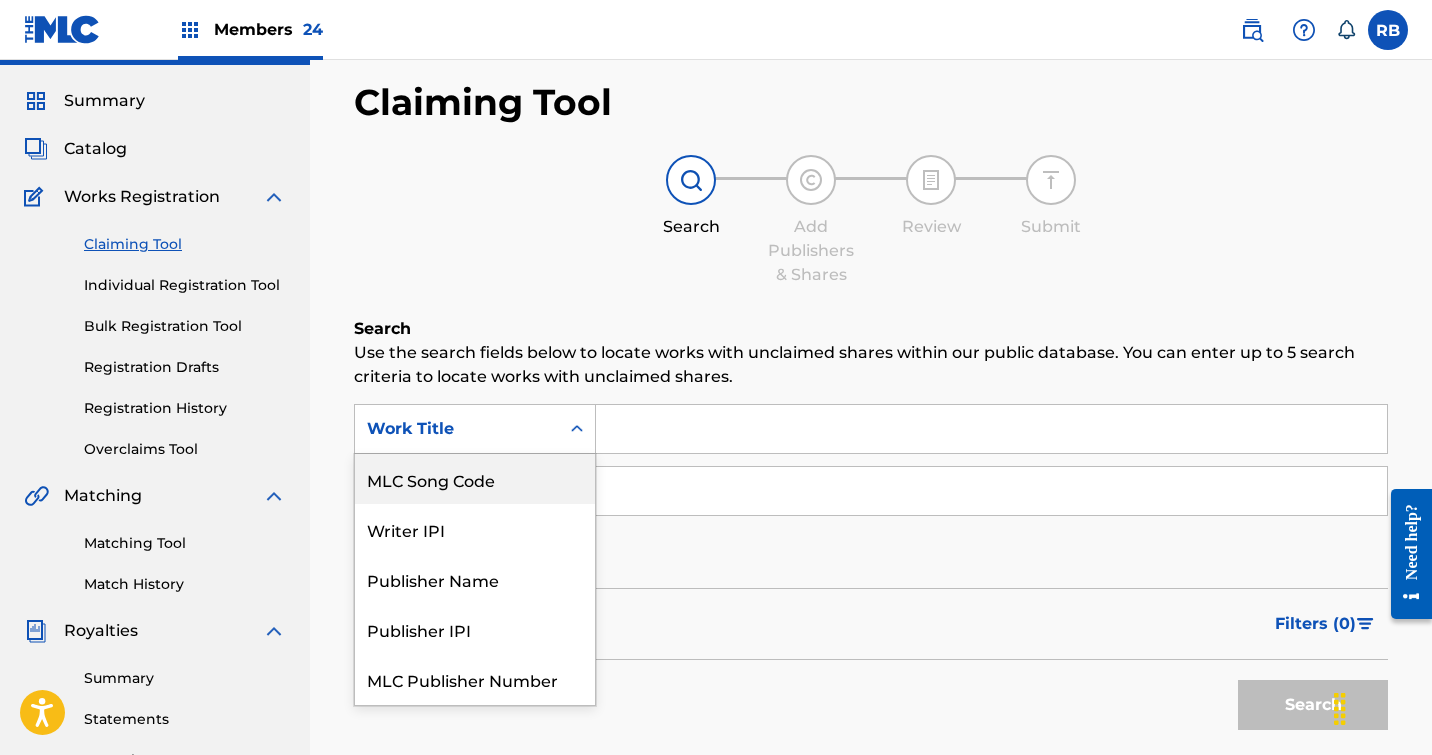 click on "MLC Song Code" at bounding box center (475, 479) 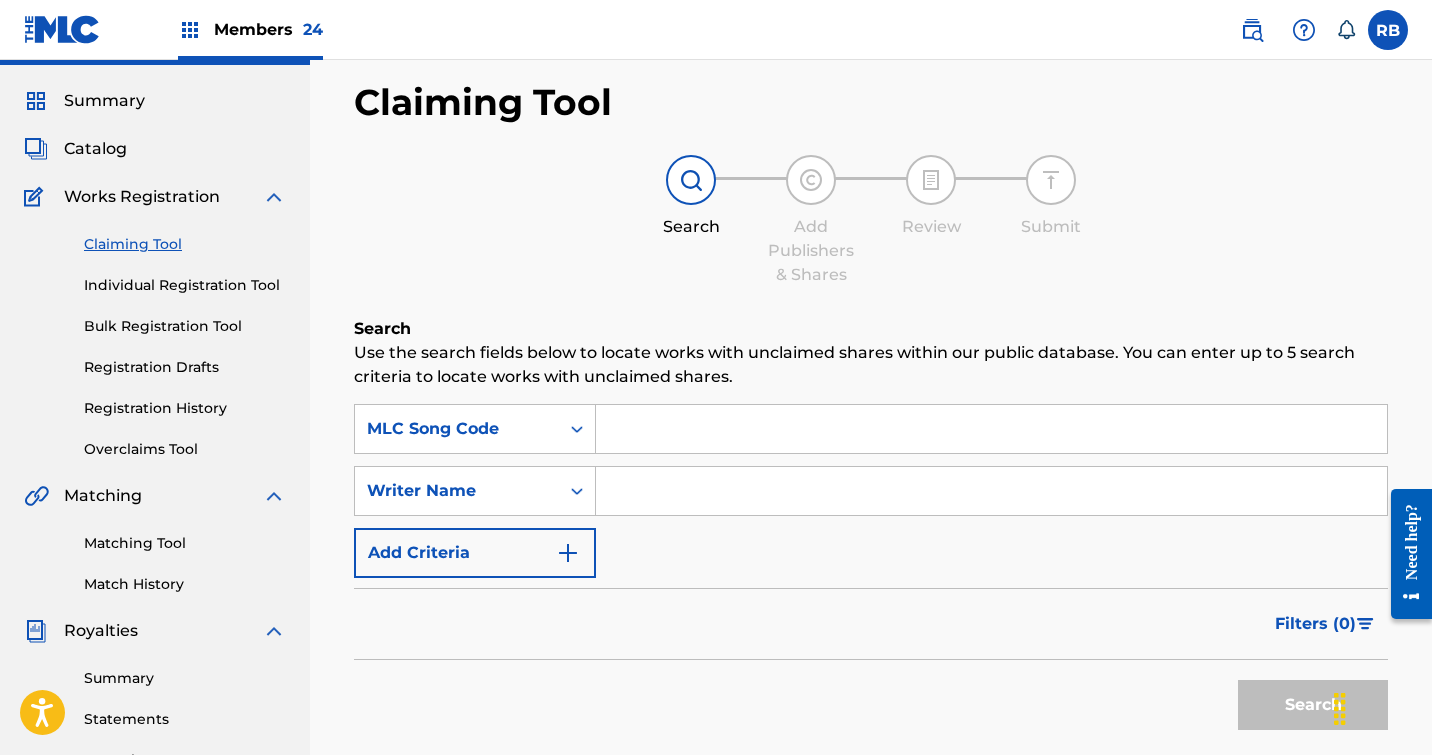 click at bounding box center [991, 429] 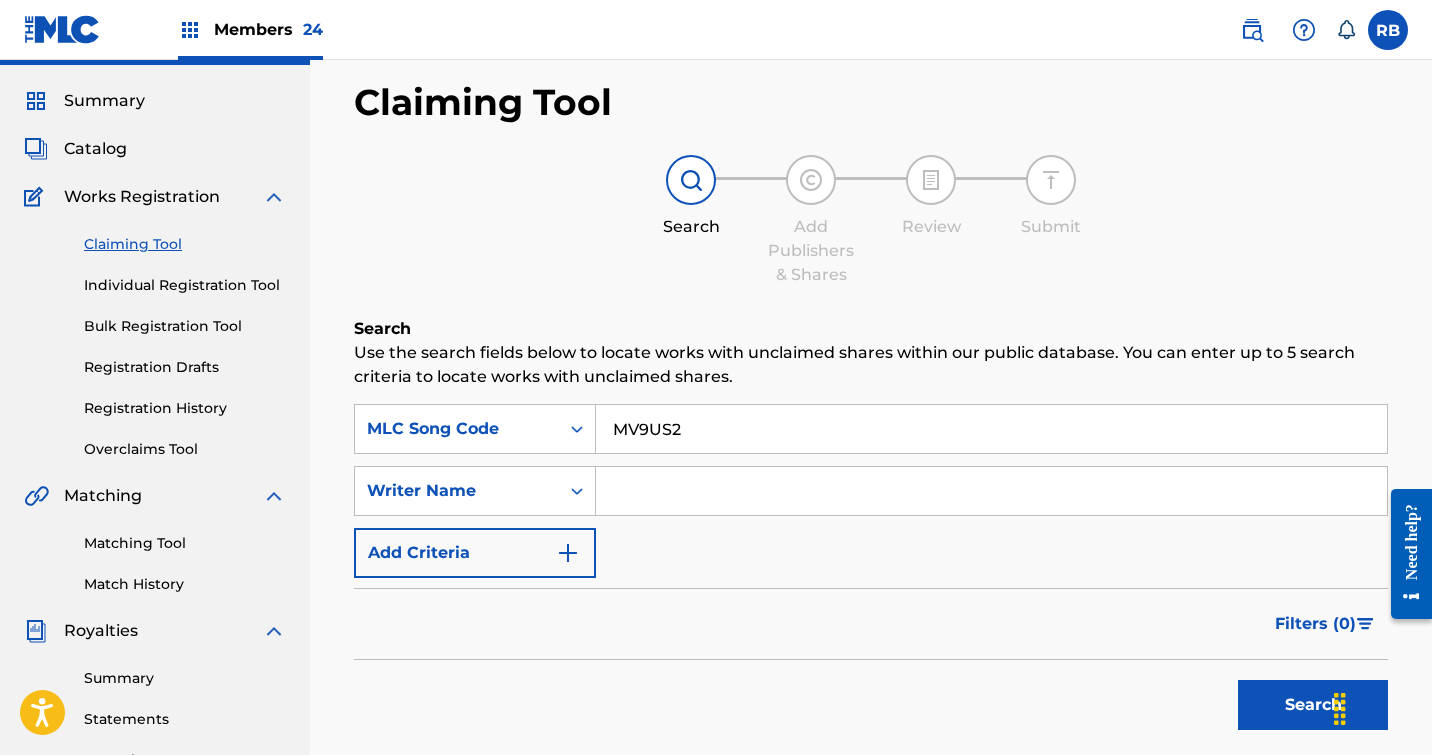 type on "MV9US2" 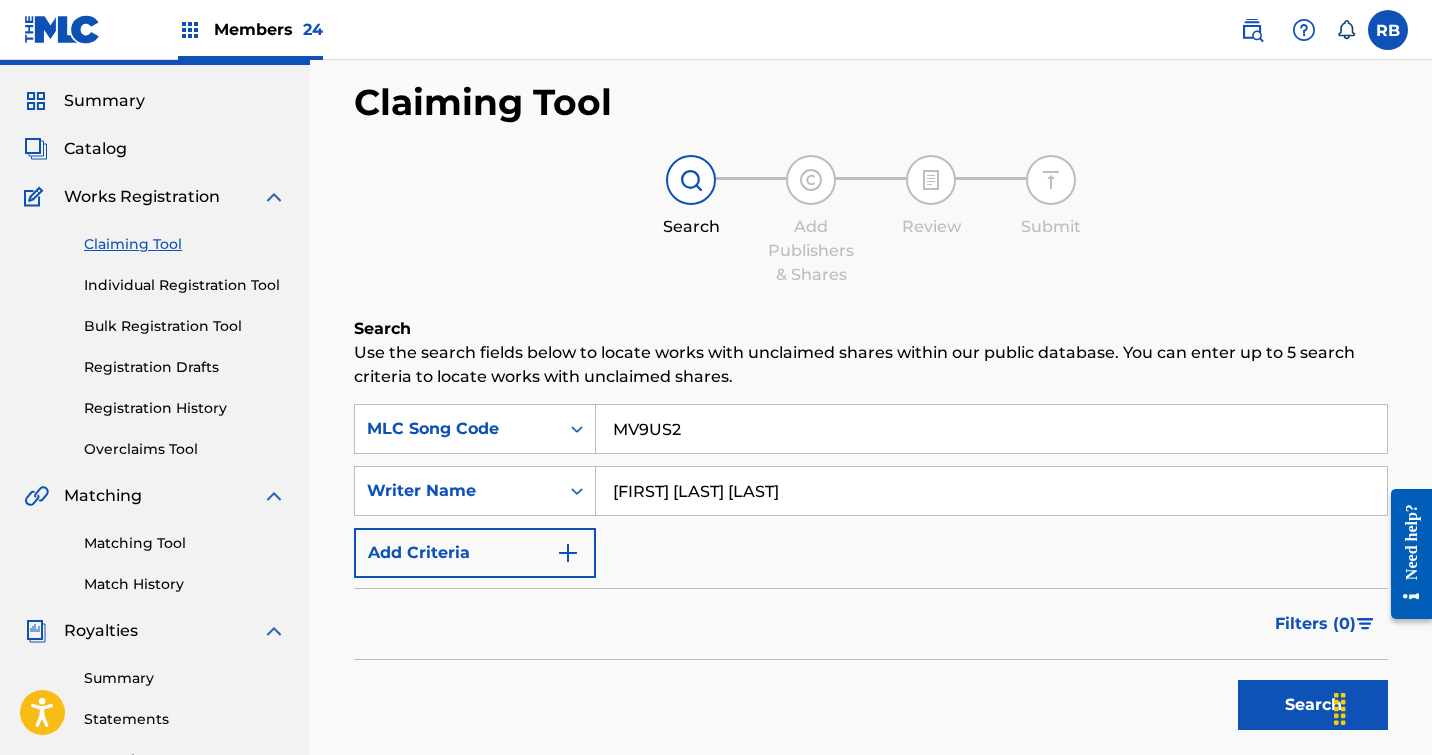 type on "[FIRST] [LAST] [LAST]" 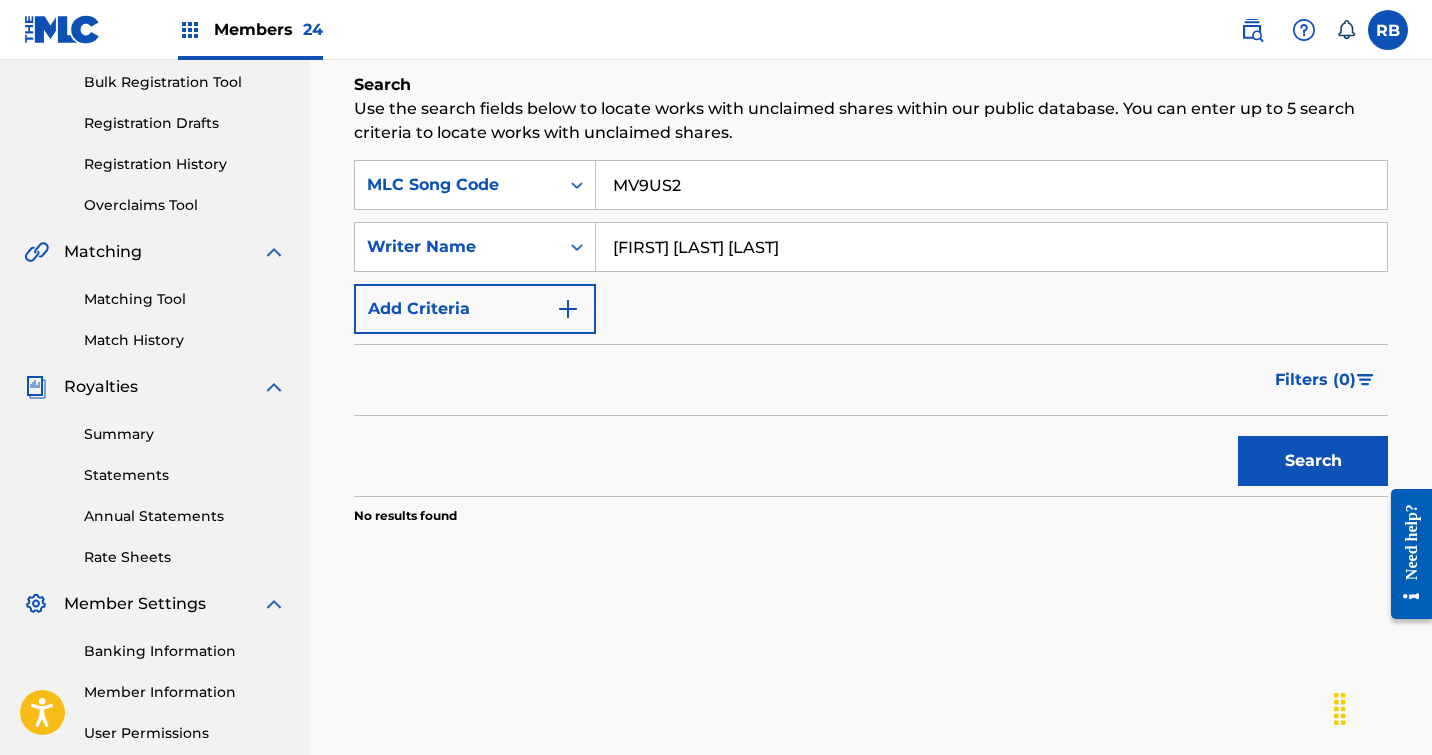 scroll, scrollTop: 295, scrollLeft: 0, axis: vertical 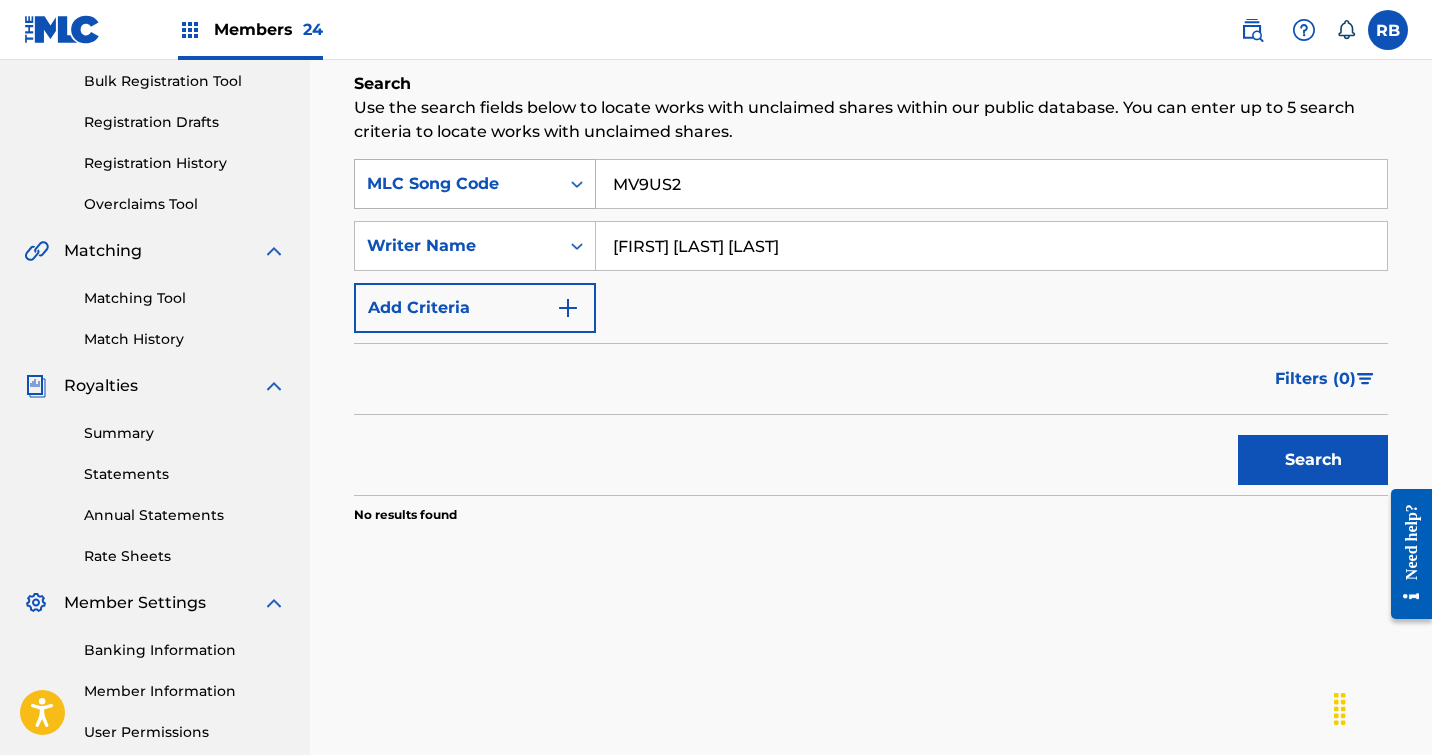 drag, startPoint x: 789, startPoint y: 237, endPoint x: 494, endPoint y: 205, distance: 296.73053 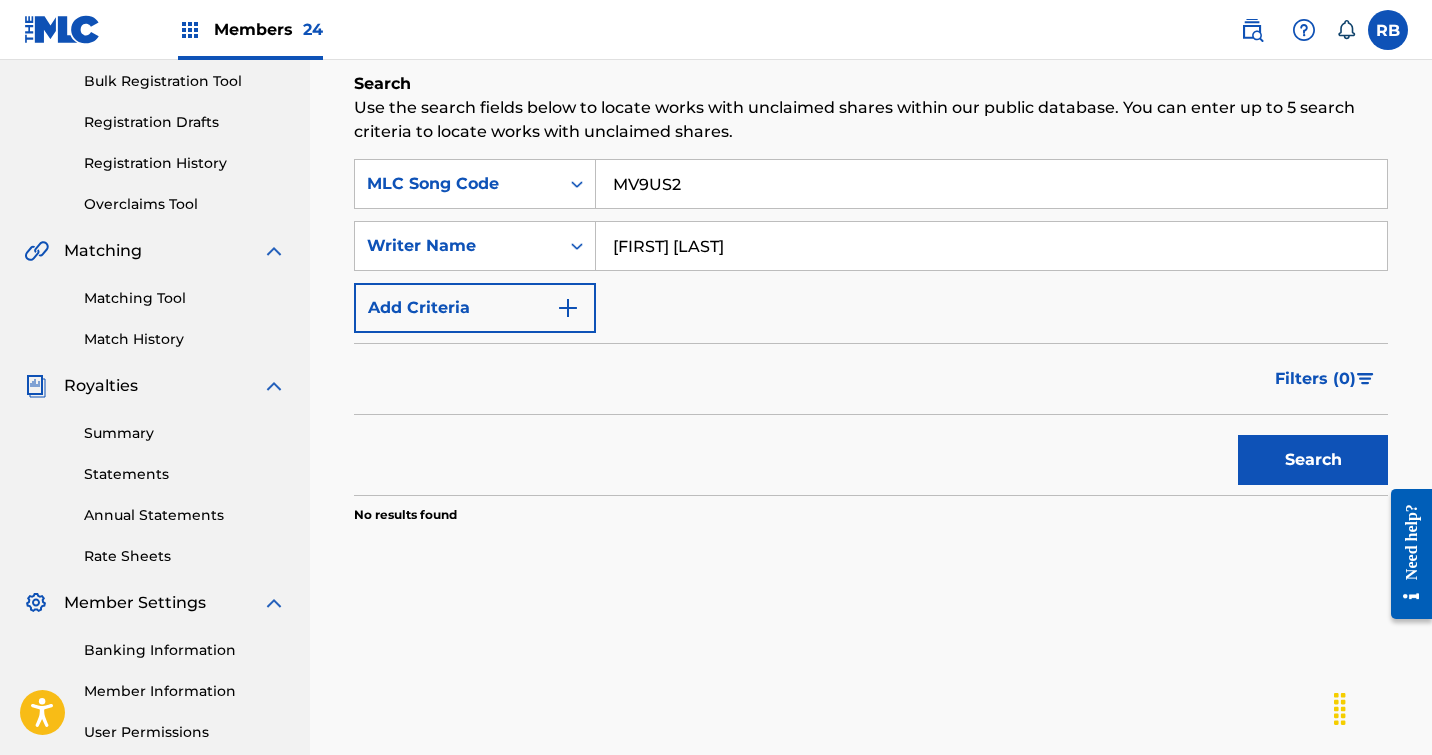 click on "Search" at bounding box center (1313, 460) 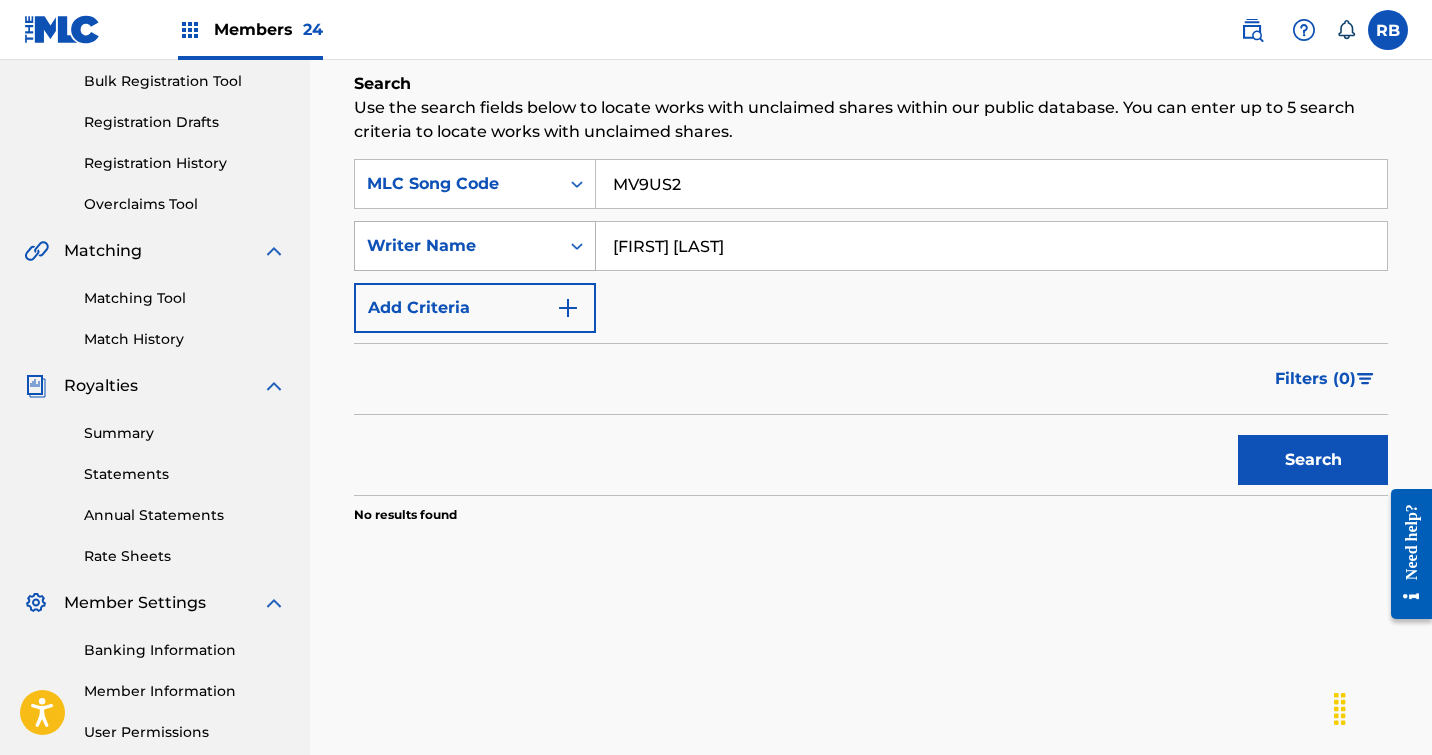 click 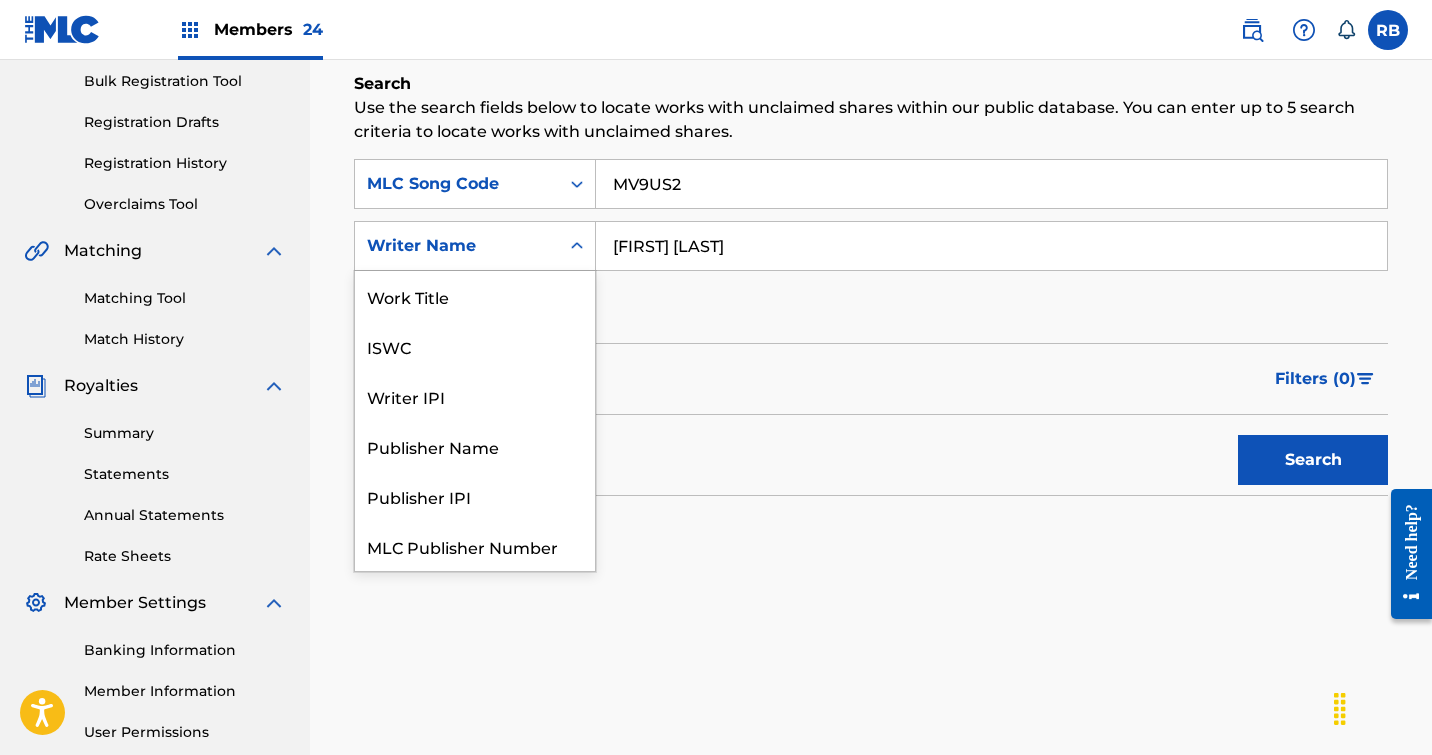 scroll, scrollTop: 50, scrollLeft: 0, axis: vertical 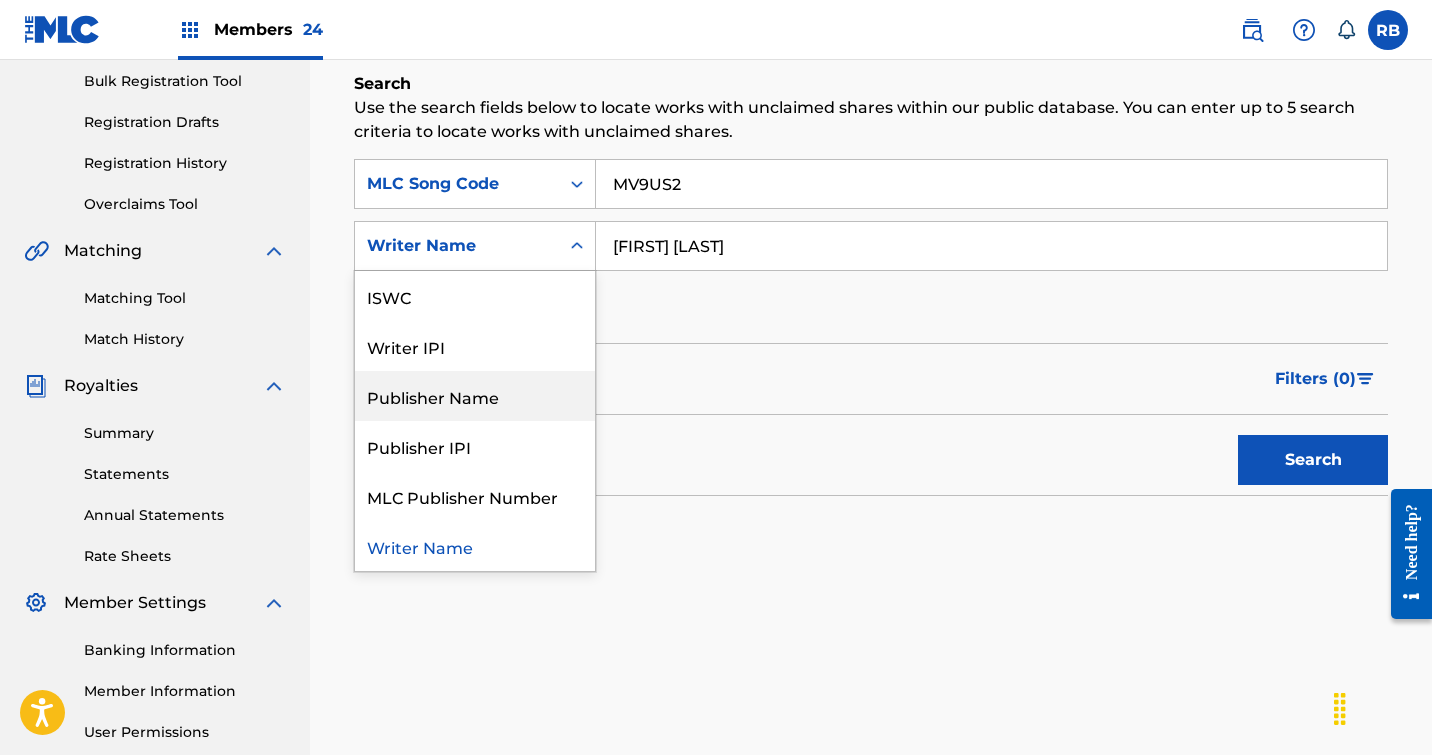 click on "[FIRST] [LAST]" at bounding box center [991, 246] 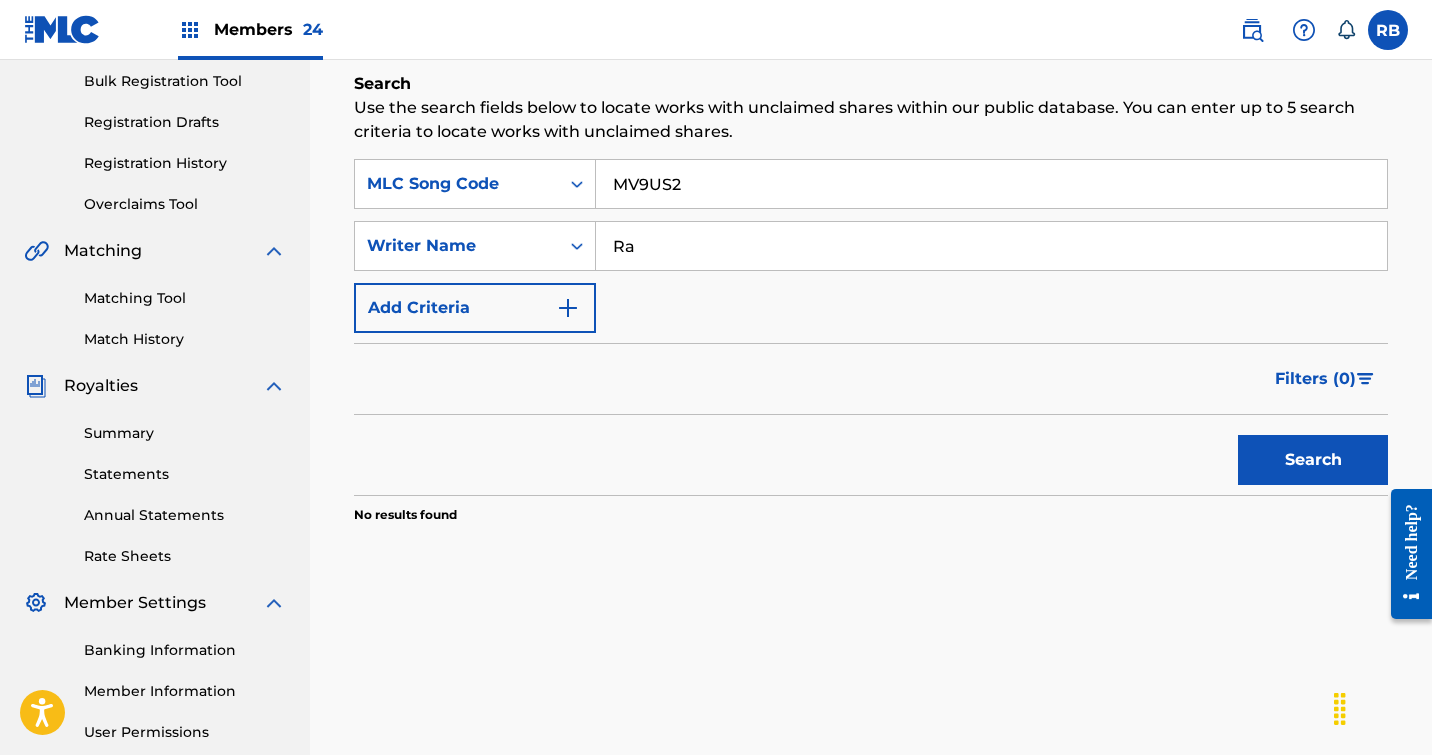 type on "R" 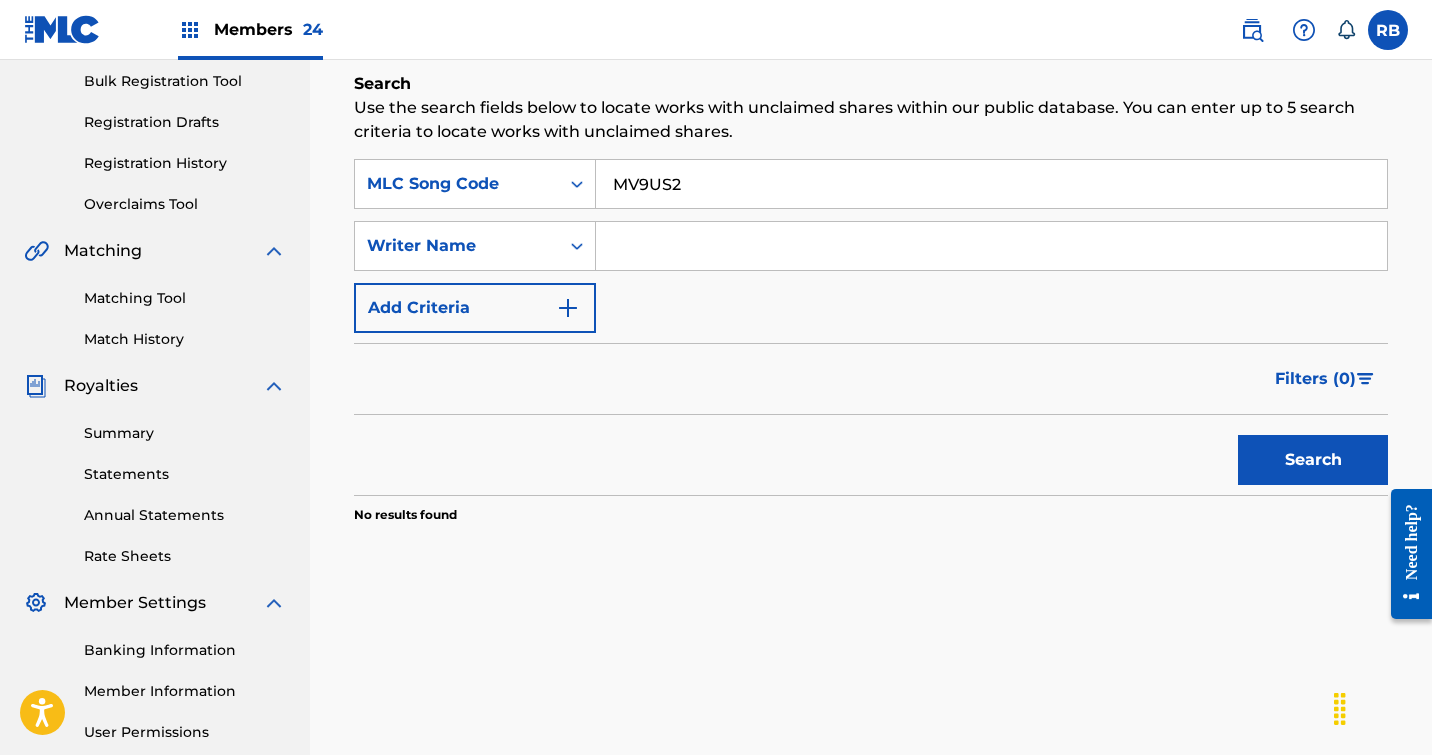 type 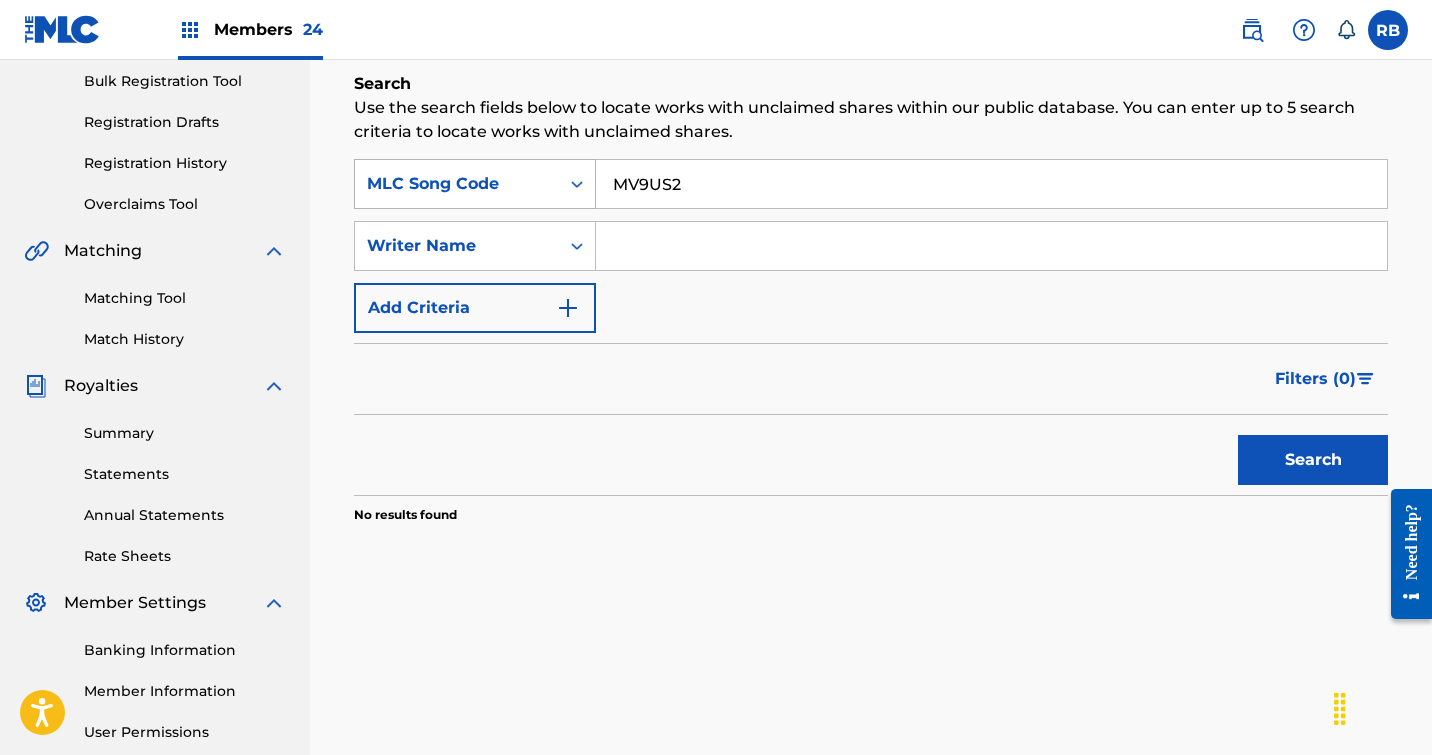 drag, startPoint x: 696, startPoint y: 189, endPoint x: 549, endPoint y: 166, distance: 148.78844 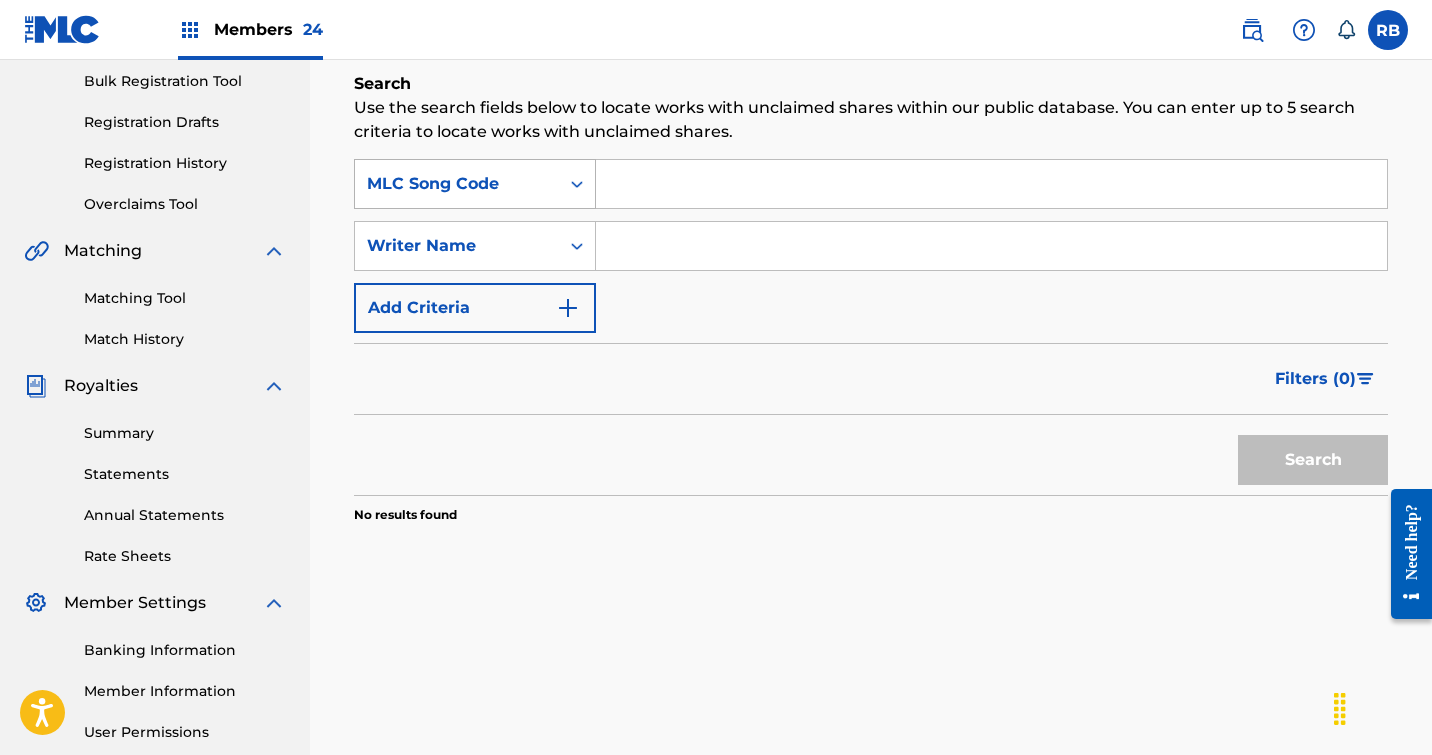 type 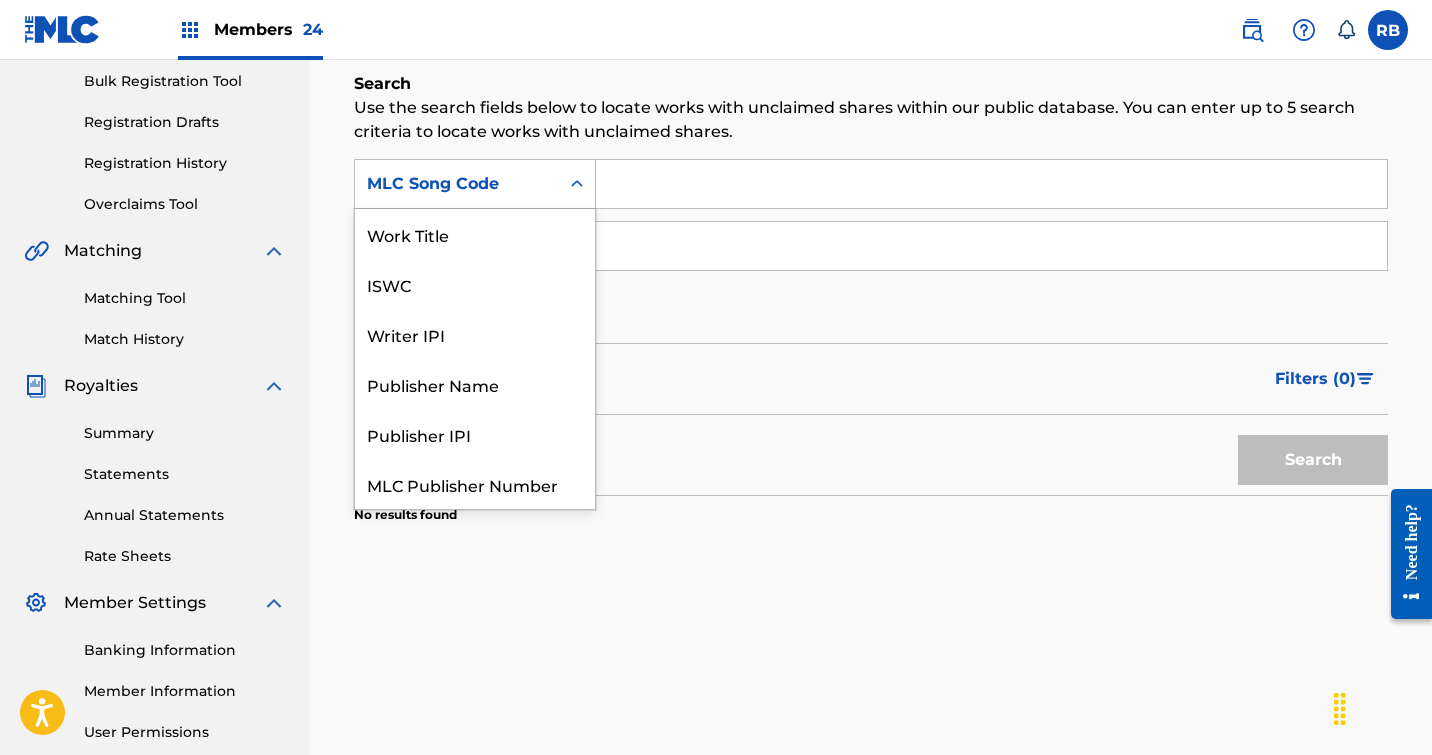 scroll, scrollTop: 50, scrollLeft: 0, axis: vertical 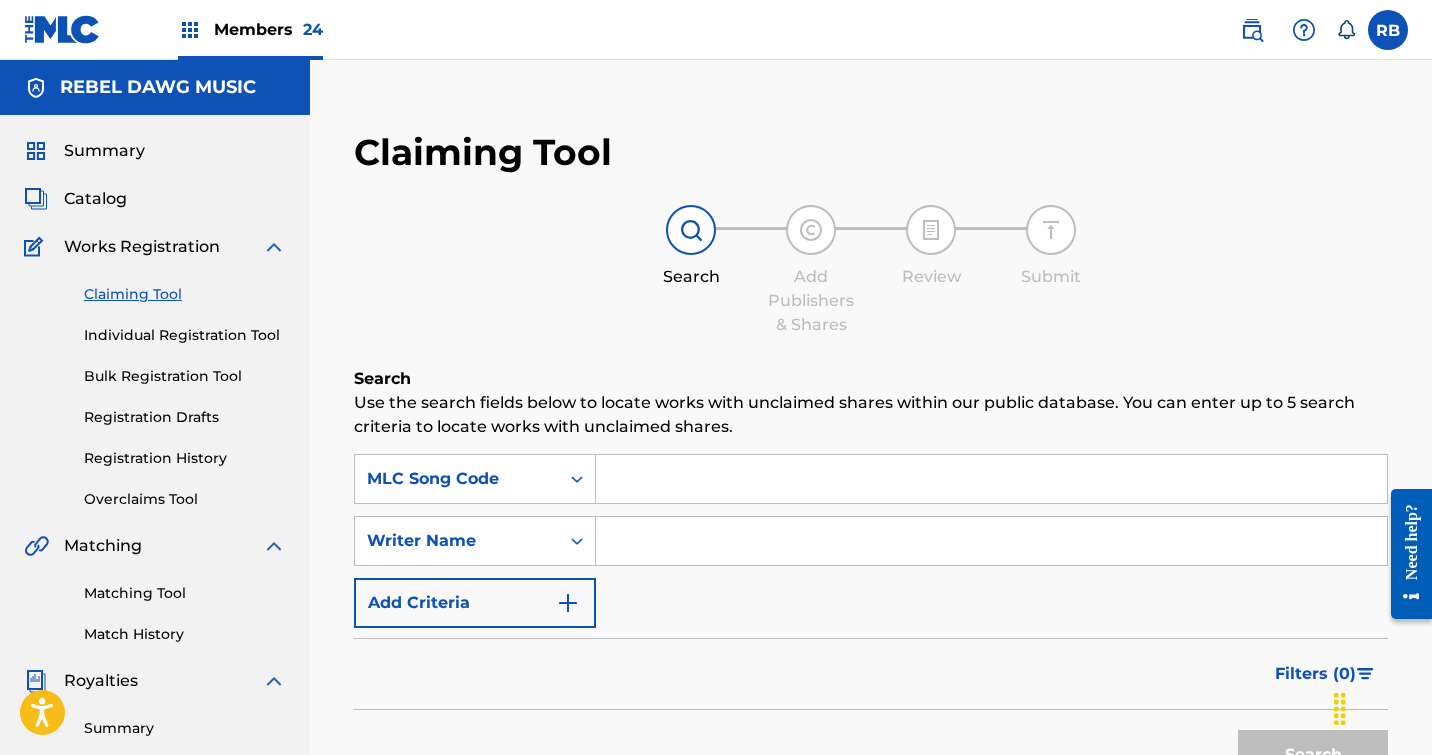 click on "Members    24" at bounding box center [268, 29] 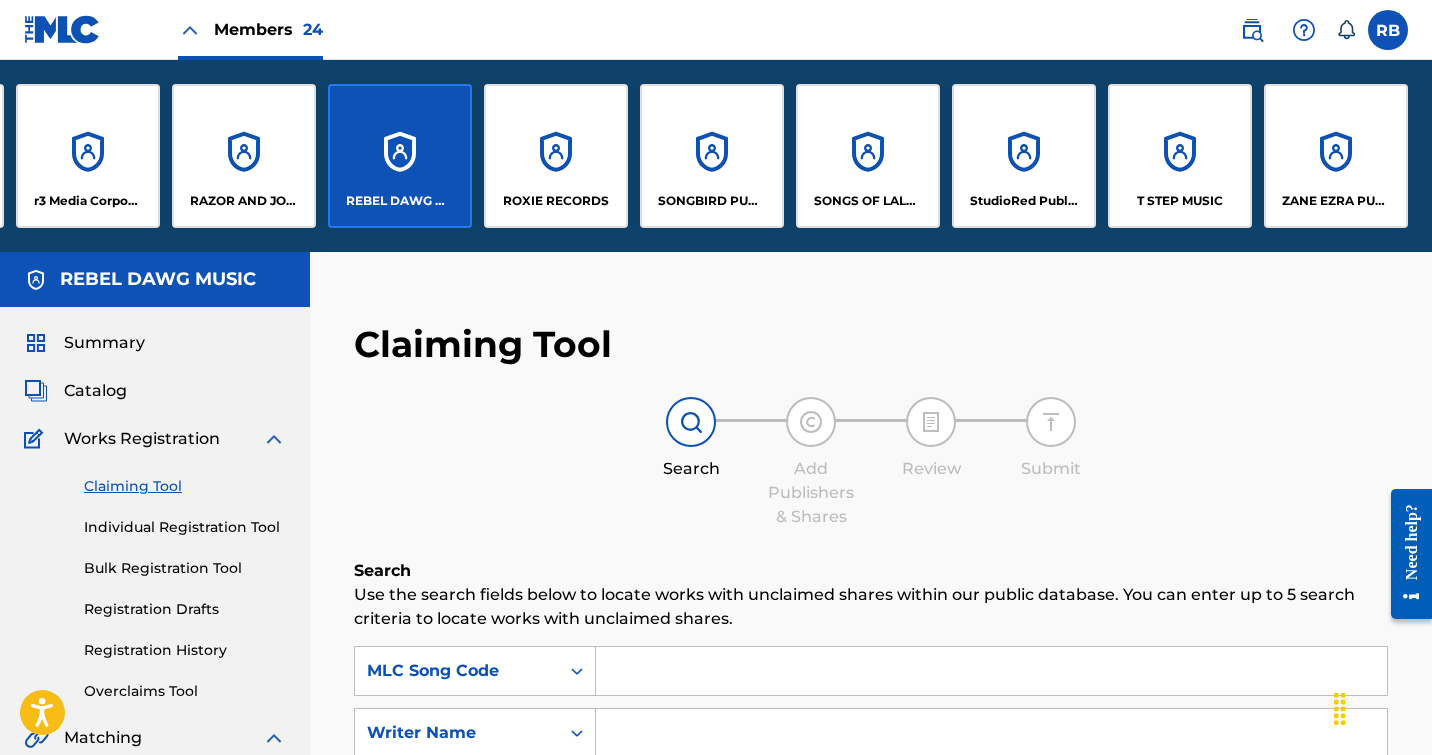 scroll, scrollTop: 0, scrollLeft: 2348, axis: horizontal 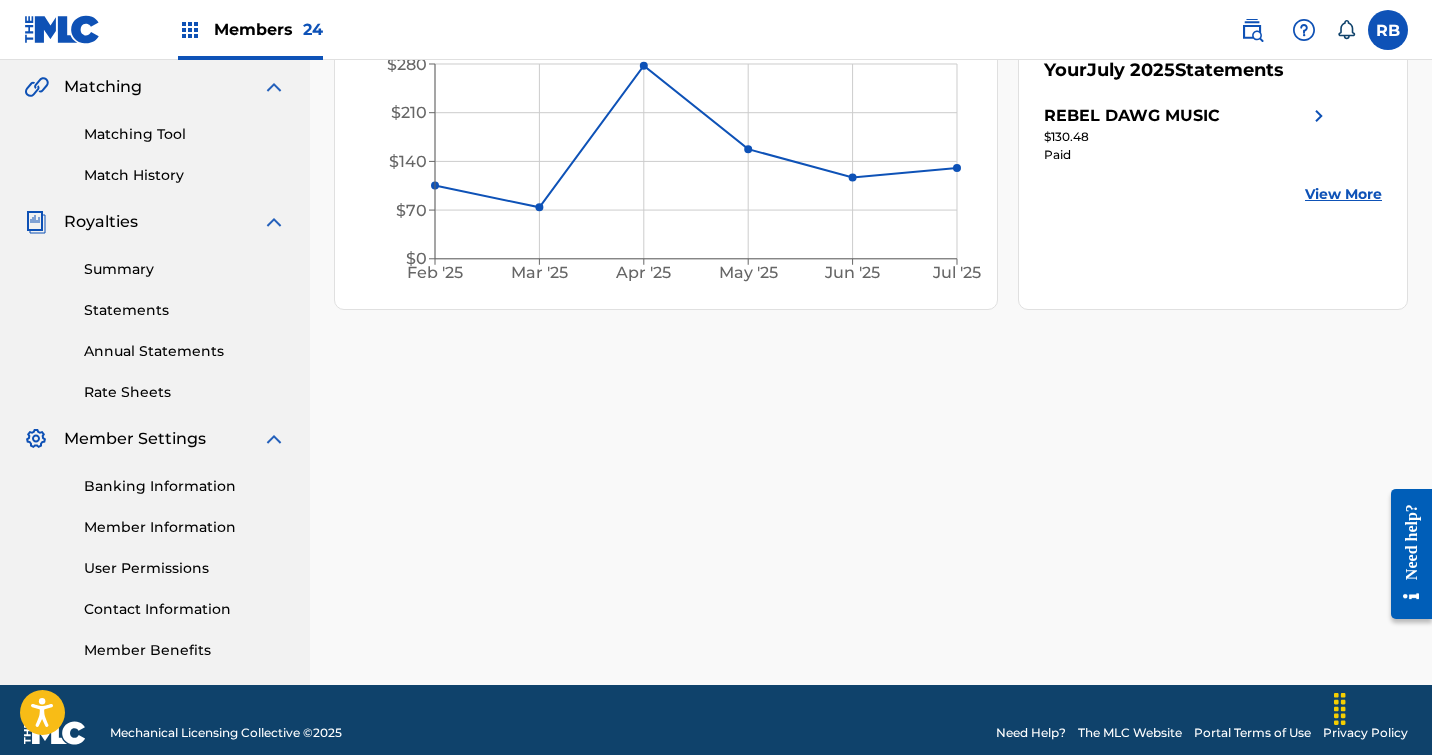 click on "Summary" at bounding box center [185, 269] 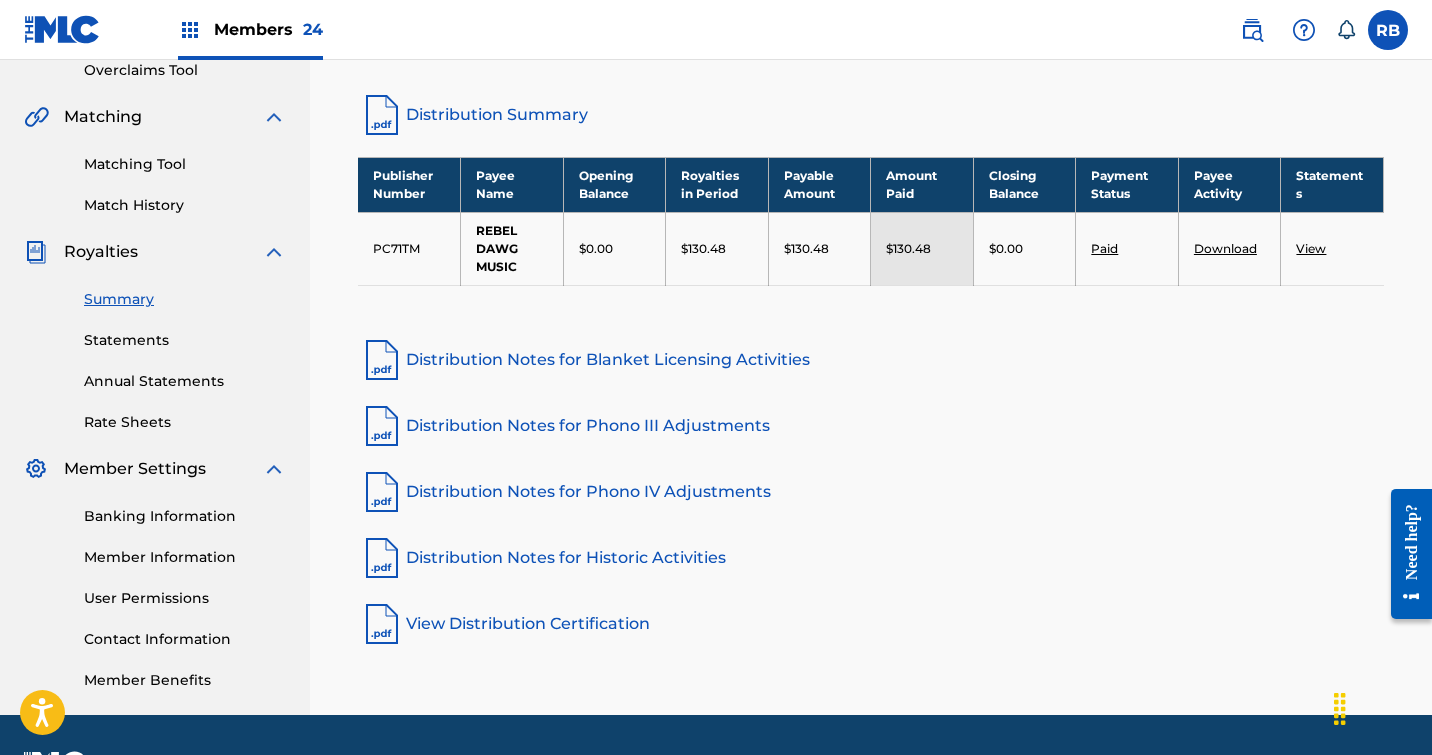 scroll, scrollTop: 431, scrollLeft: 0, axis: vertical 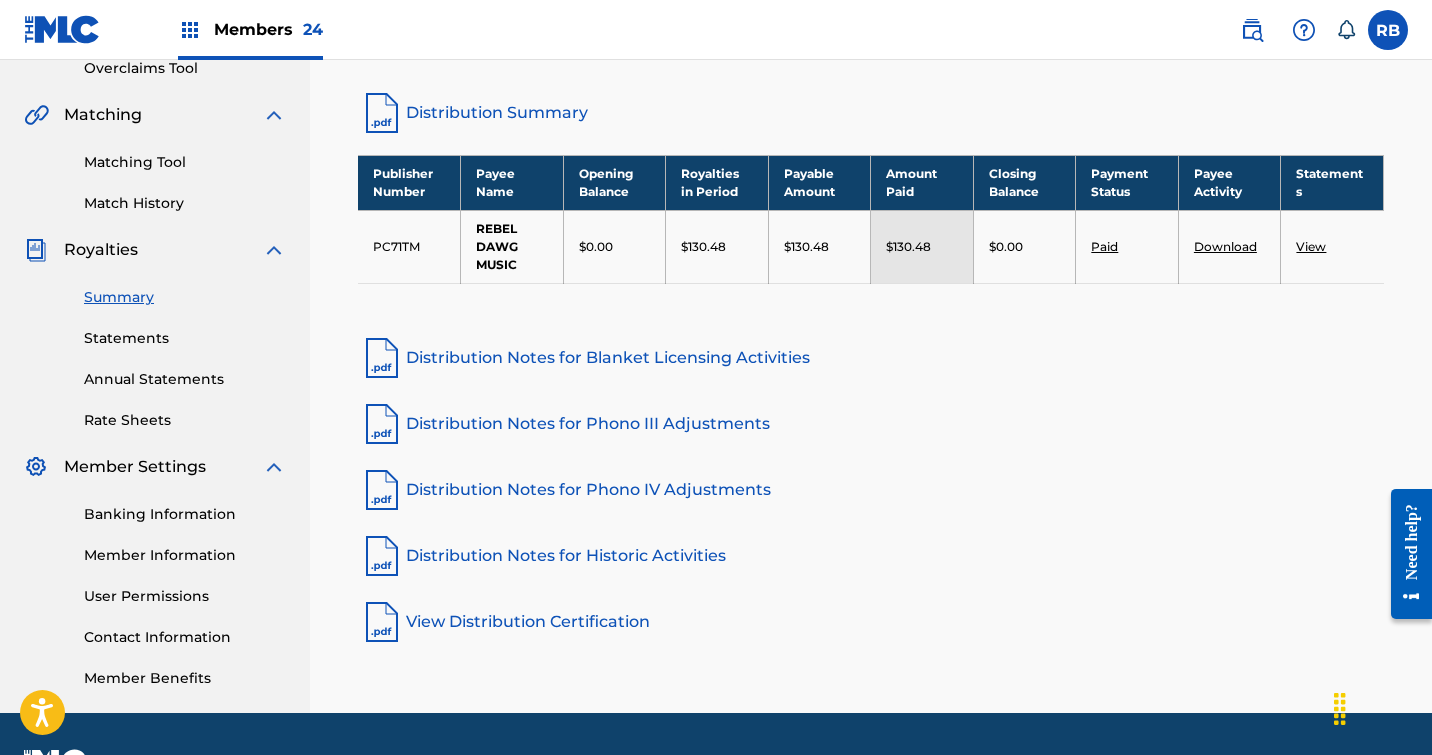 click on "Annual Statements" at bounding box center [185, 379] 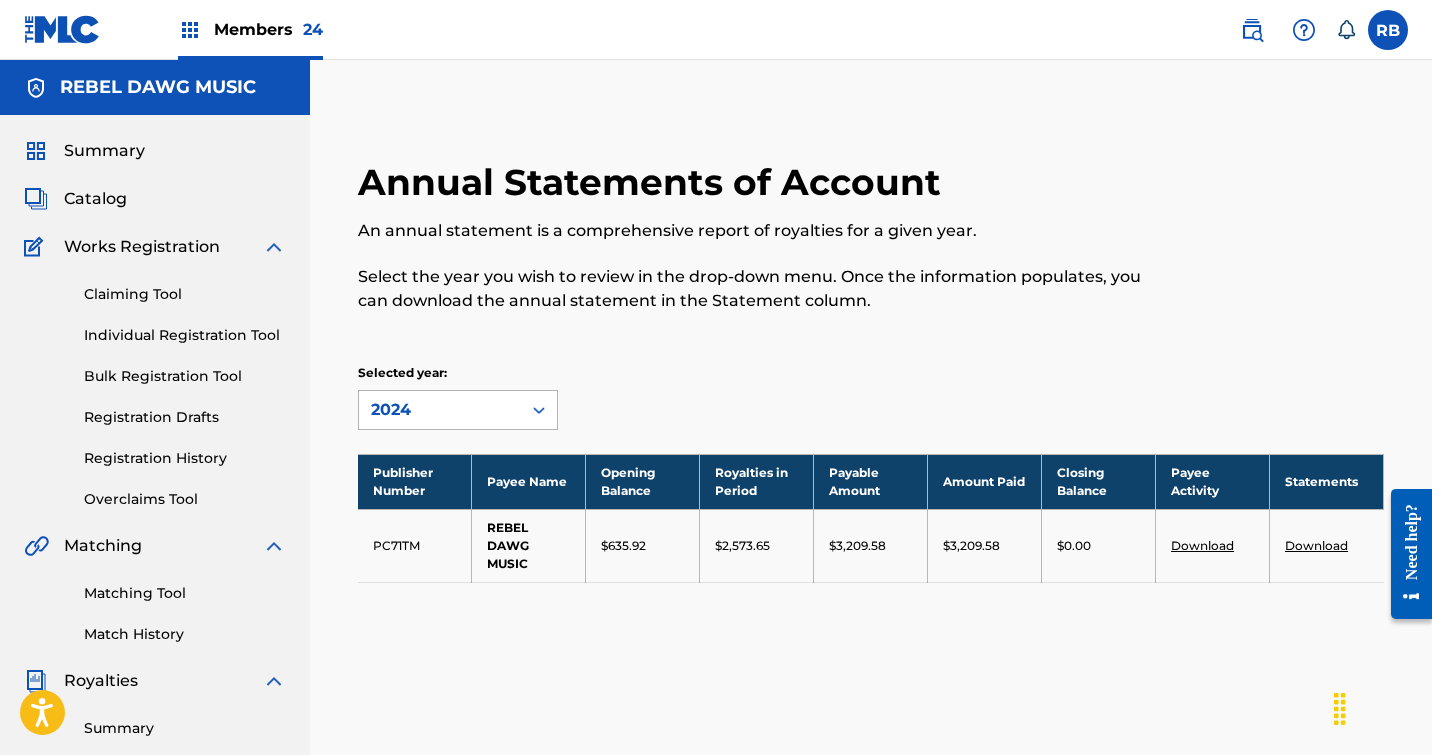 click 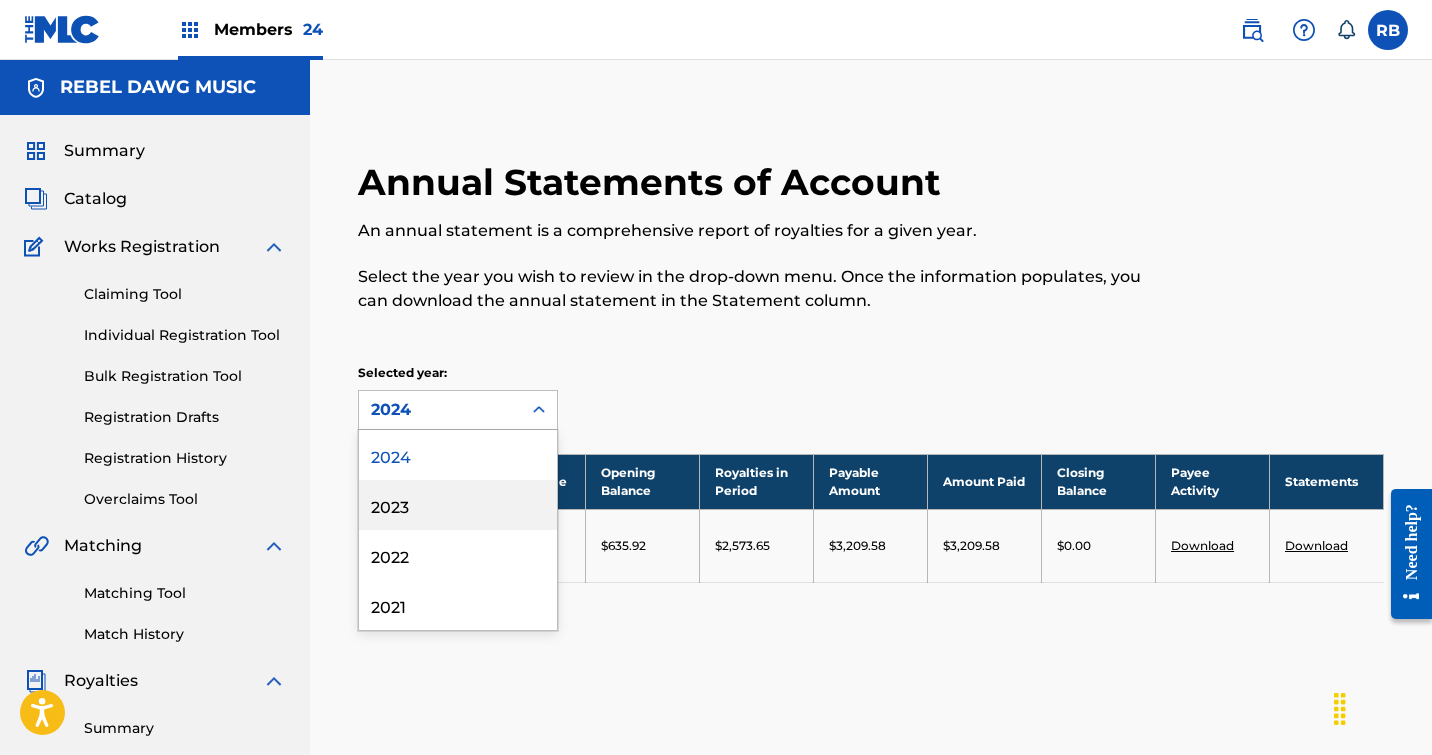 click on "2023" at bounding box center (458, 505) 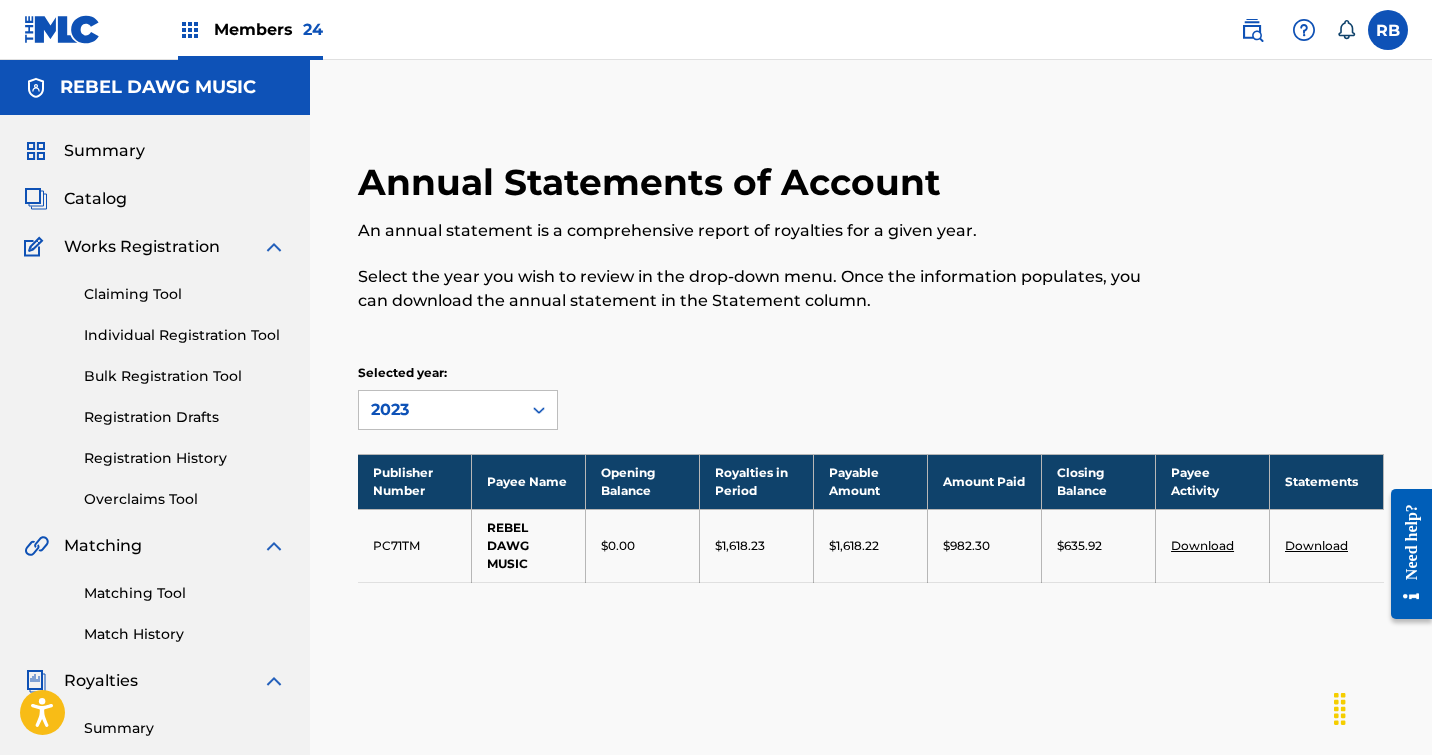 click 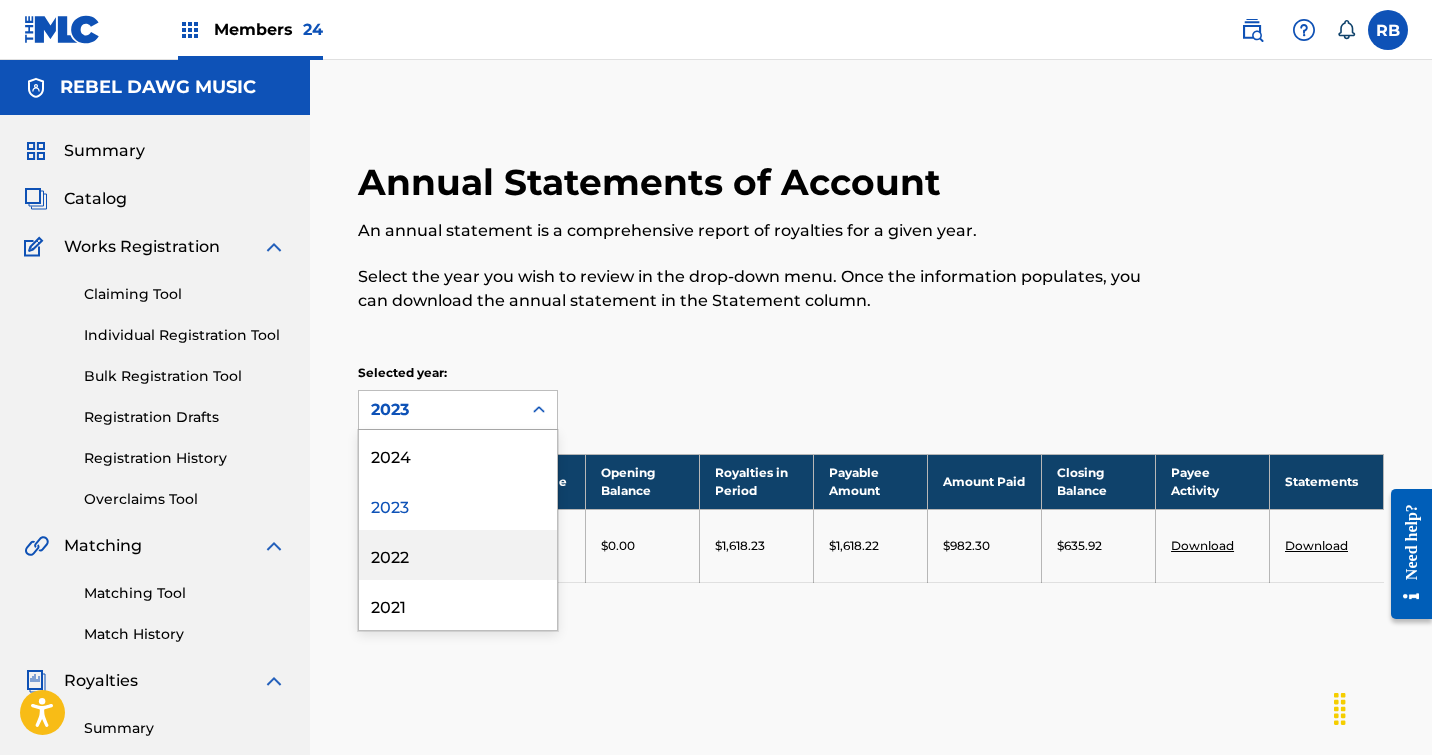 click on "2022" at bounding box center [458, 555] 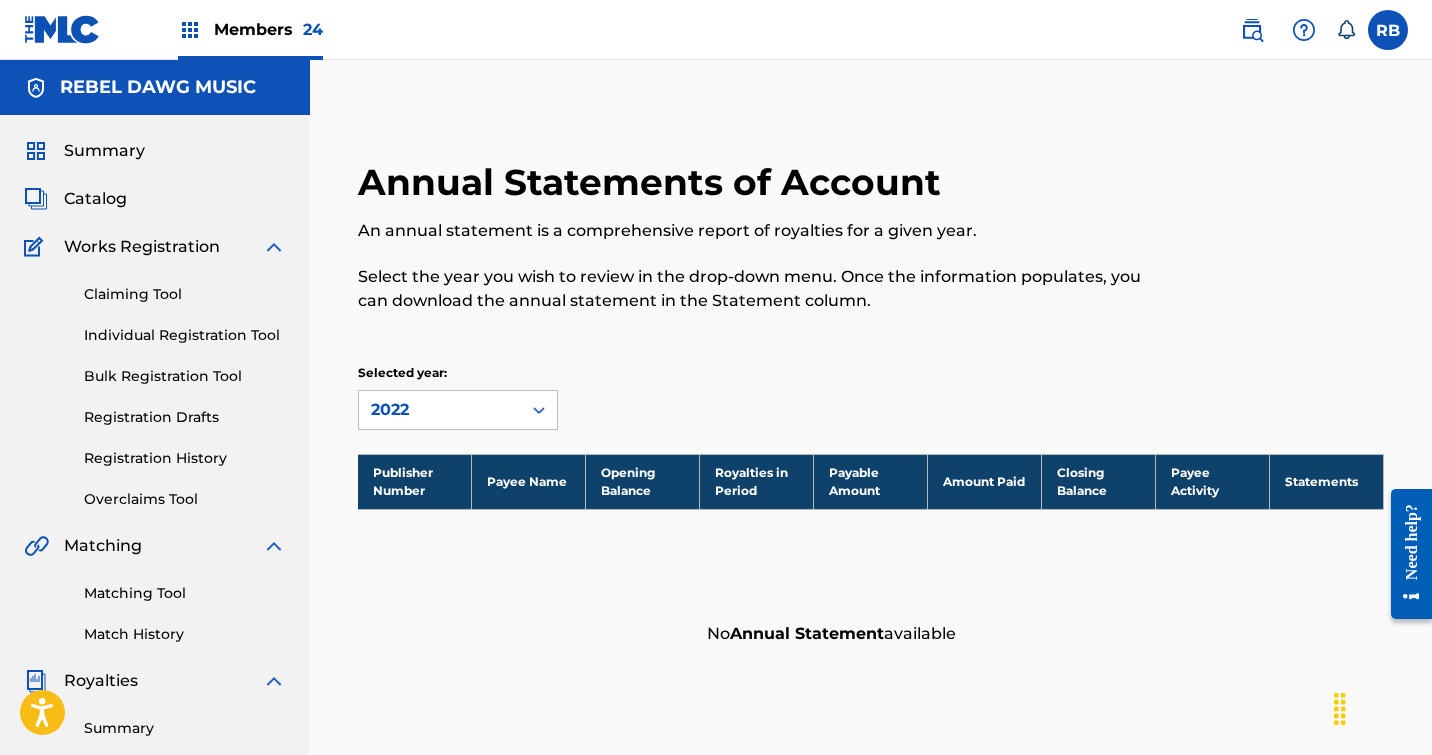 click 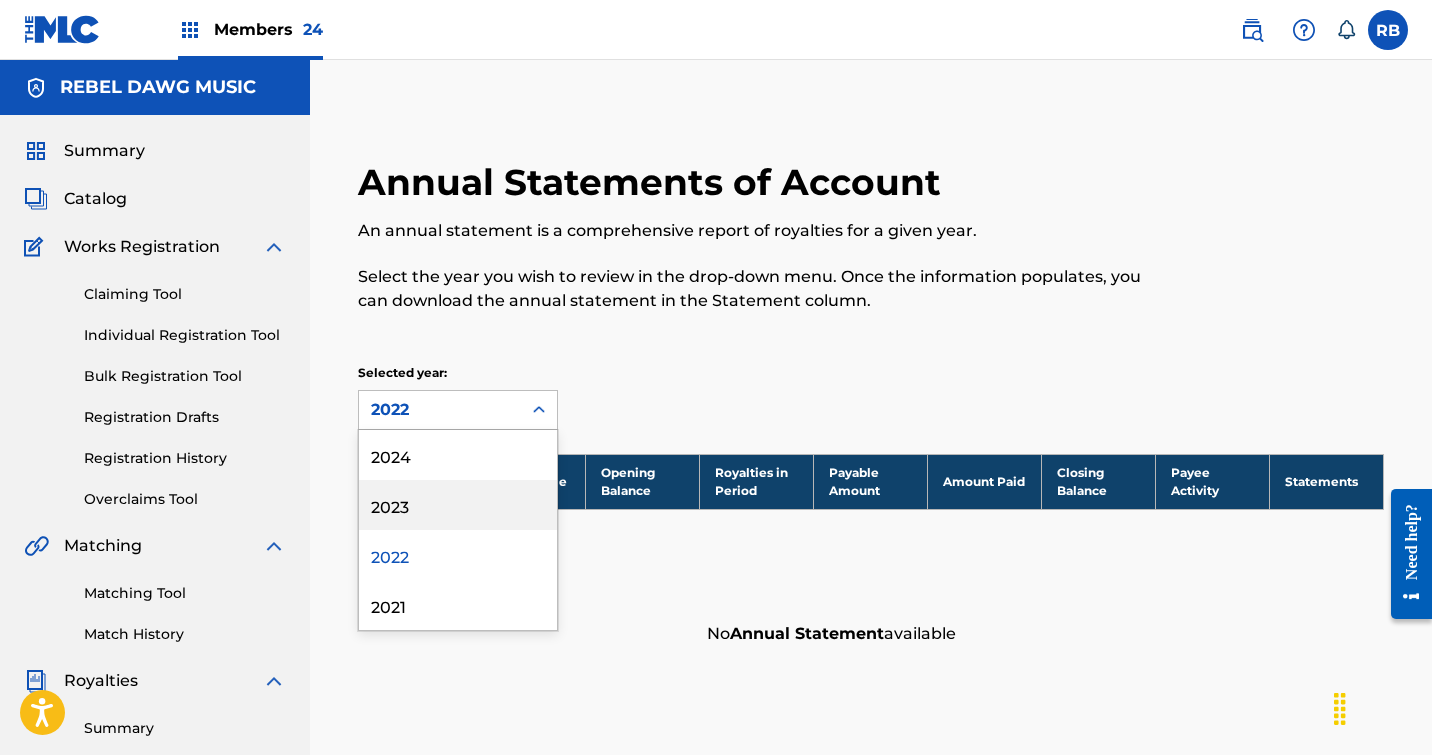 click on "2023" at bounding box center [458, 505] 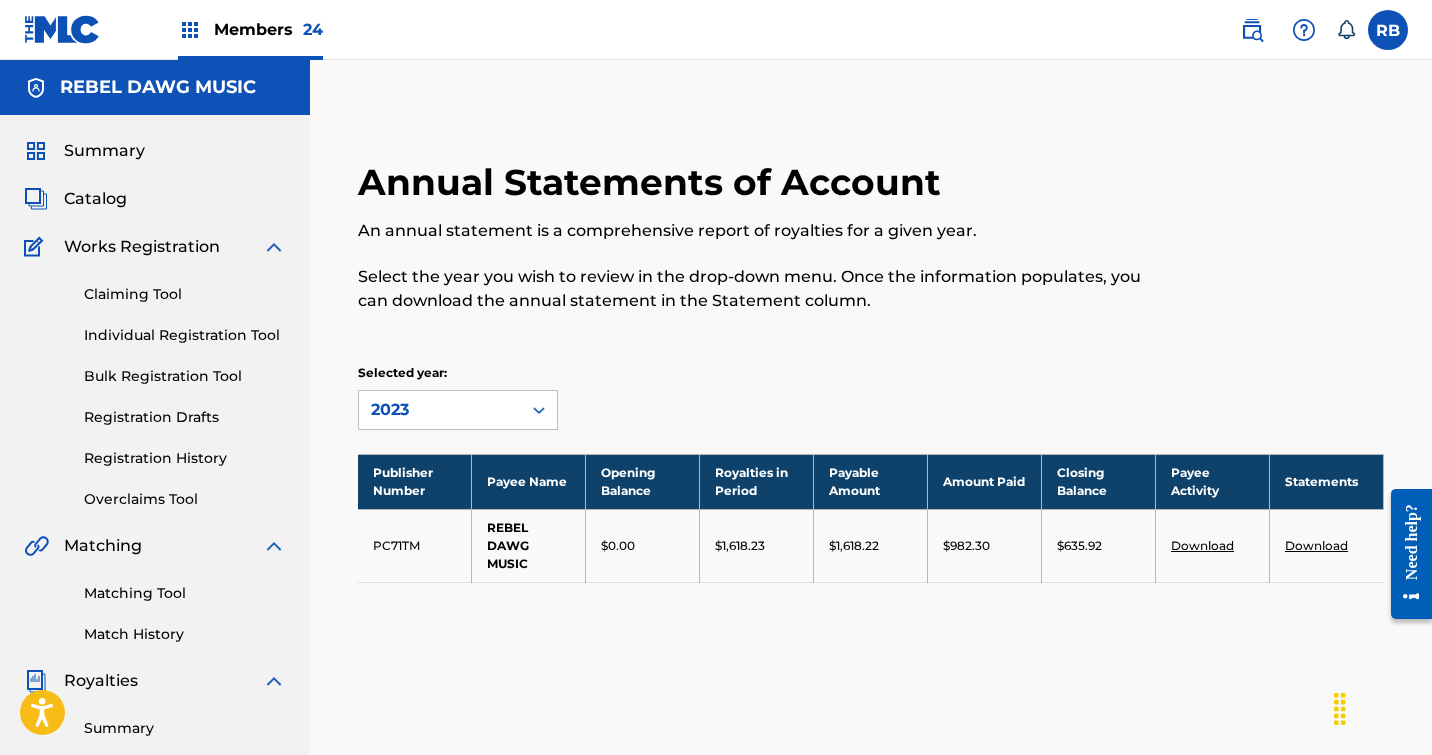 click 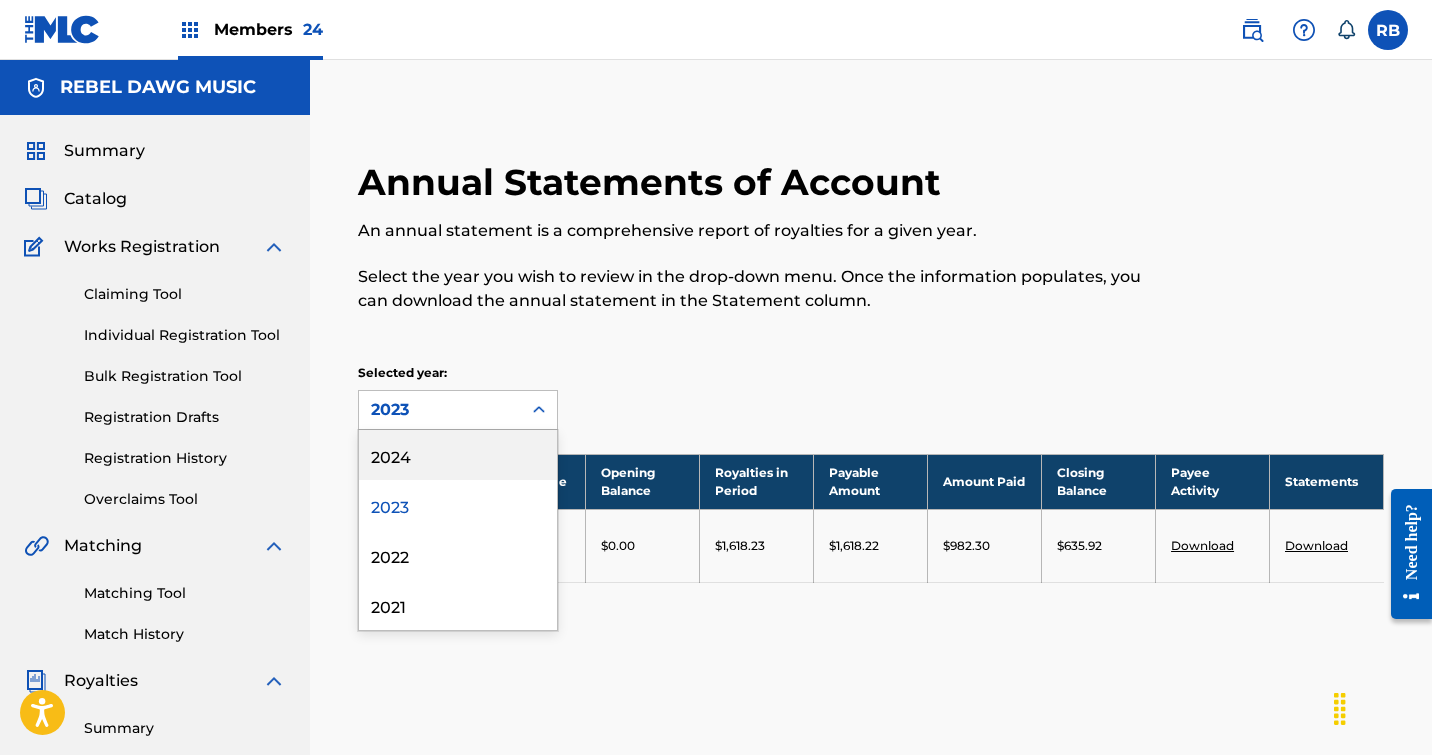 click on "2024" at bounding box center [458, 455] 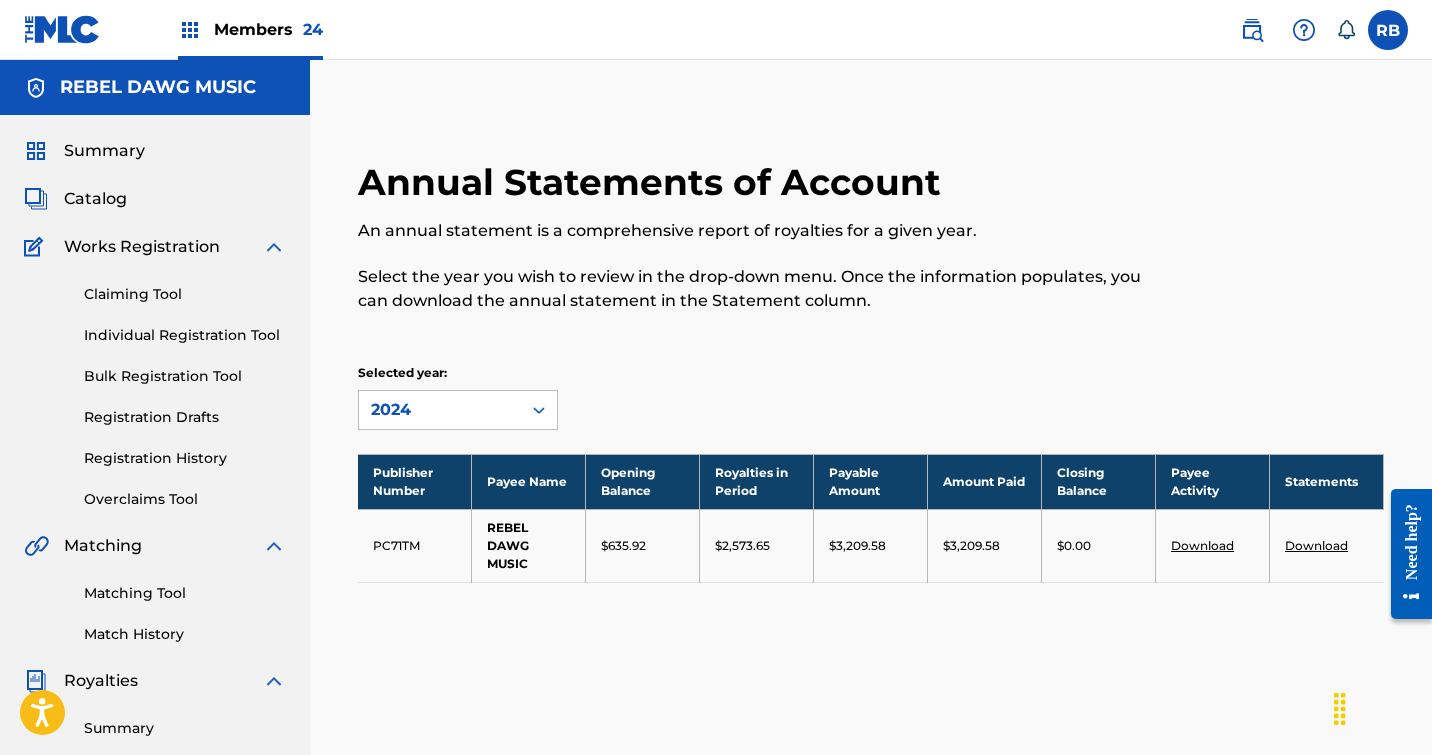 click 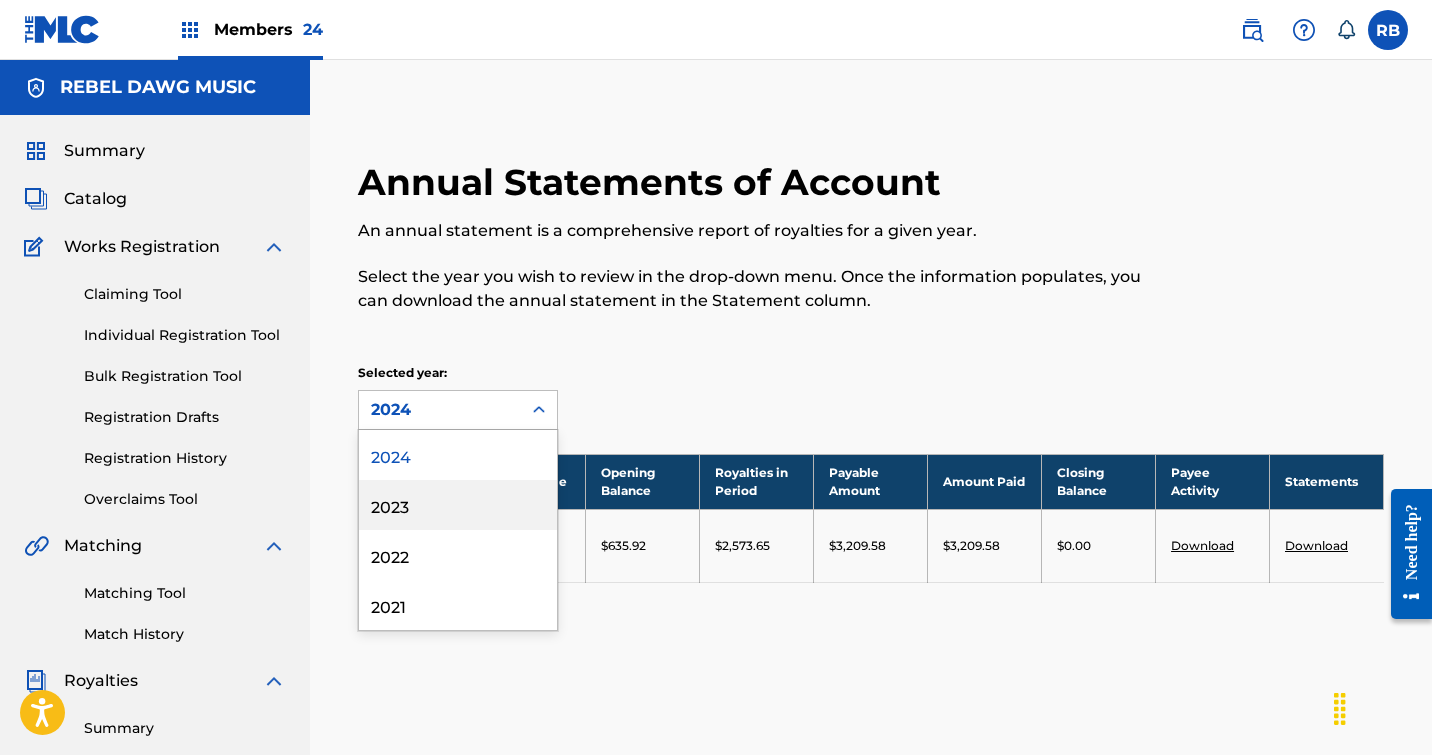 click on "2023" at bounding box center [458, 505] 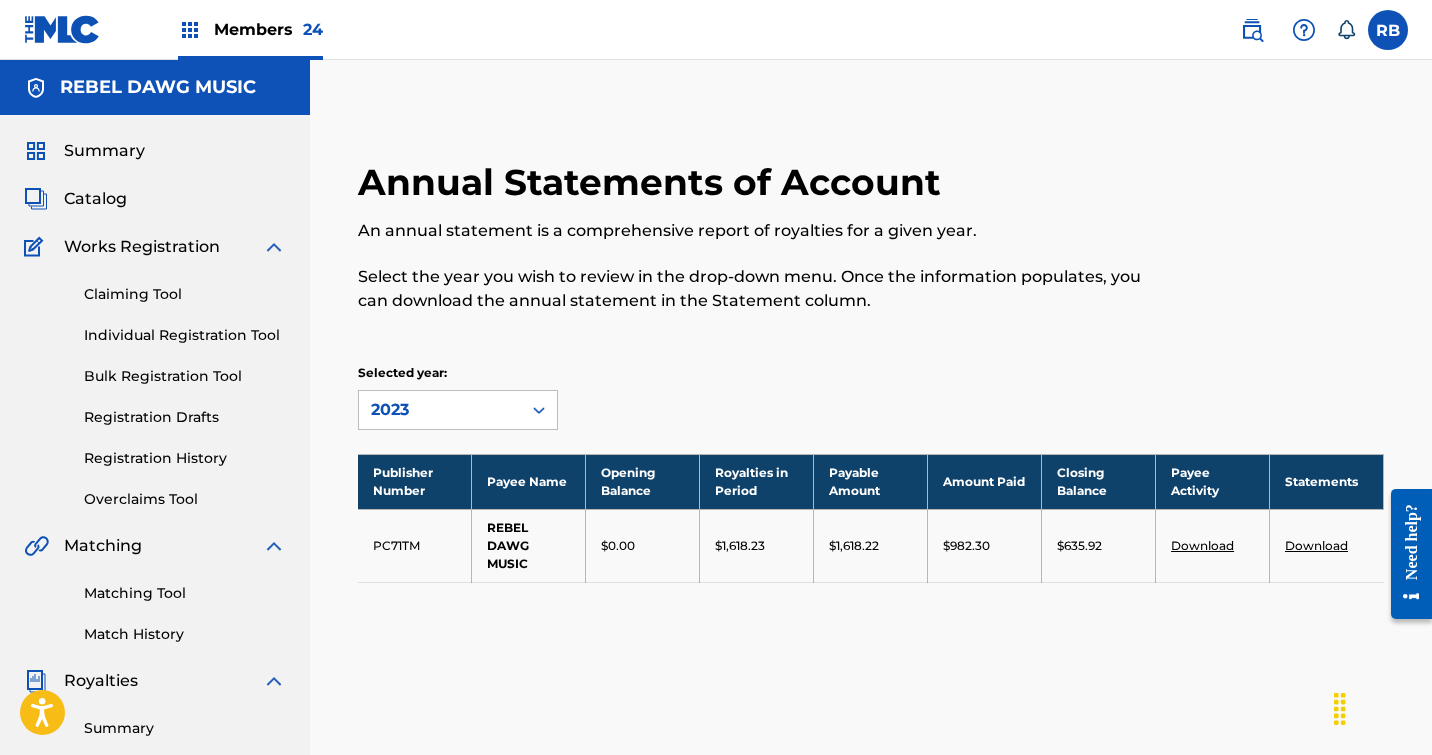 click on "Members    24" at bounding box center [268, 29] 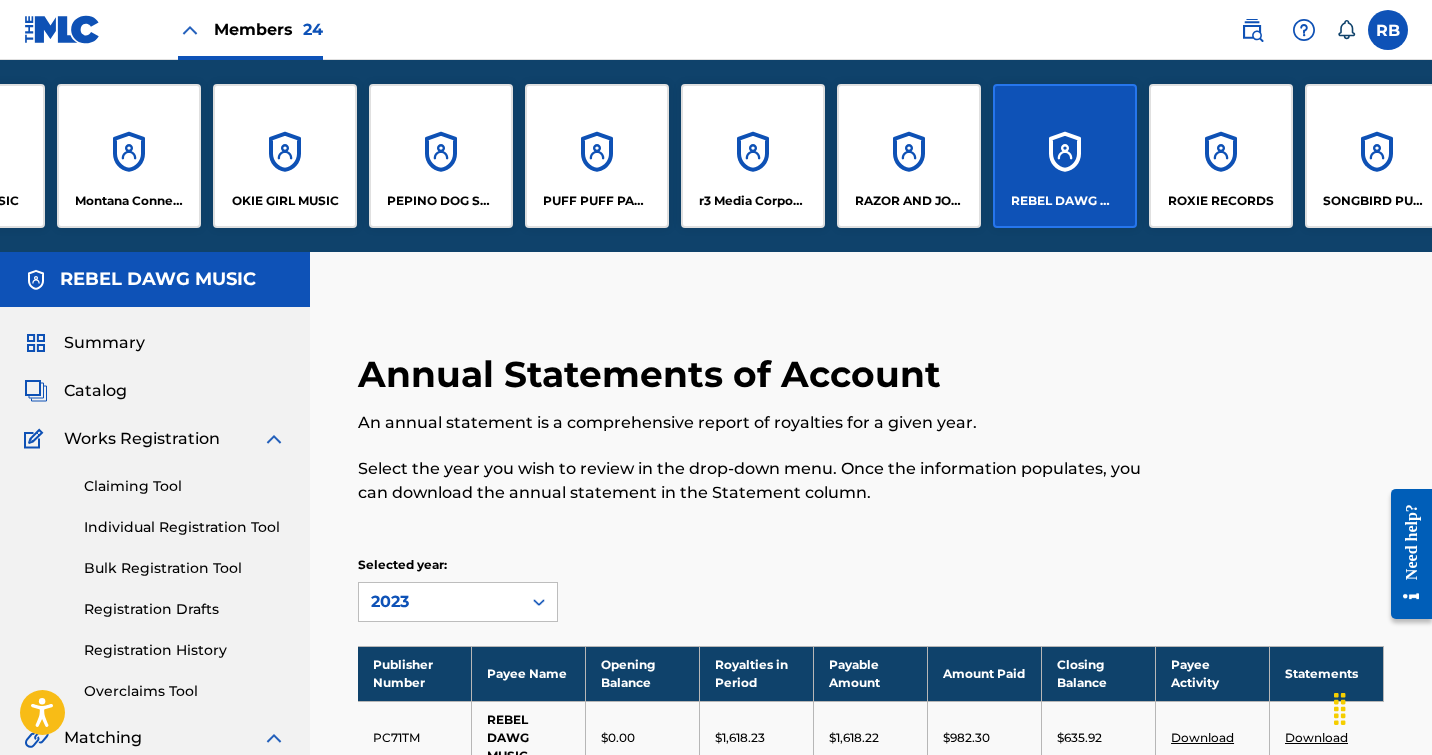 scroll, scrollTop: 0, scrollLeft: 1693, axis: horizontal 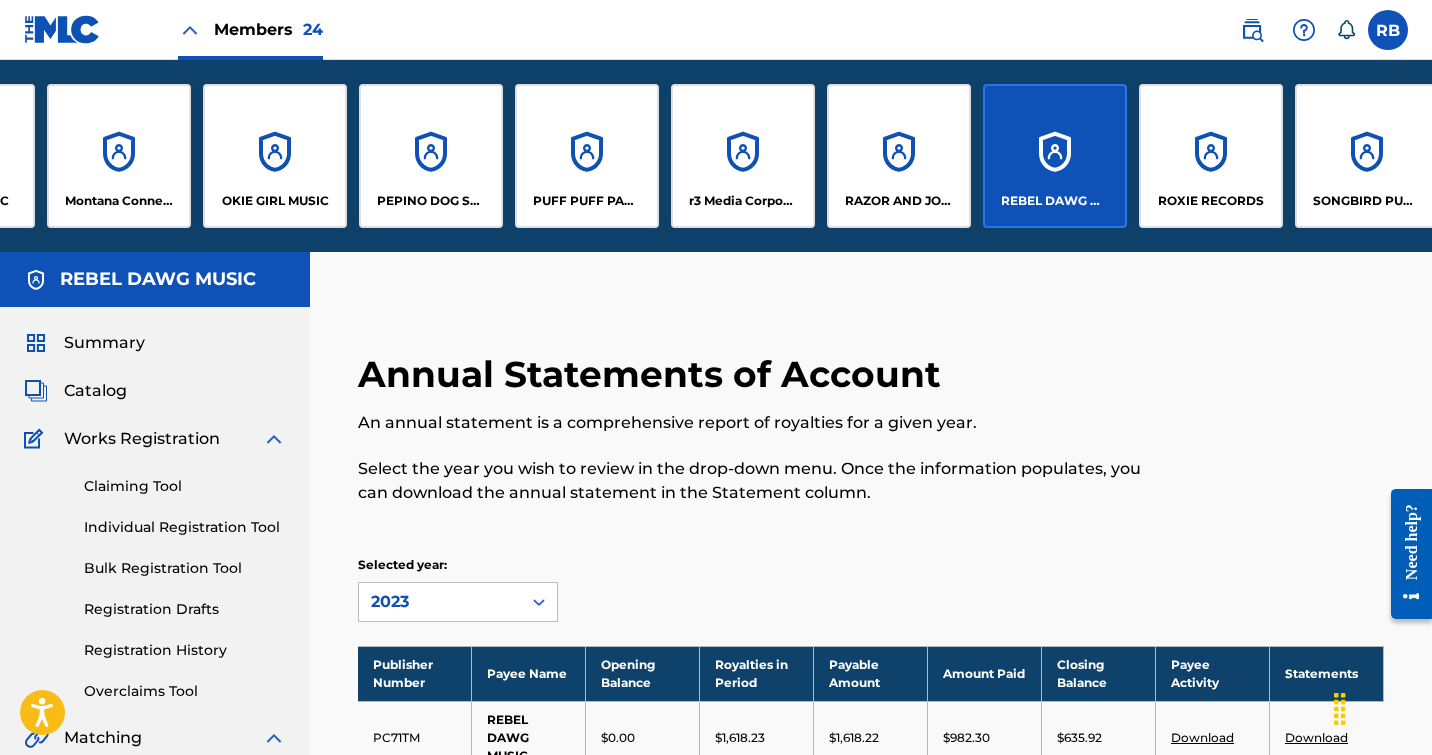 click on "RAZOR AND JONES MUSIC" at bounding box center (899, 156) 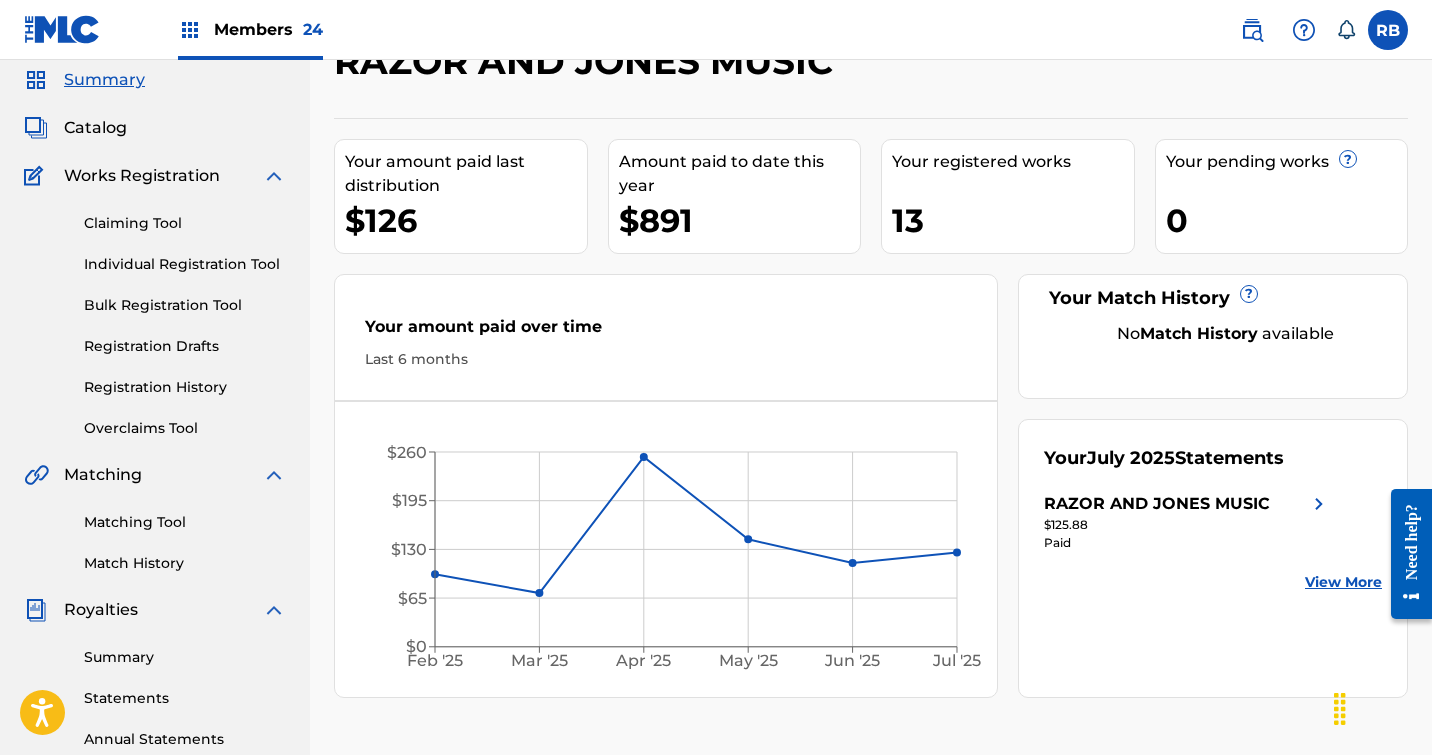 scroll, scrollTop: 93, scrollLeft: 0, axis: vertical 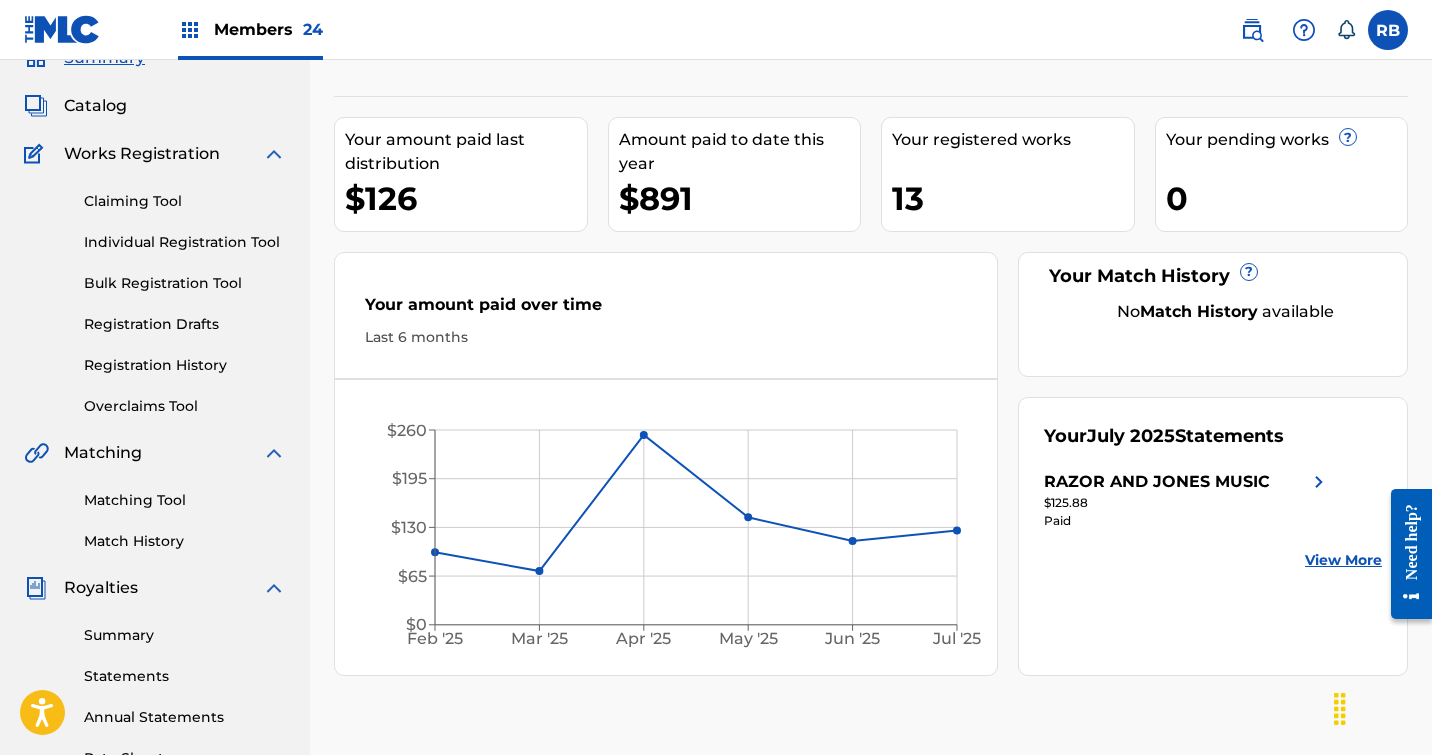 click on "Annual Statements" at bounding box center [185, 717] 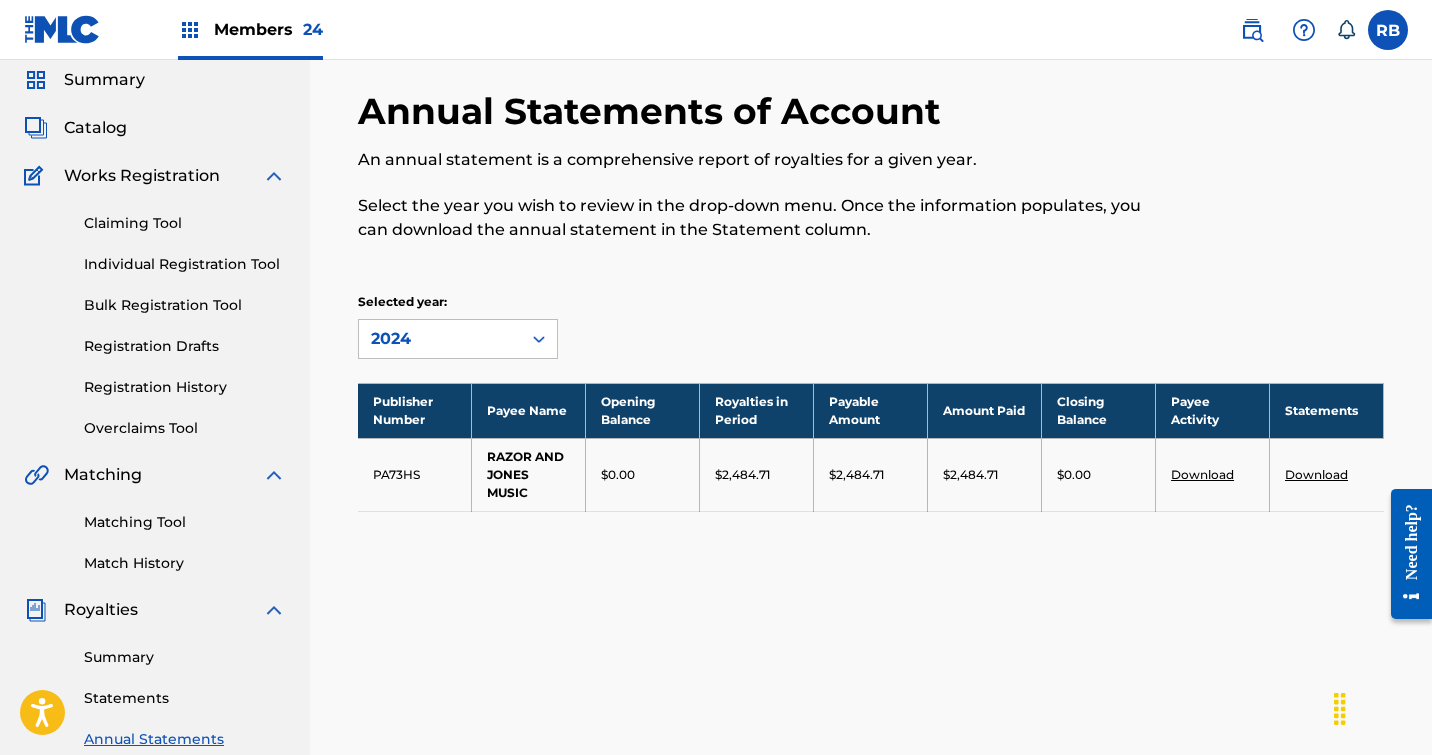 scroll, scrollTop: 68, scrollLeft: 0, axis: vertical 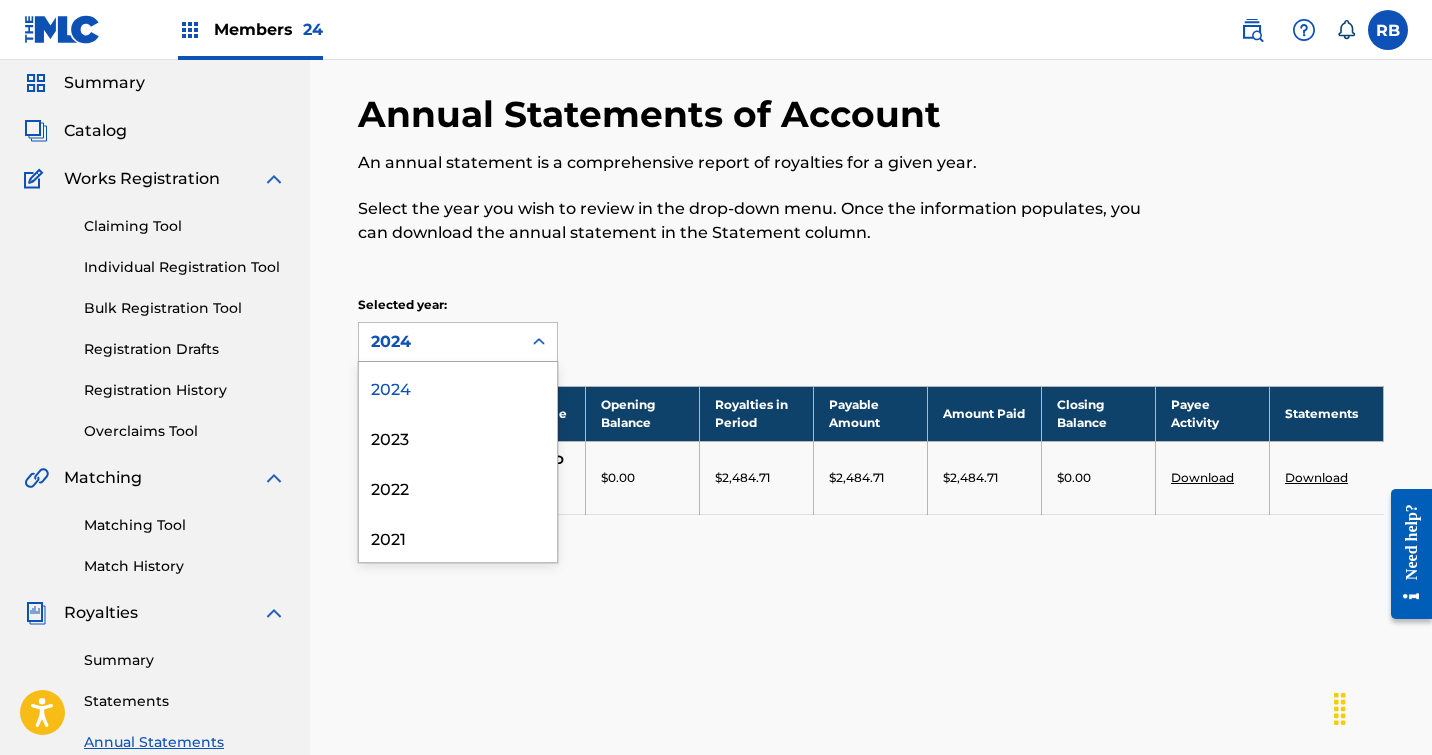 click 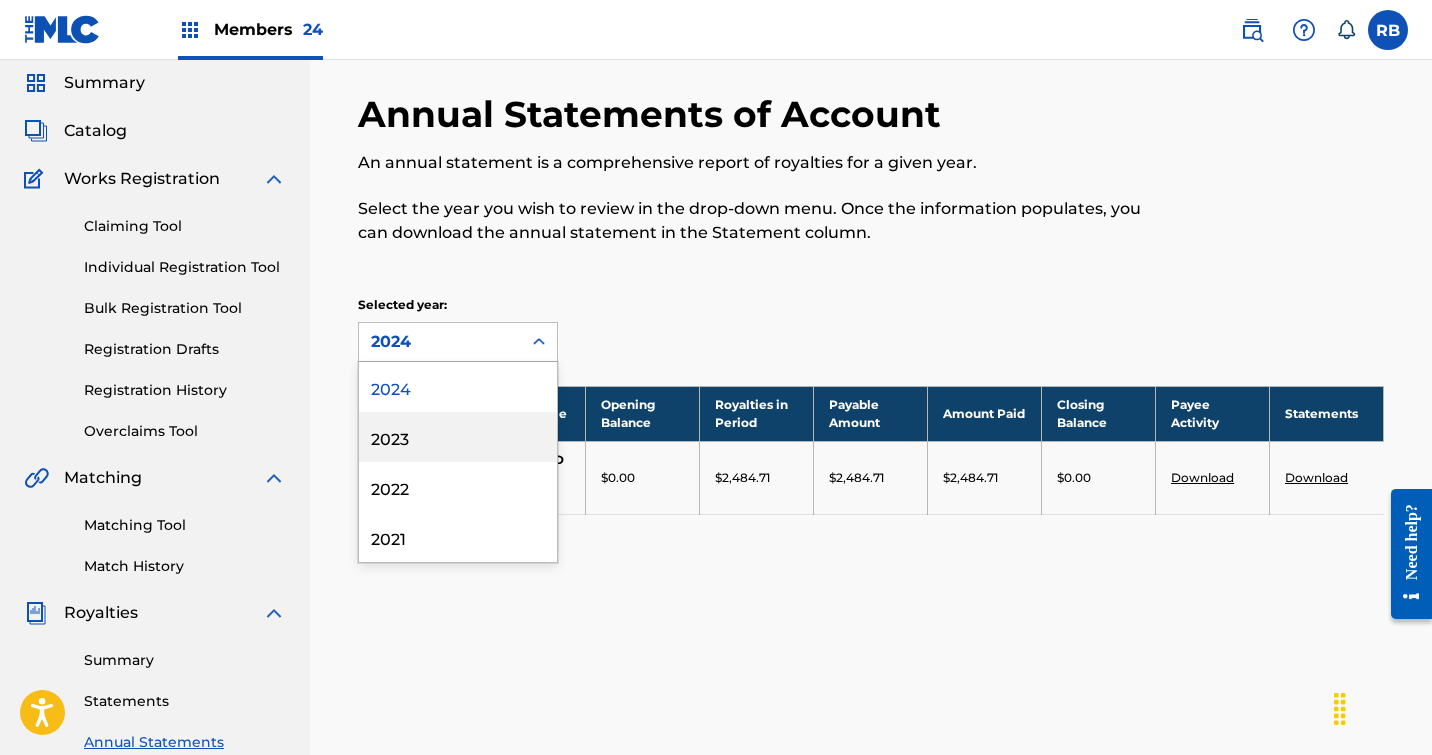 click on "2023" at bounding box center (458, 437) 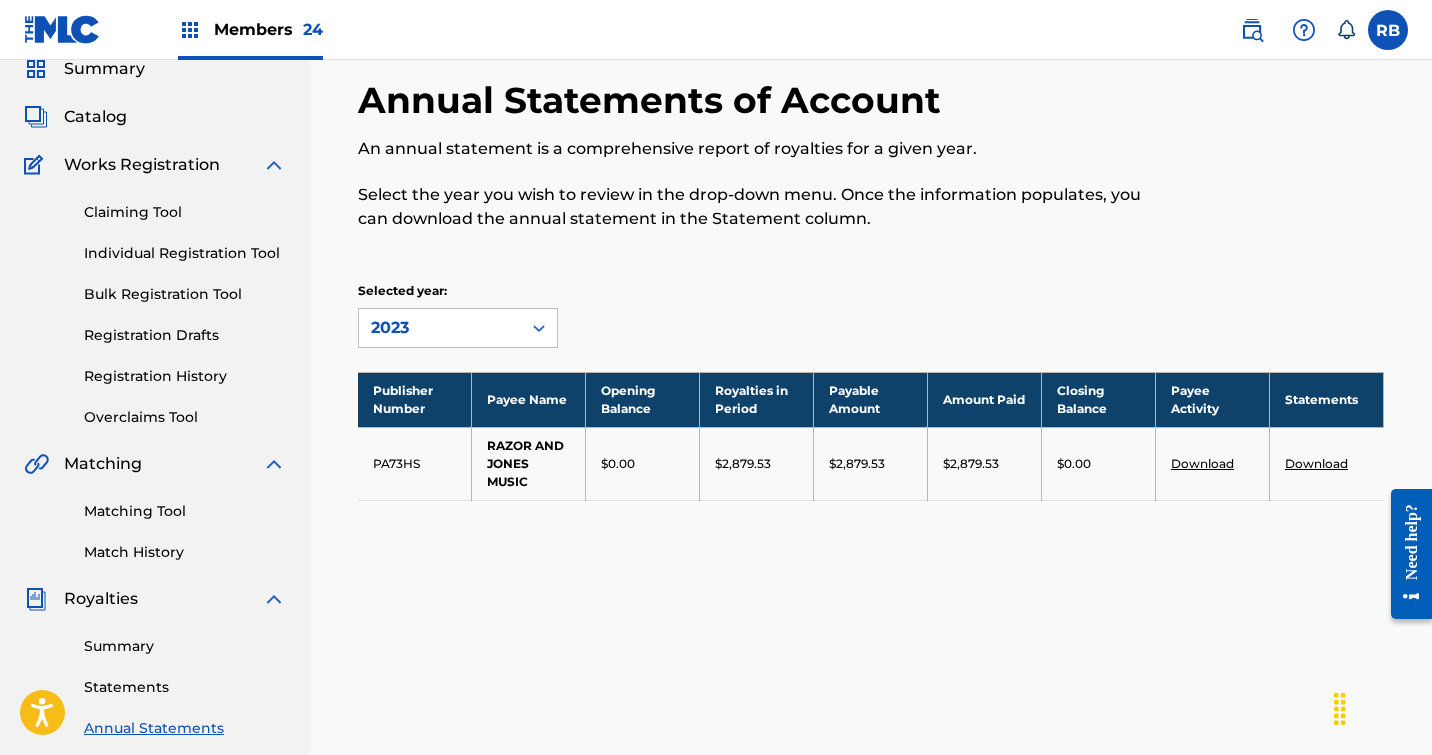 scroll, scrollTop: 89, scrollLeft: 0, axis: vertical 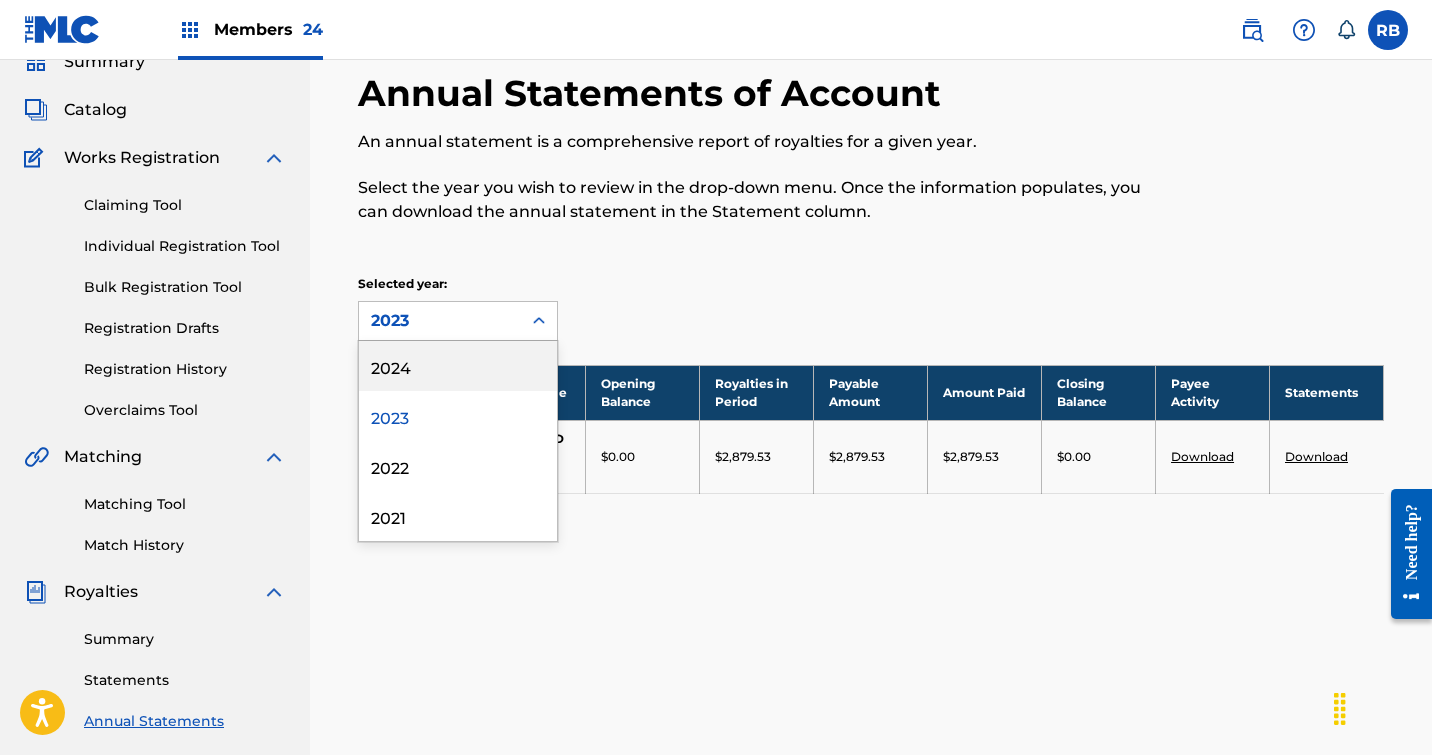click 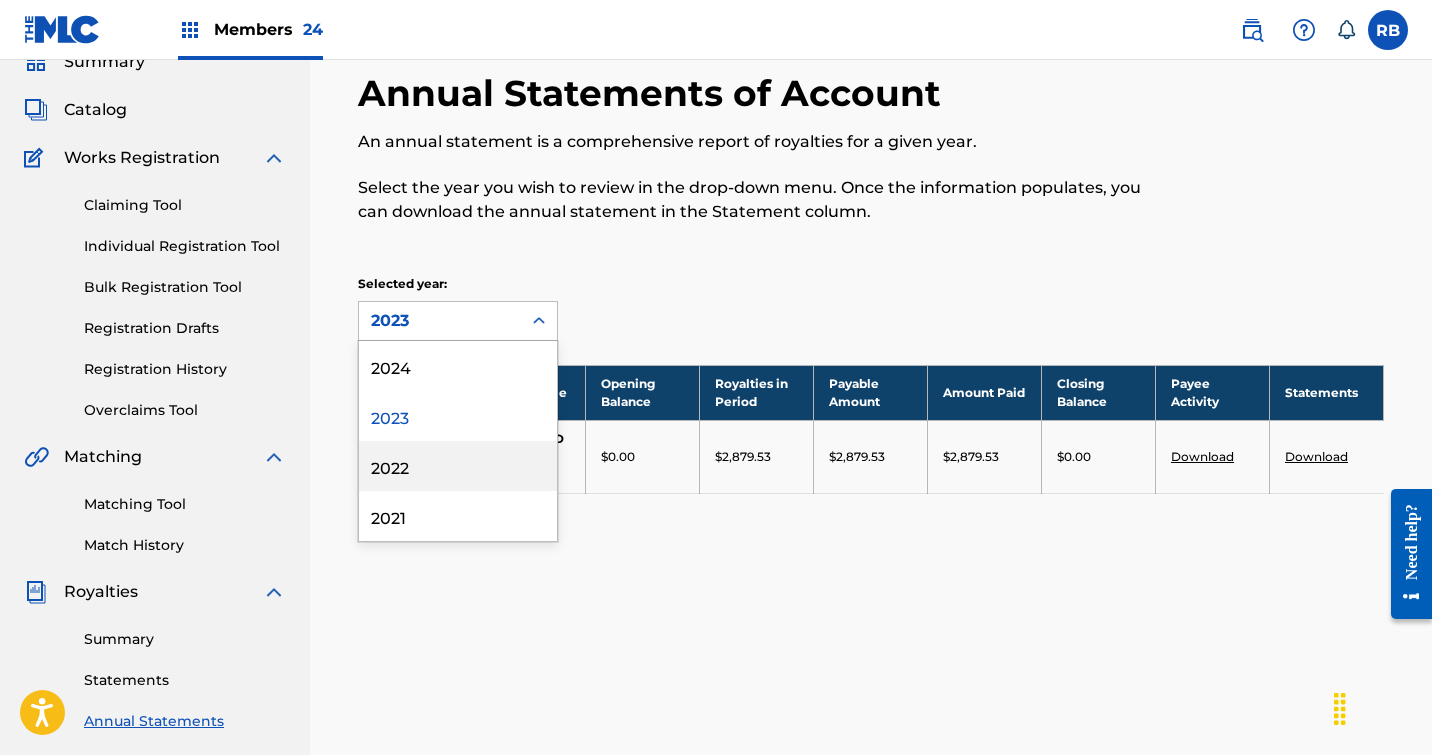 click on "2022" at bounding box center [458, 466] 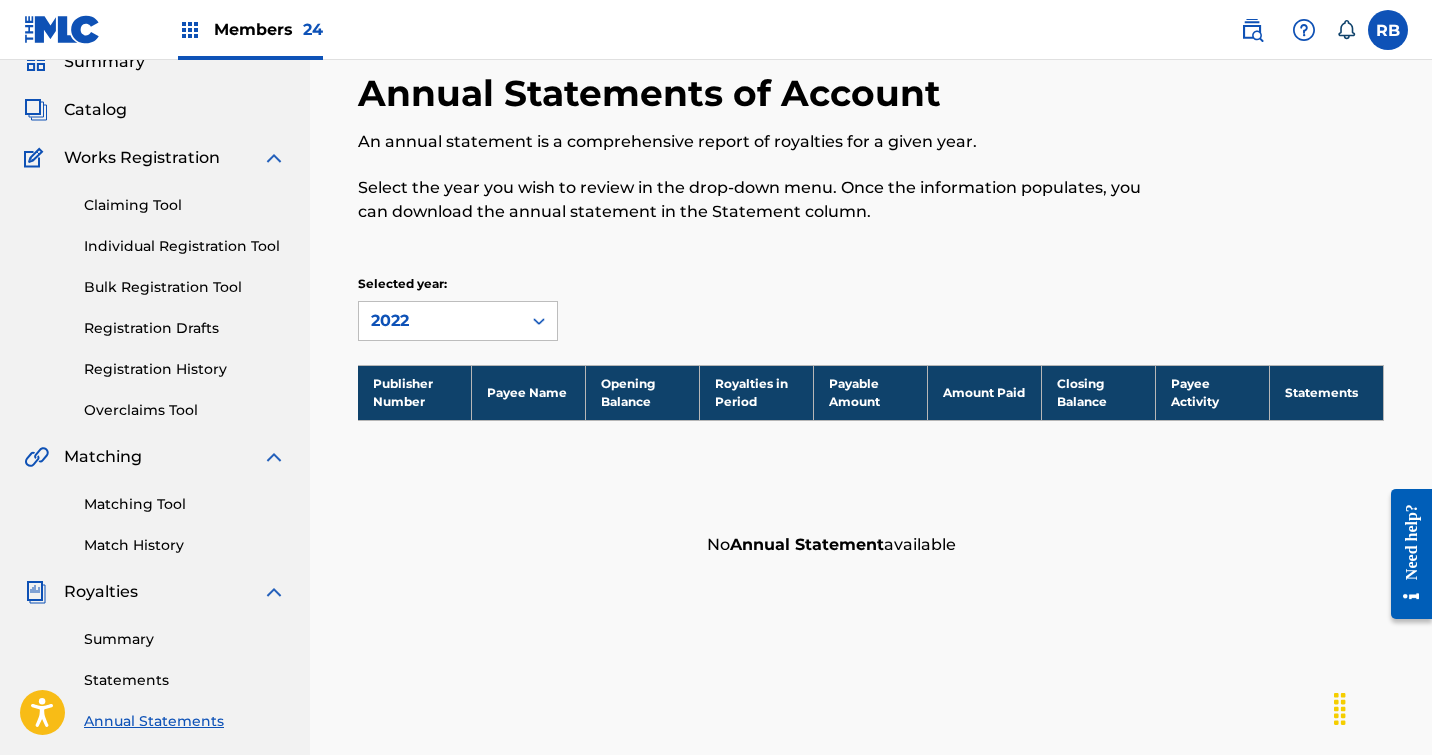click 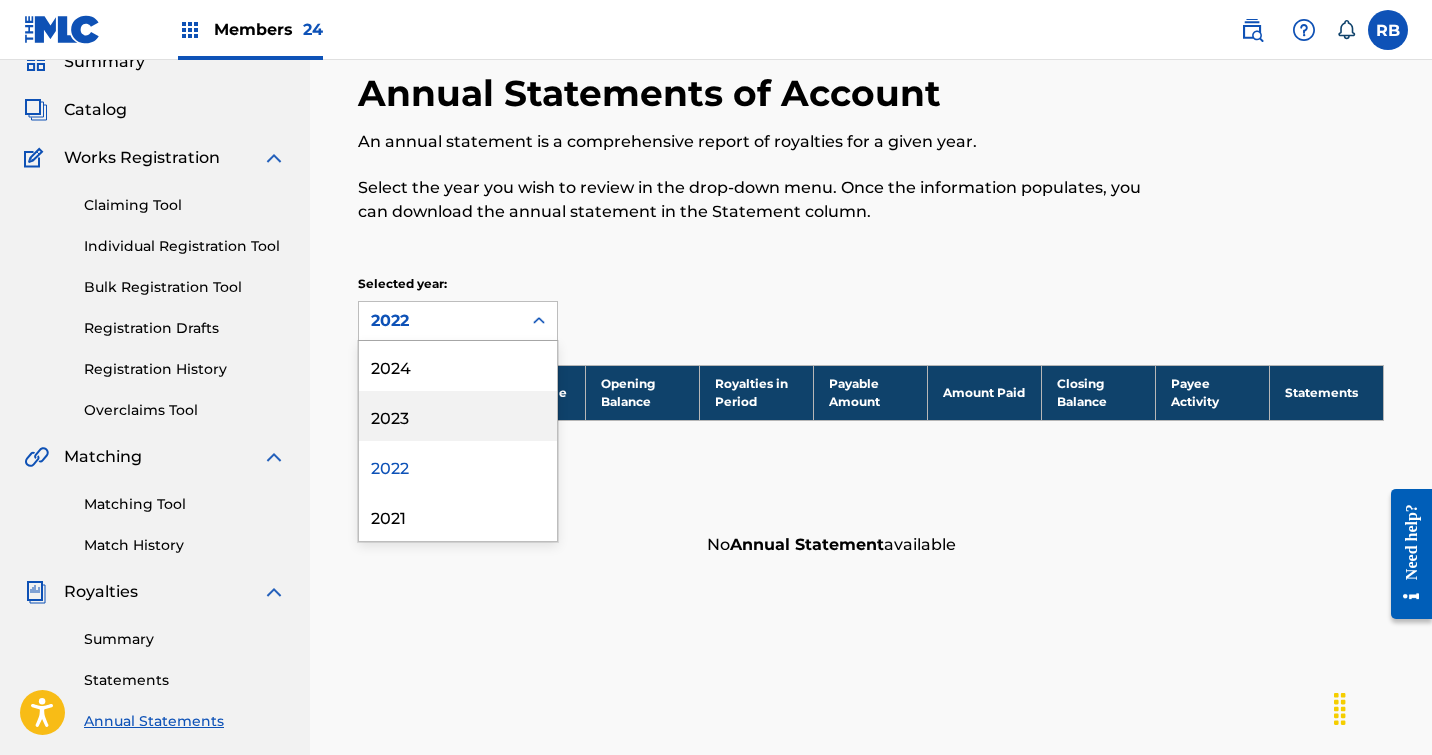 click on "2023" at bounding box center (458, 416) 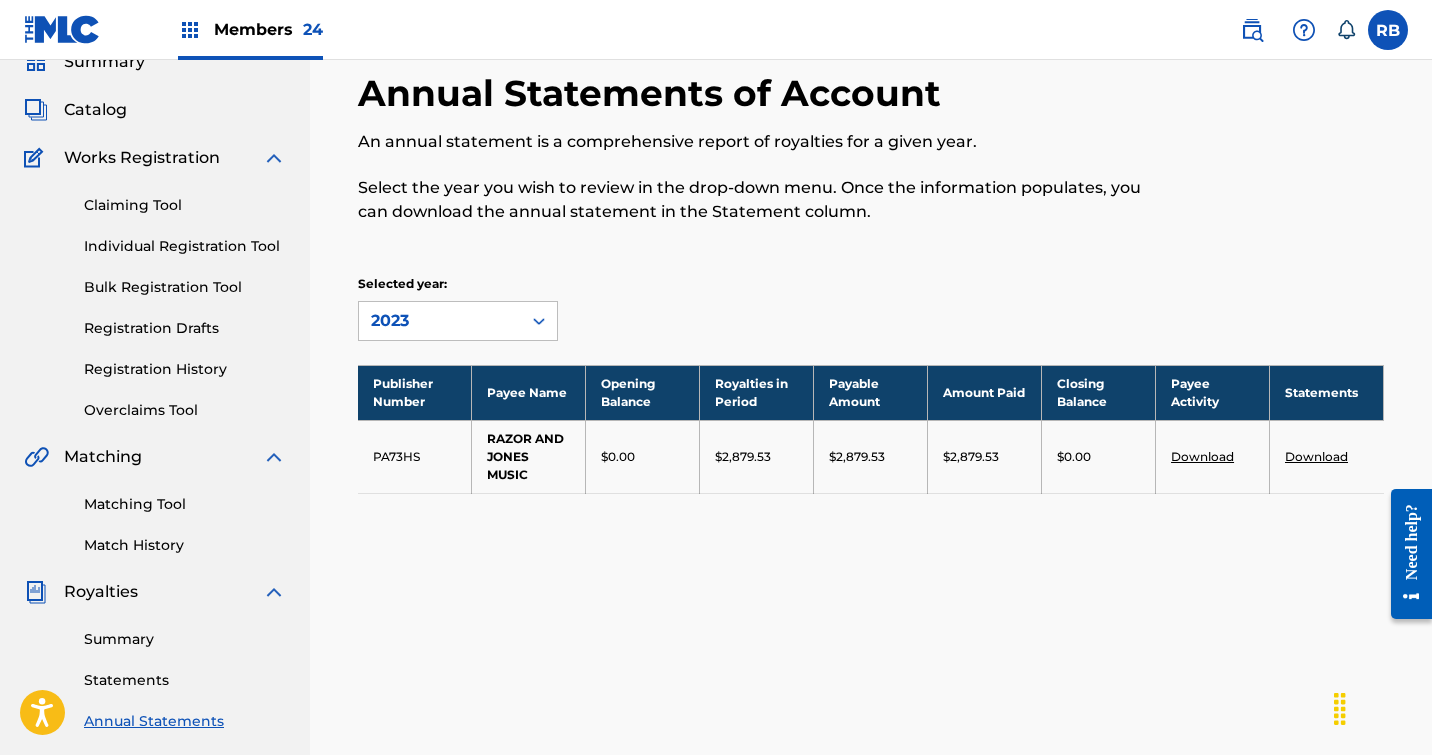 click 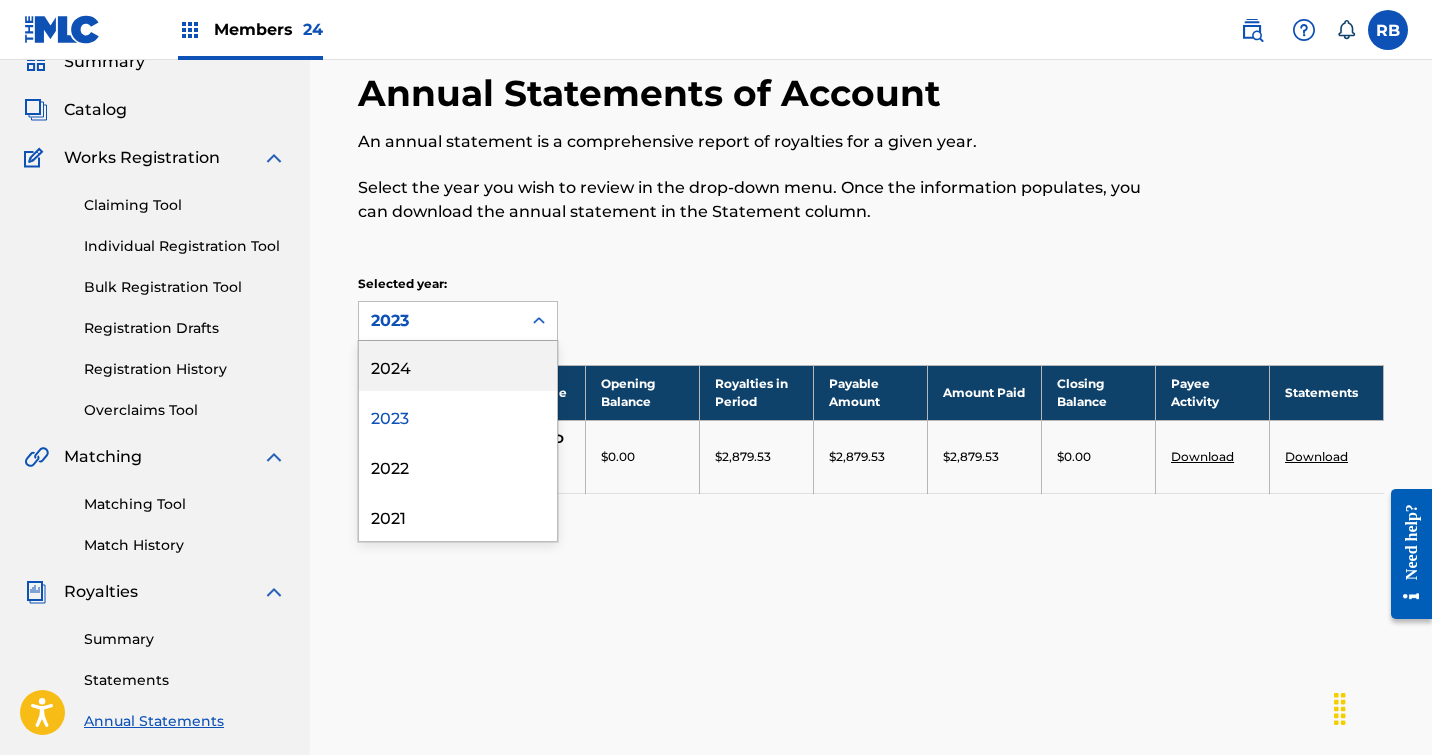 click on "2024" at bounding box center [458, 366] 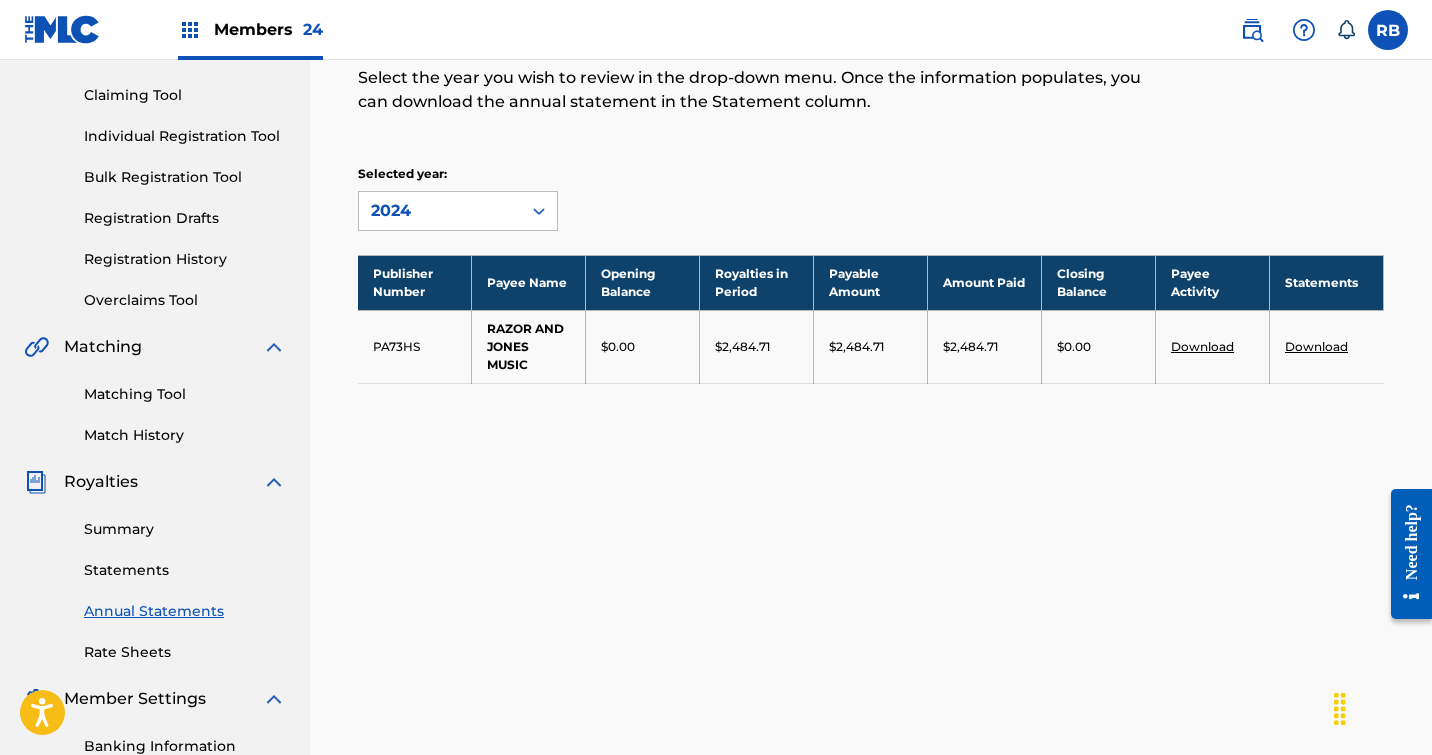 scroll, scrollTop: 200, scrollLeft: 0, axis: vertical 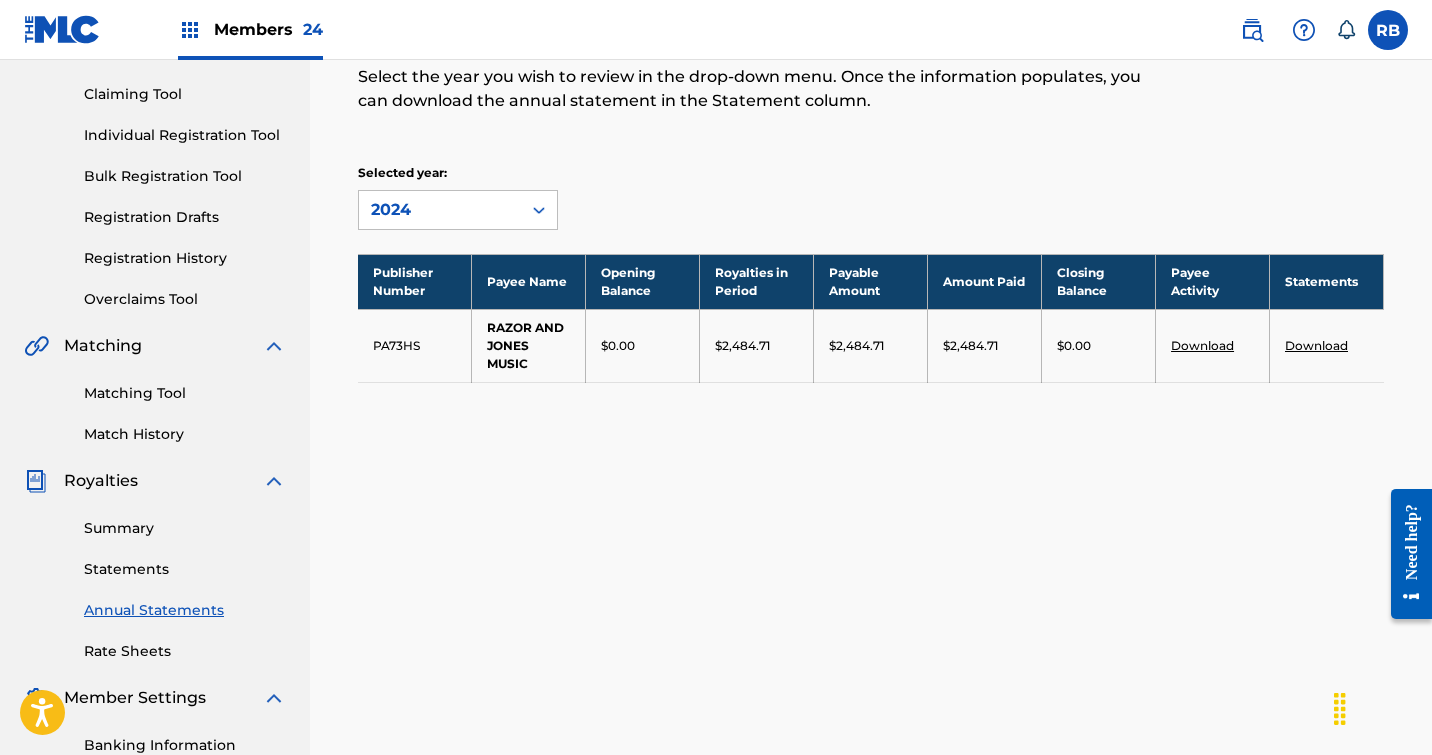 click on "Statements" at bounding box center (185, 569) 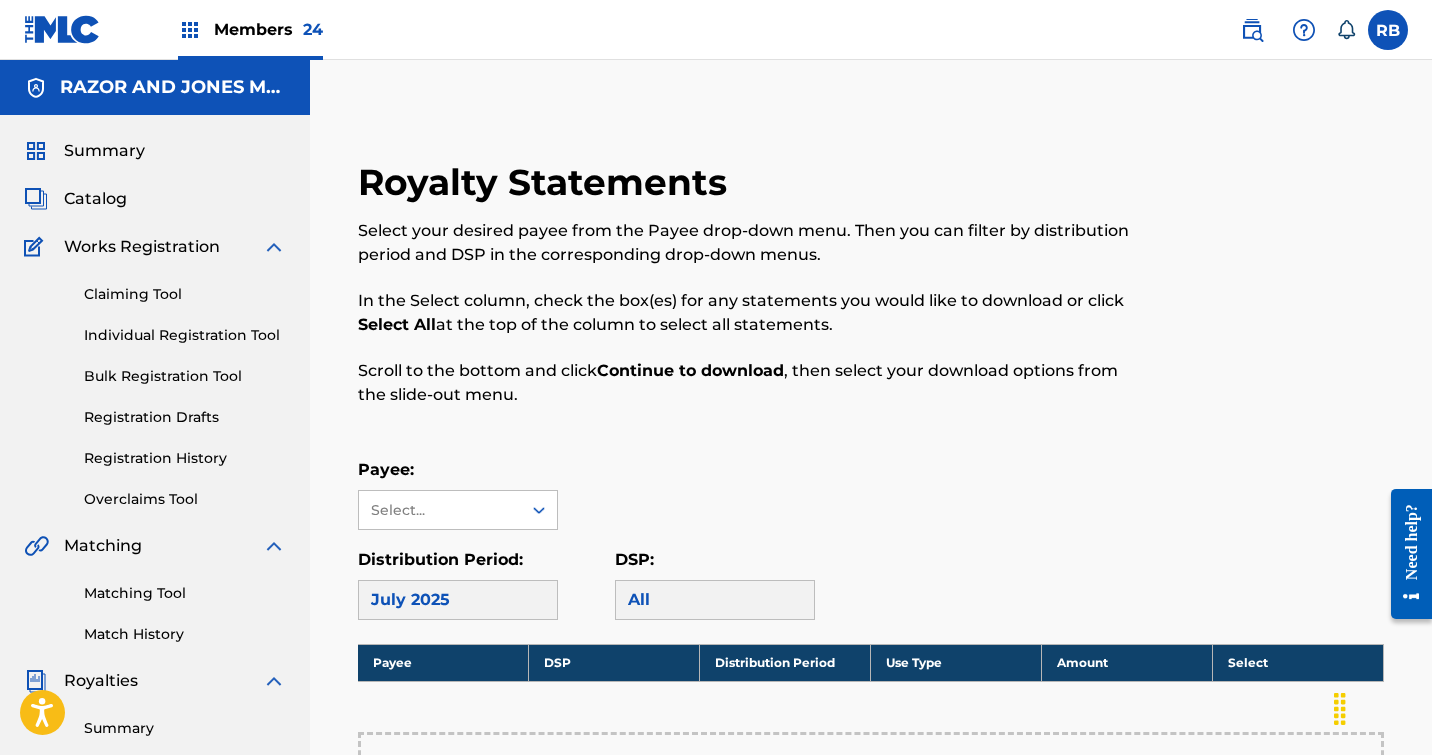 scroll, scrollTop: 0, scrollLeft: 0, axis: both 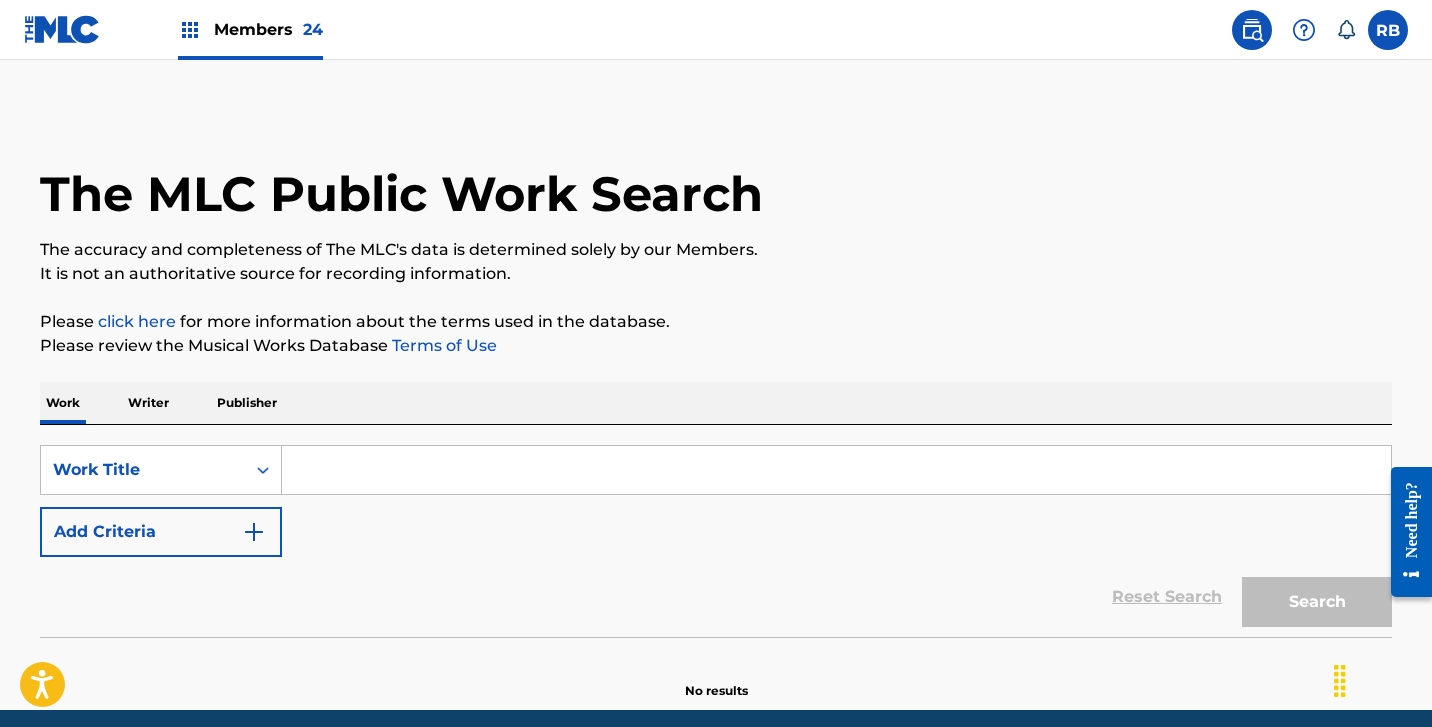 click at bounding box center (836, 470) 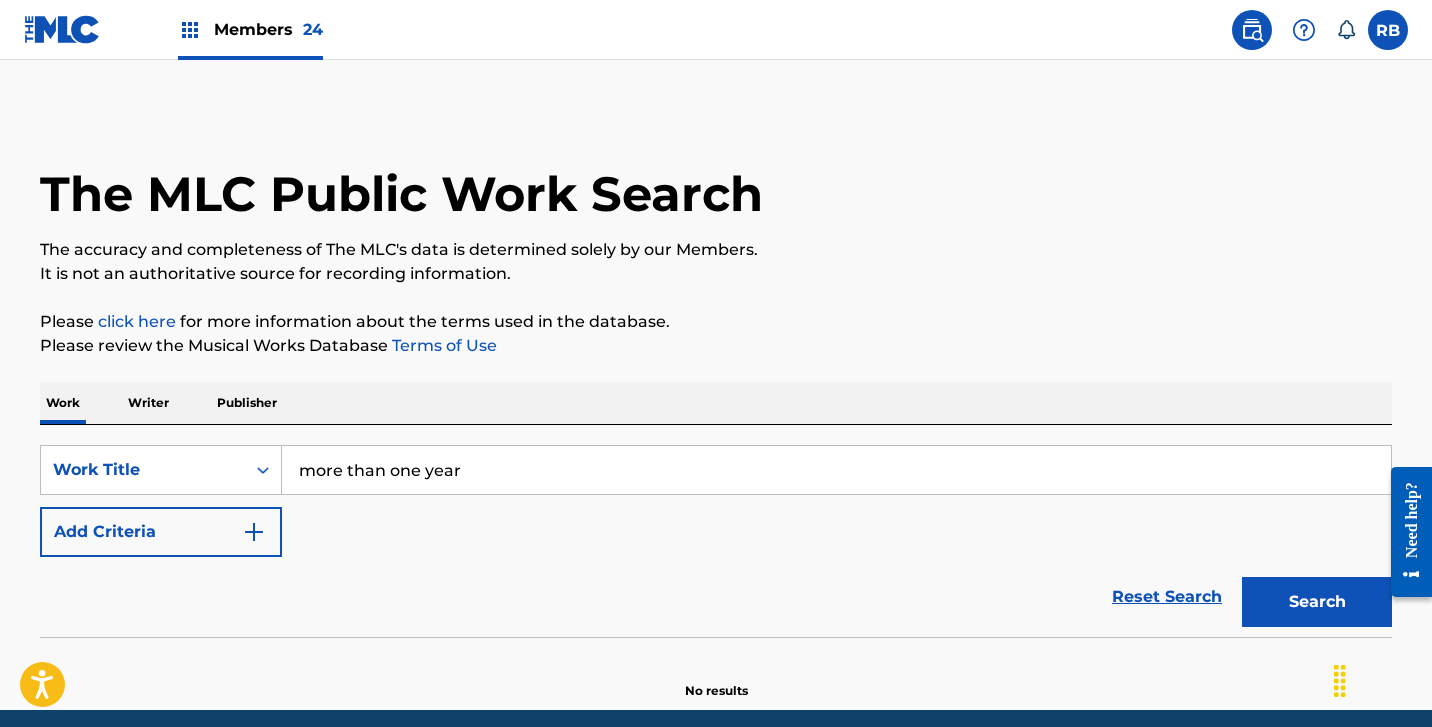 type on "more than one year" 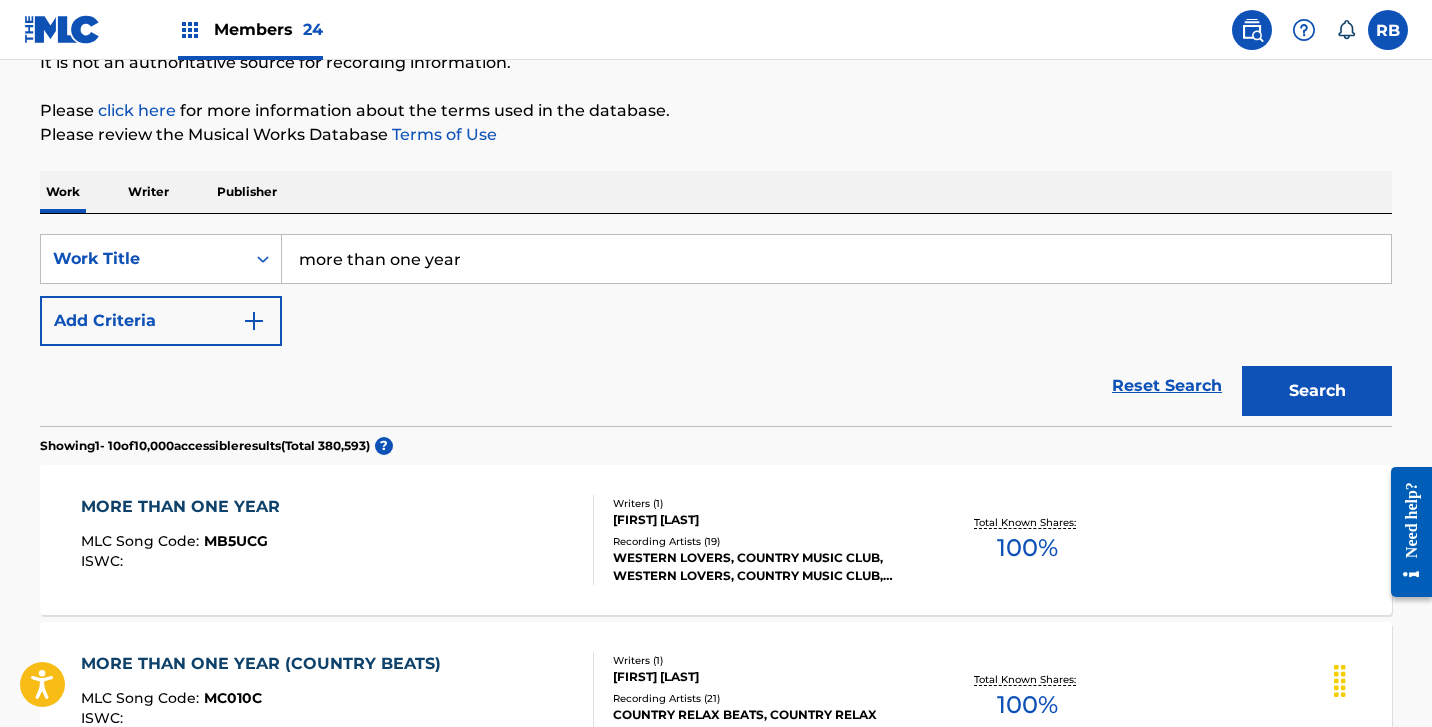 scroll, scrollTop: 212, scrollLeft: 0, axis: vertical 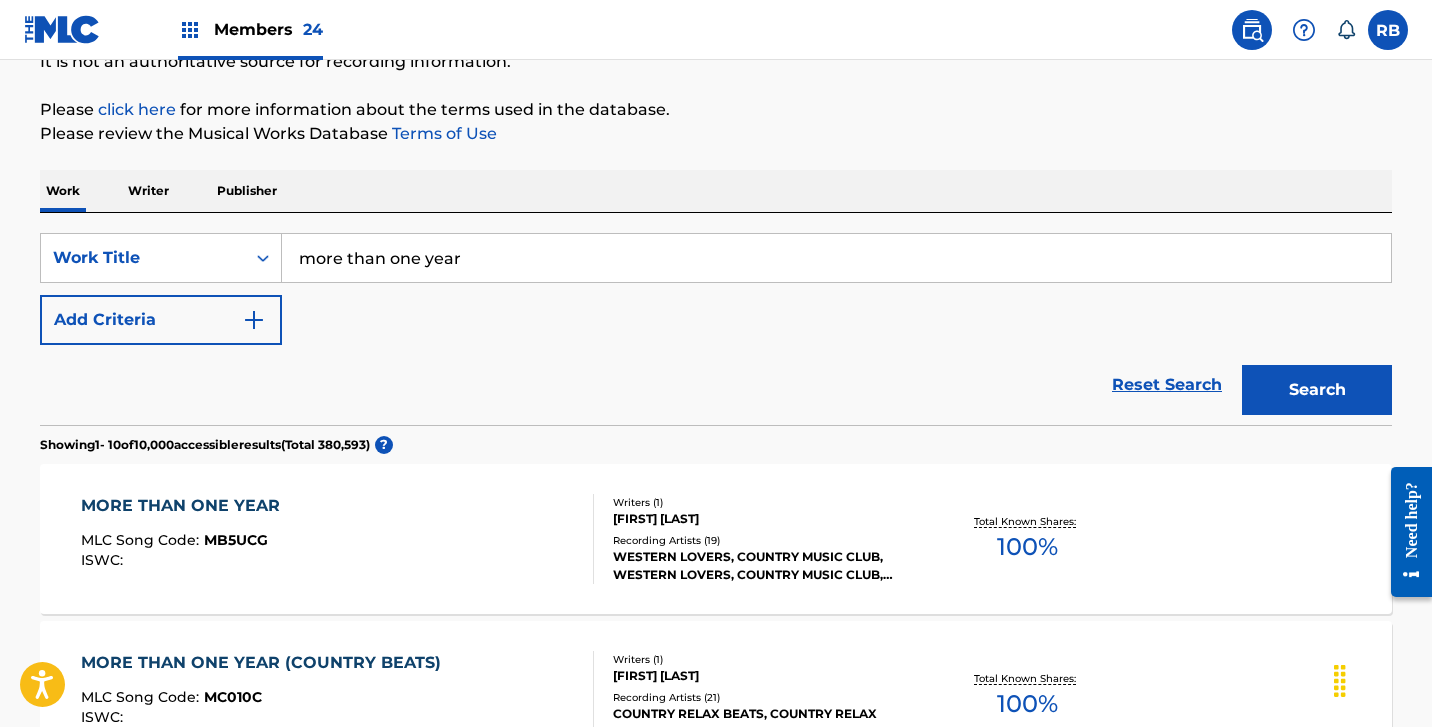 click on "MORE THAN ONE YEAR" at bounding box center (185, 506) 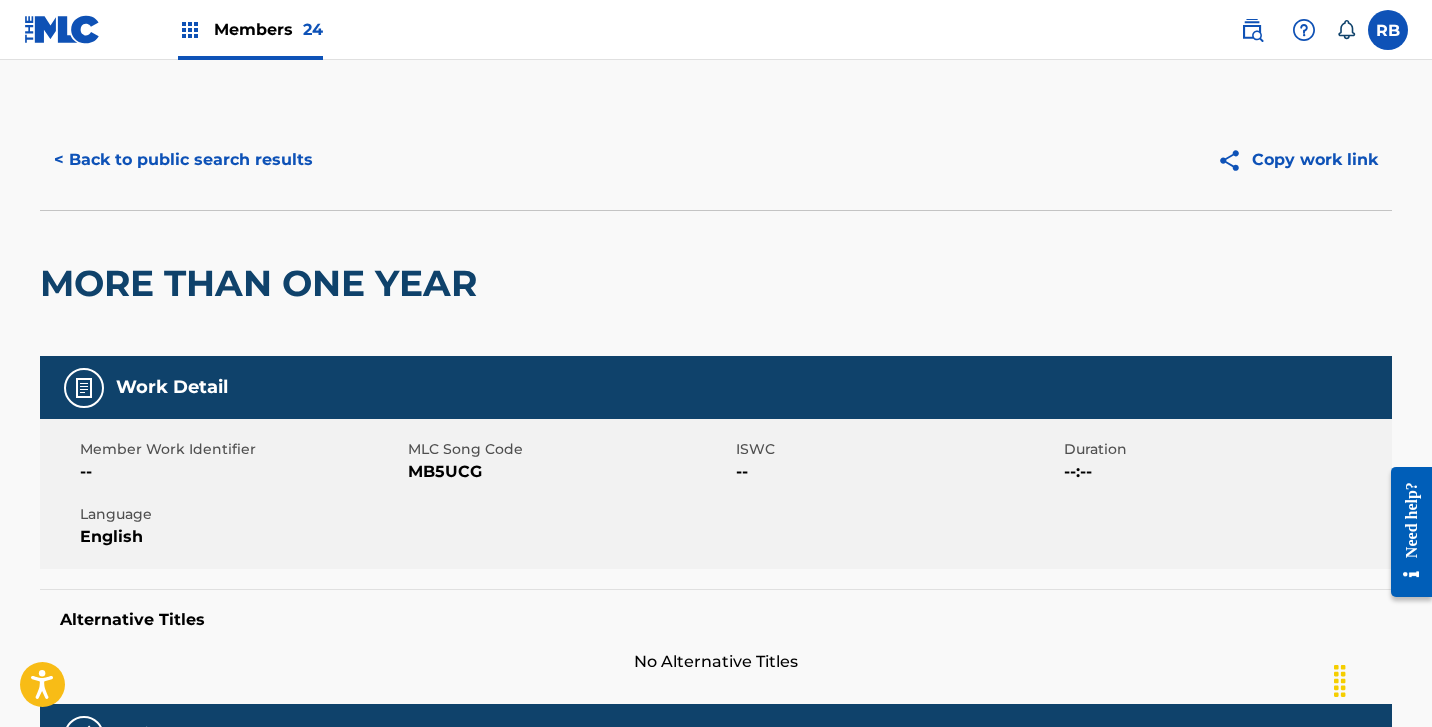 scroll, scrollTop: 0, scrollLeft: 0, axis: both 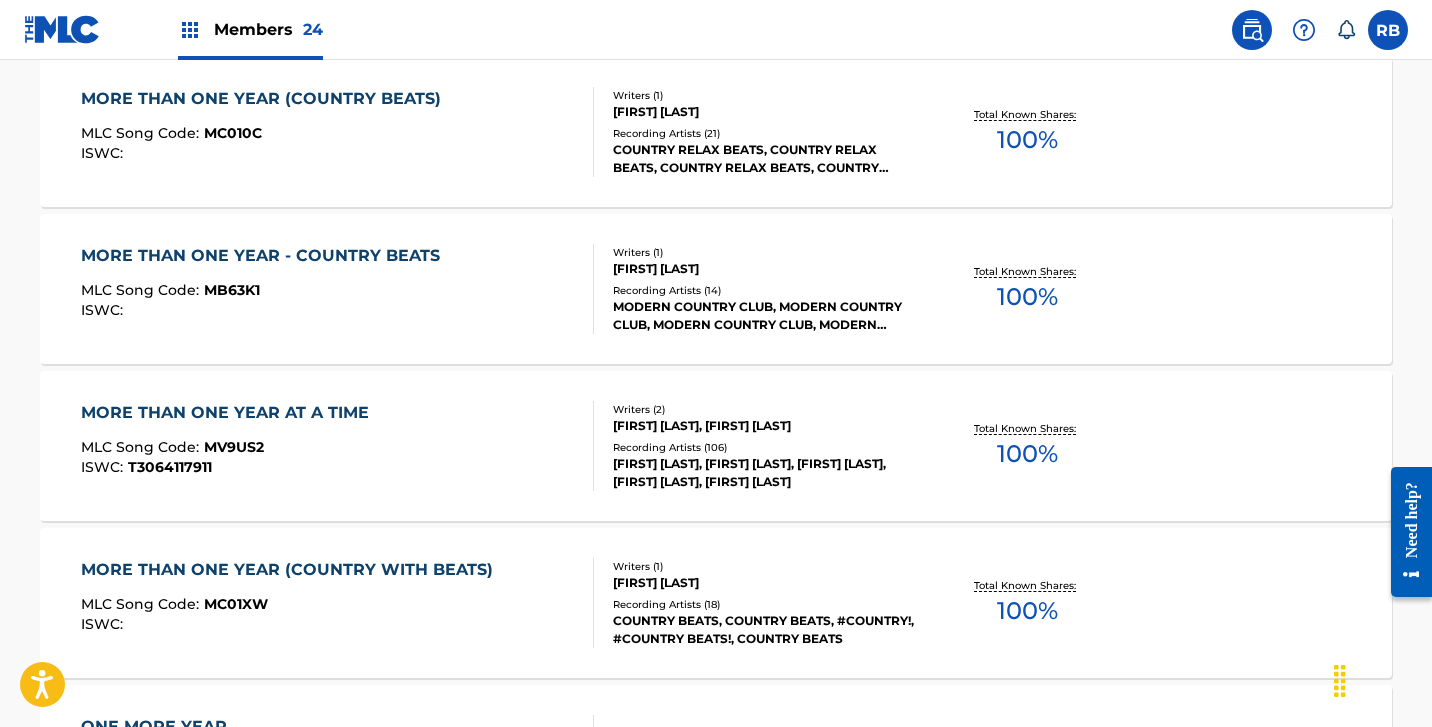 click on "MORE THAN ONE YEAR AT A TIME" at bounding box center (230, 413) 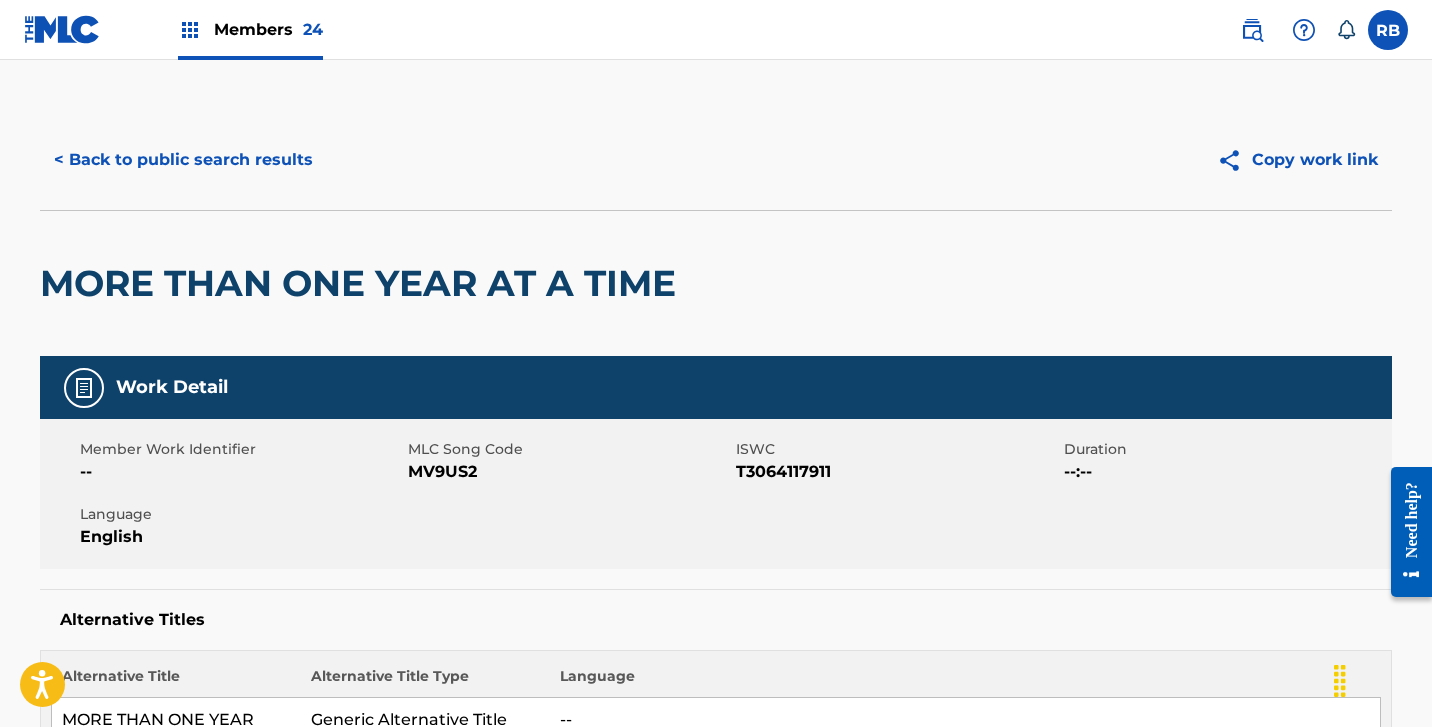scroll, scrollTop: 0, scrollLeft: 0, axis: both 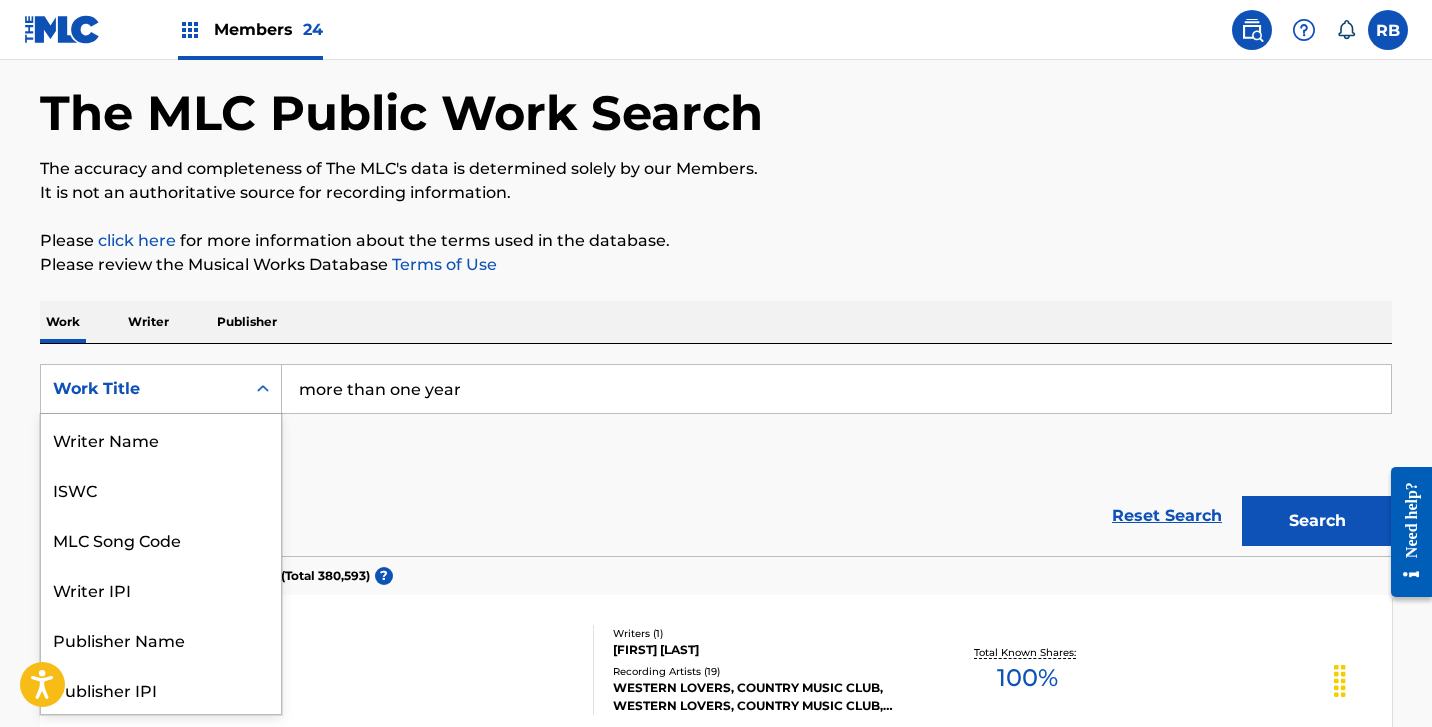 click 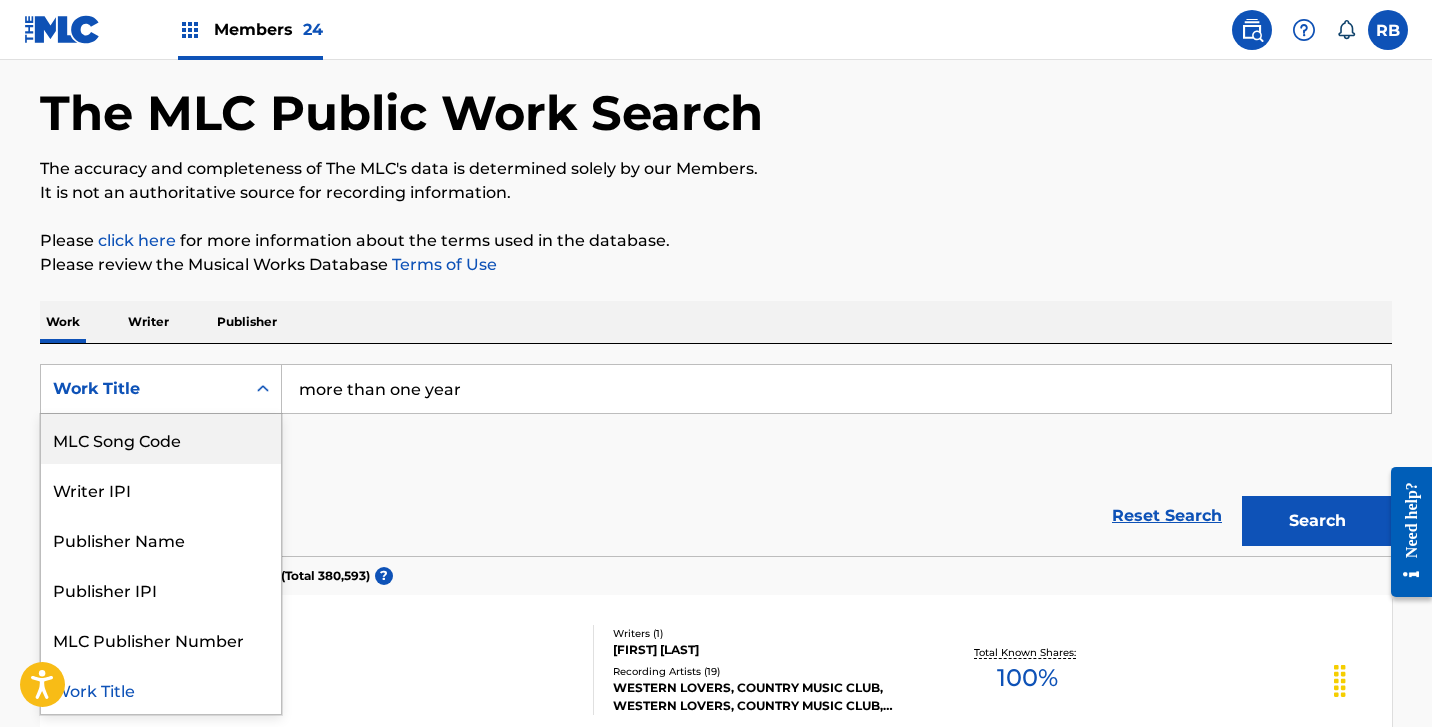 click on "SearchWithCriteriab734428a-a188-442b-be0f-2f8cb4685983 MLC Song Code, 3 of 8. 8 results available. Use Up and Down to choose options, press Enter to select the currently focused option, press Escape to exit the menu, press Tab to select the option and exit the menu. Work Title Writer Name ISWC MLC Song Code Writer IPI Publisher Name Publisher IPI MLC Publisher Number Work Title more than one year Add Criteria" at bounding box center [716, 420] 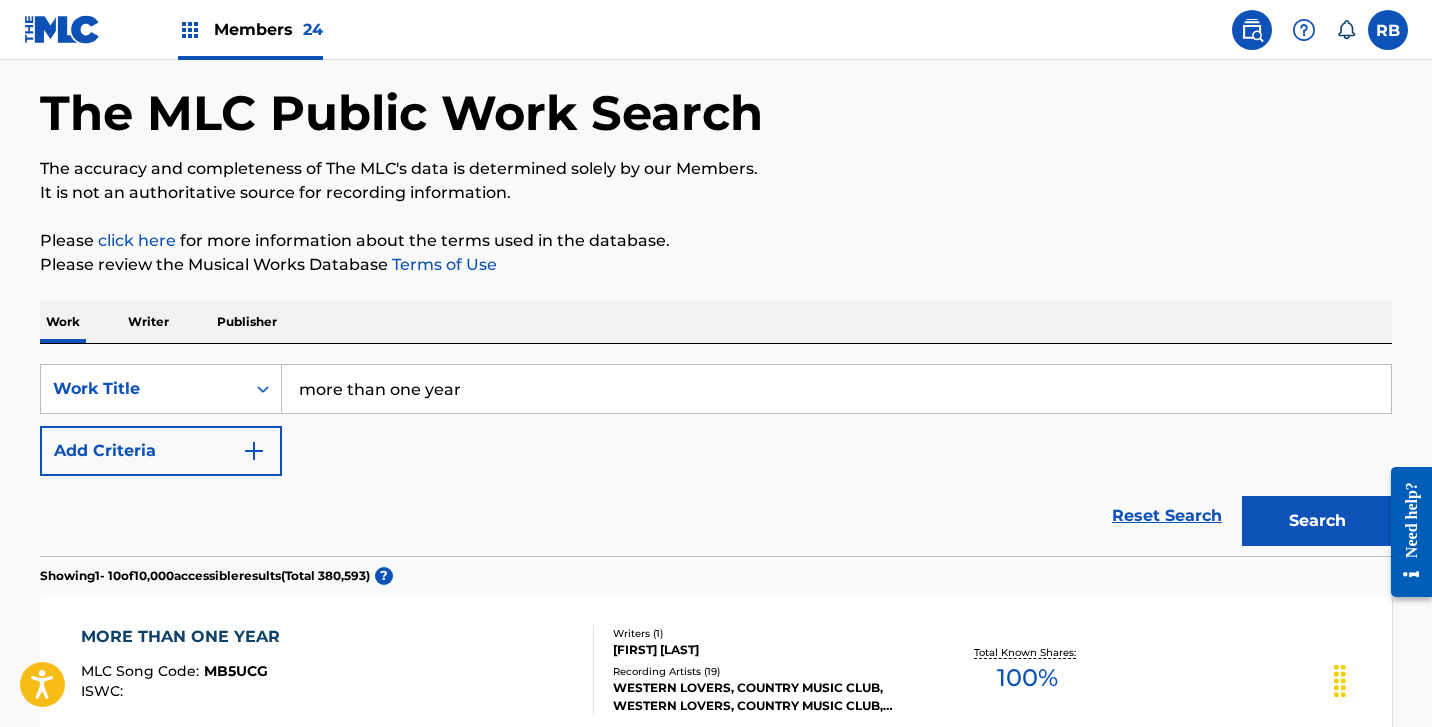 click at bounding box center [254, 451] 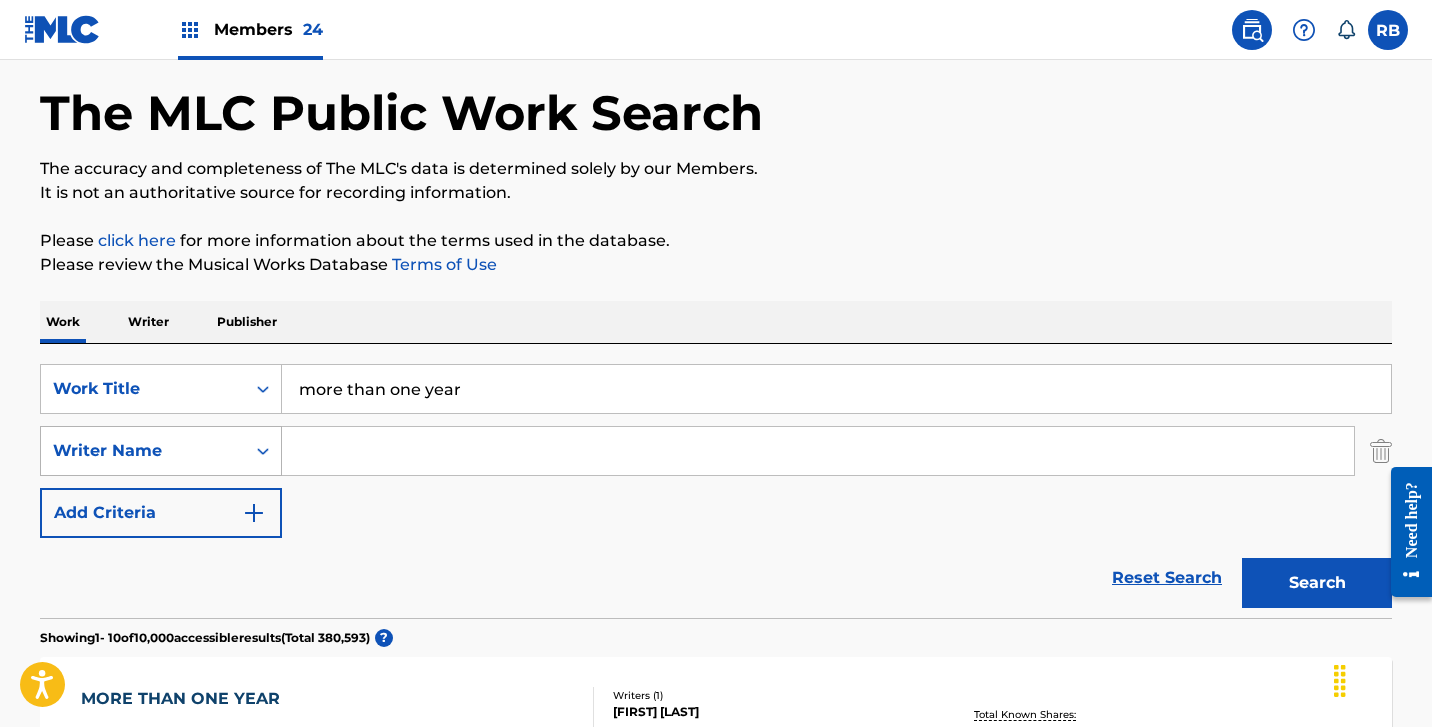click 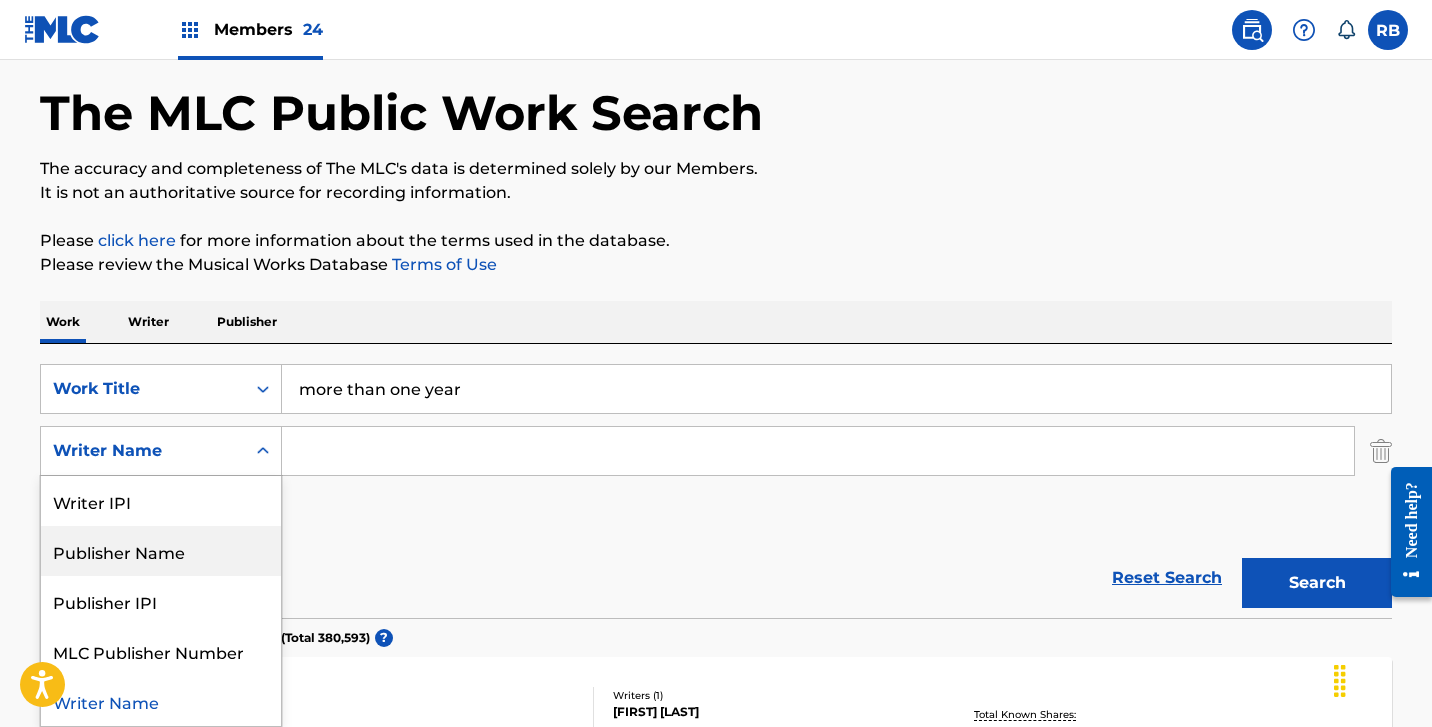 click on "Publisher Name" at bounding box center (161, 551) 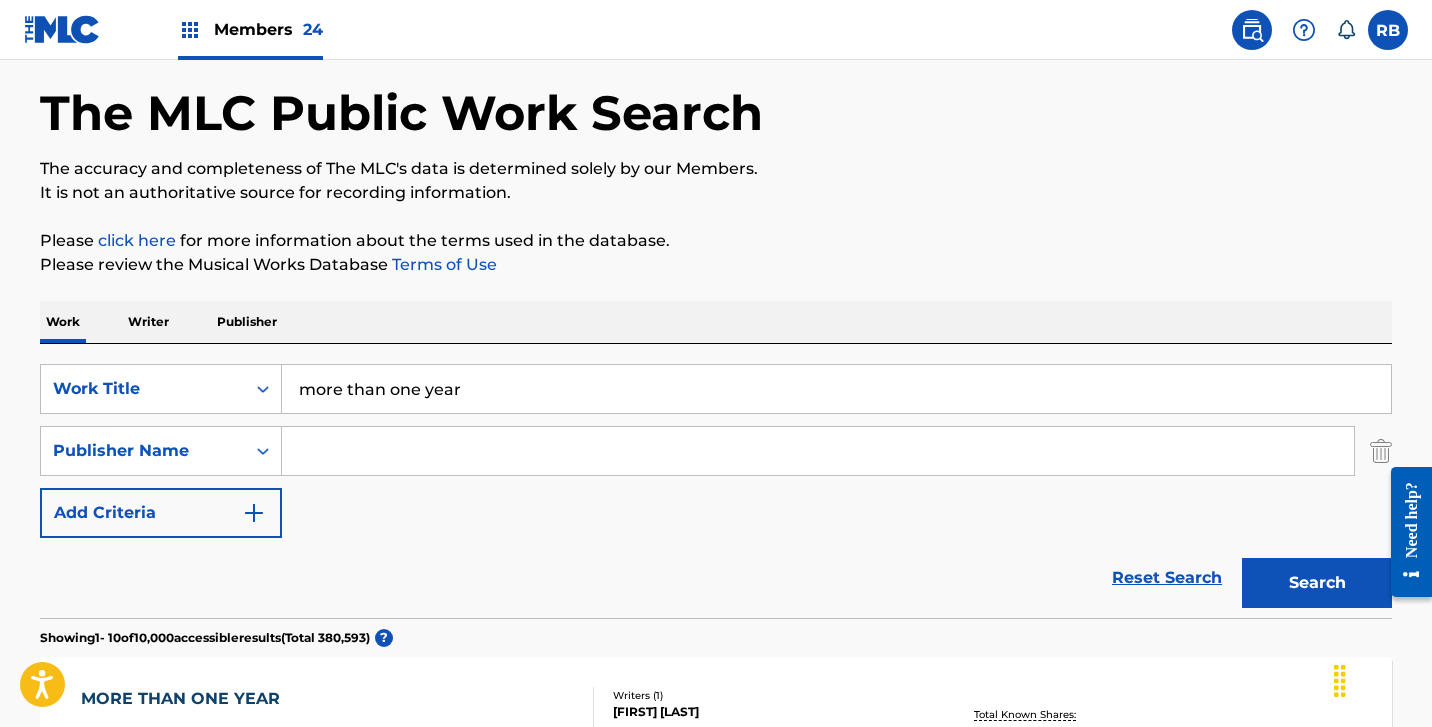 click at bounding box center [818, 451] 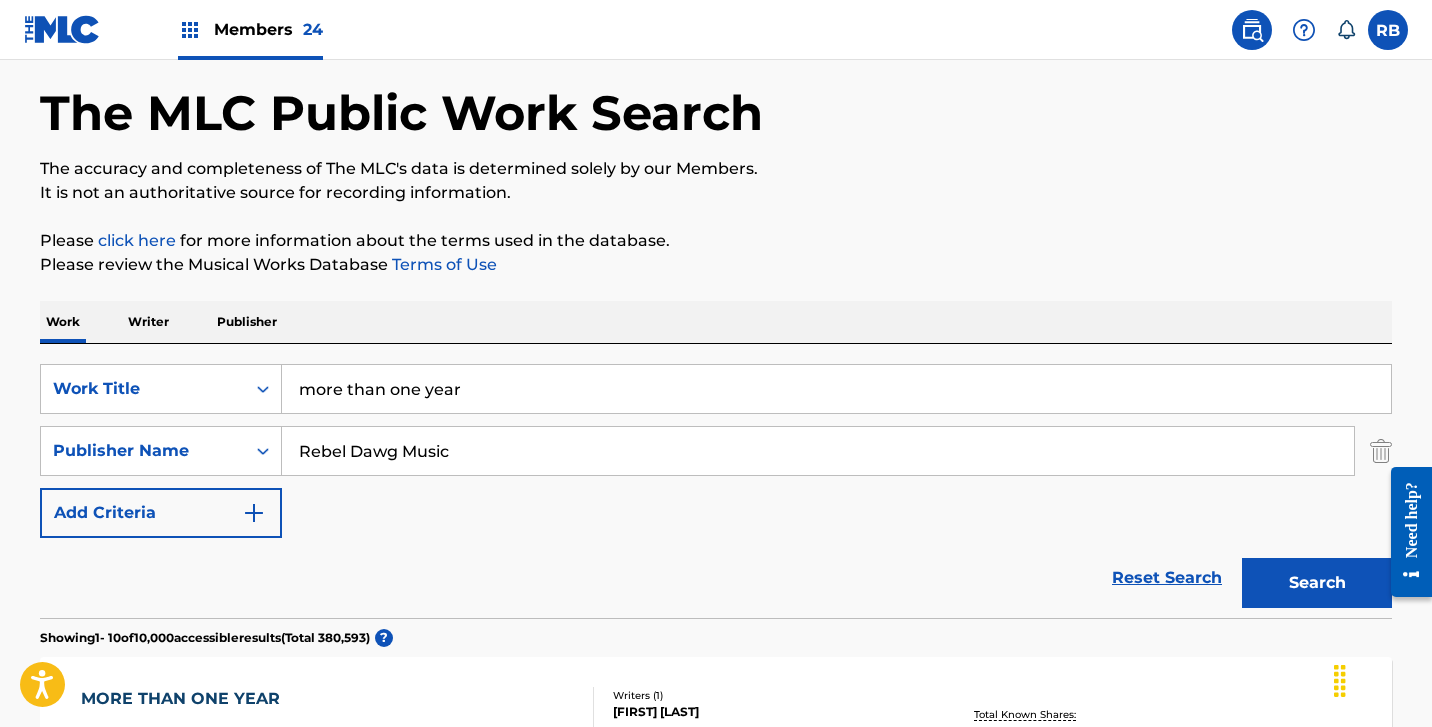 type on "Rebel Dawg Music" 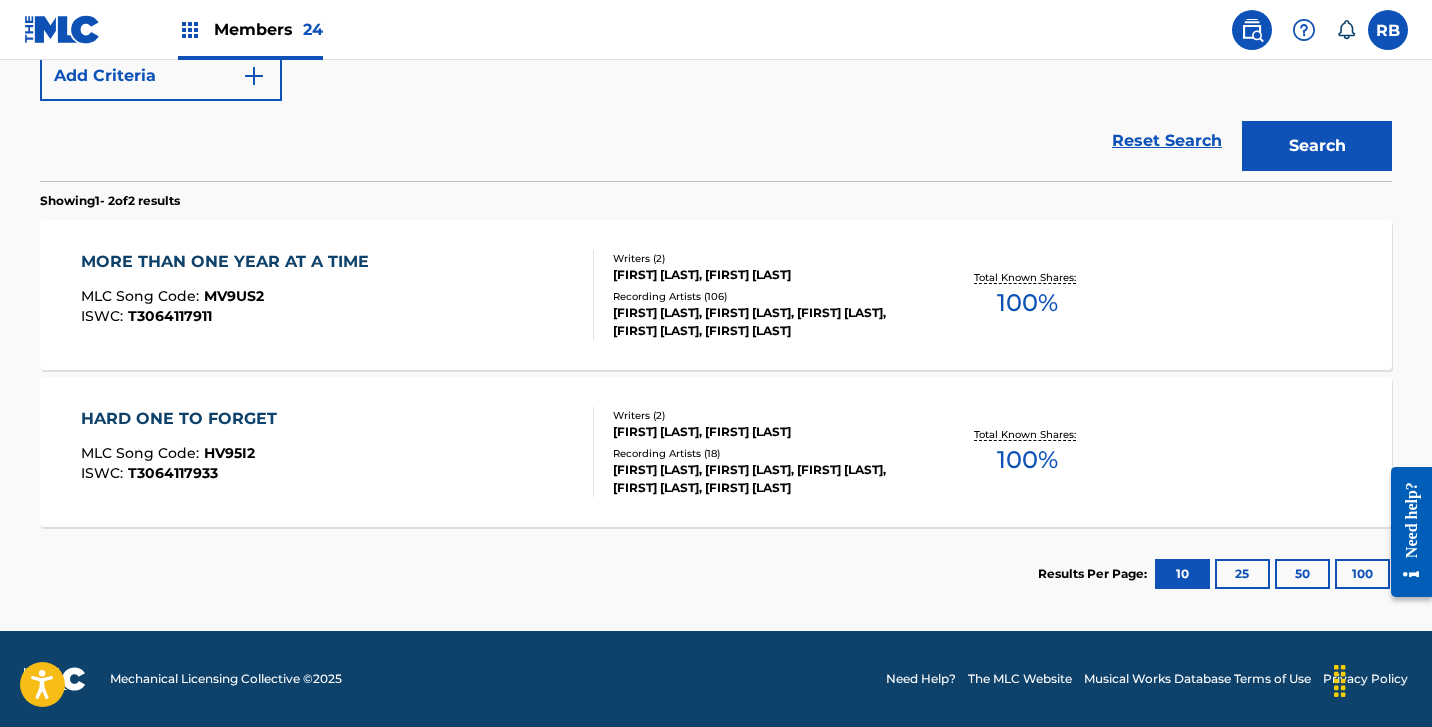 scroll, scrollTop: 518, scrollLeft: 0, axis: vertical 